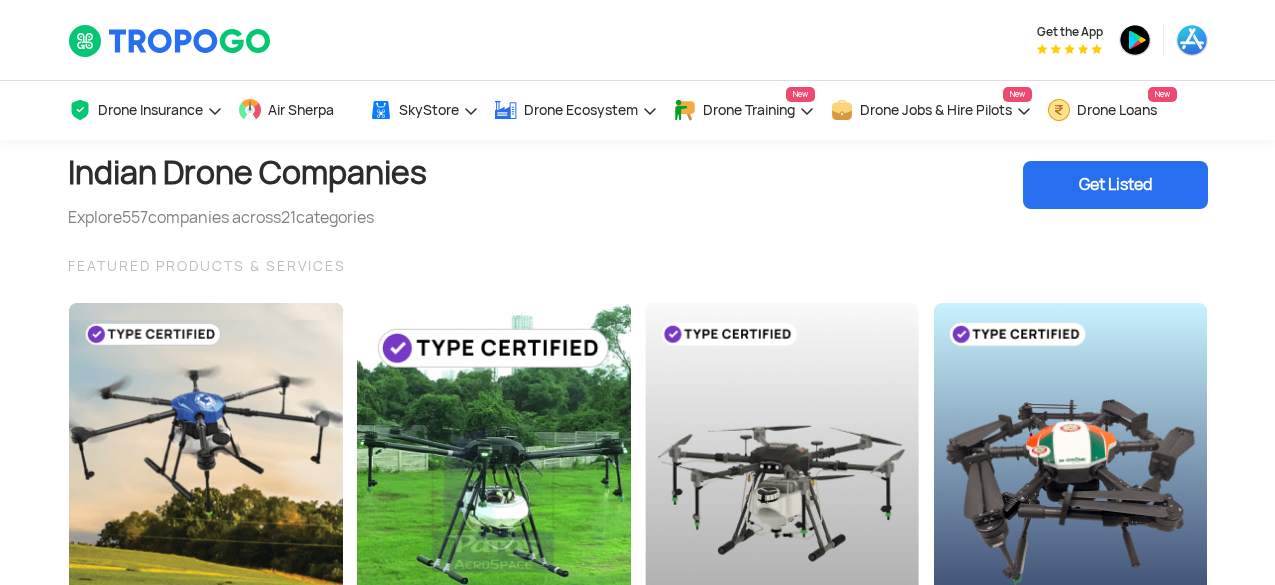 scroll, scrollTop: 1863, scrollLeft: 0, axis: vertical 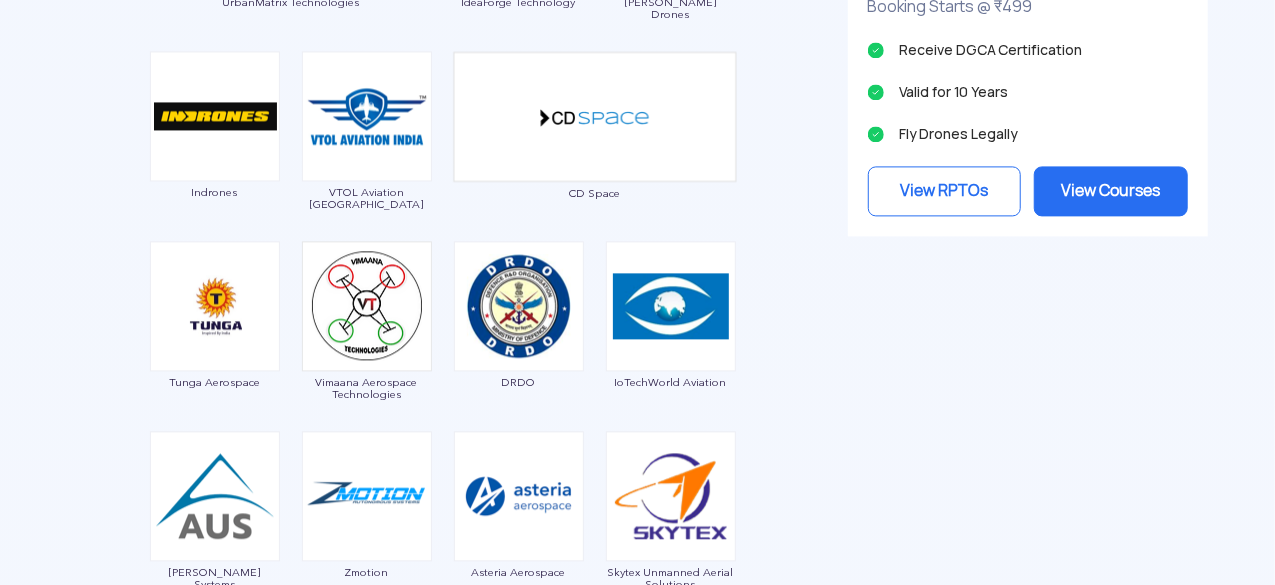 click on "Garuda Aerospace Throttle Aerospace General Aeronautics Redwing Labs Dhaksha Unmanned Systems Crystal Ball Thanos Technologies Paras Aerospace Tech Eagle Scandron Newspace Research UrbanMatrix Technologies IdeaForge Technology Marut Drones Indrones VTOL Aviation India CD Space Tunga Aerospace Vimaana Aerospace Technologies DRDO IoTechWorld Aviation Aarav Unmanned Systems Zmotion Asteria Aerospace Skytex Unmanned Aerial Solutions Skykrafts Aerospace EndureAir Kadet Defence Systems Edall System Daybest UAVIO Labs LYAR DTOWN ROBOTICS Johnnette Jatayu Unmanned Systems Roter Vyomik Drones MagicMyna Nibrus Technologies Pvt. Ltd Sagar Defence Engineering D'Aviators Anjani Technoplast Ayaan Autonomous Systems Empyrean Robotic Technologies Hindustan Aeronautics Limited Aurora Integrated Systems TATA Advanced Systems Mirai-Drone UAVE Limited Enord SKYX Aerospace Rospace Technology Roboz Dotin Tech Ecom Infotech India Limited DroneStark Technologies CerebroSpark Innovations LLP Skylark Drones Dassault System IRUS" at bounding box center (443, -109) 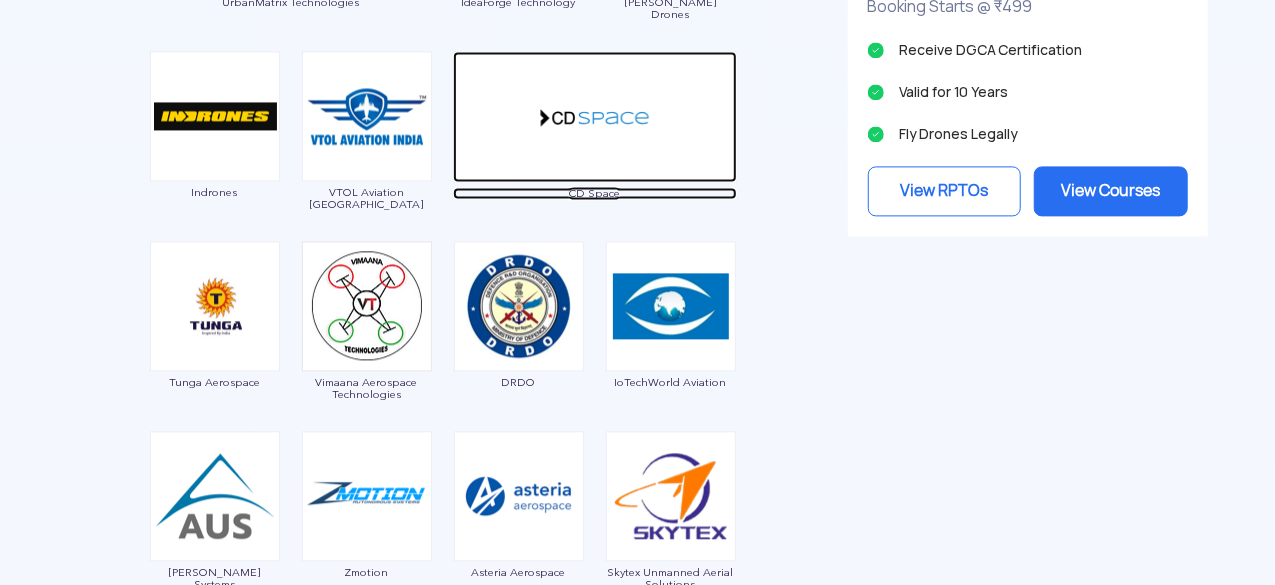 click on "CD Space" at bounding box center (595, 193) 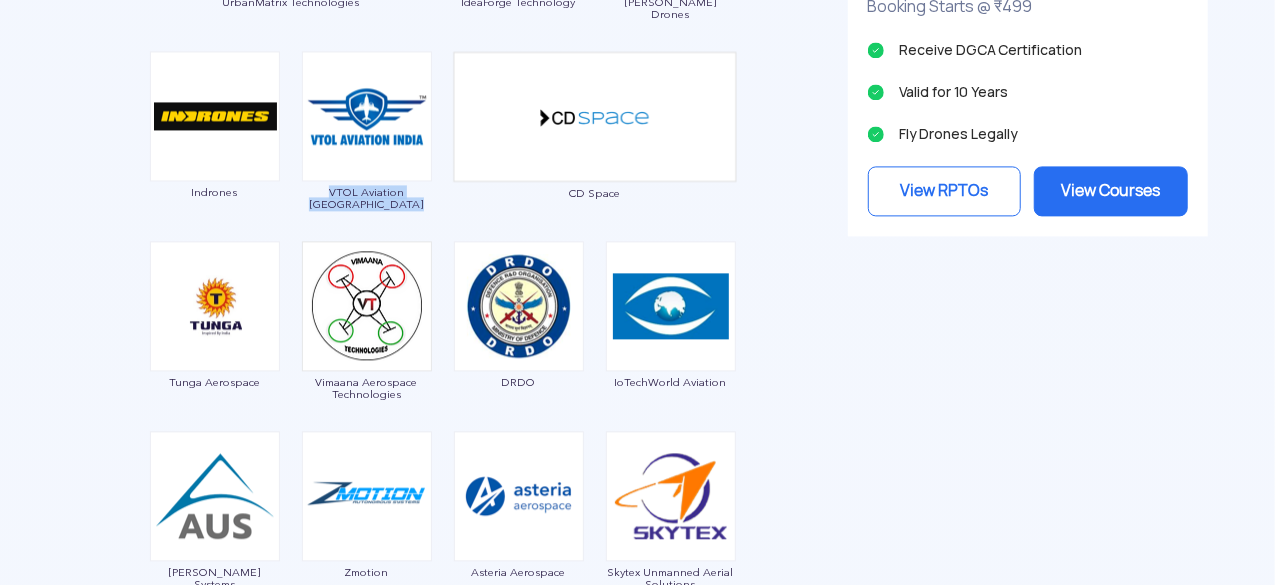 drag, startPoint x: 436, startPoint y: 193, endPoint x: 306, endPoint y: 189, distance: 130.06152 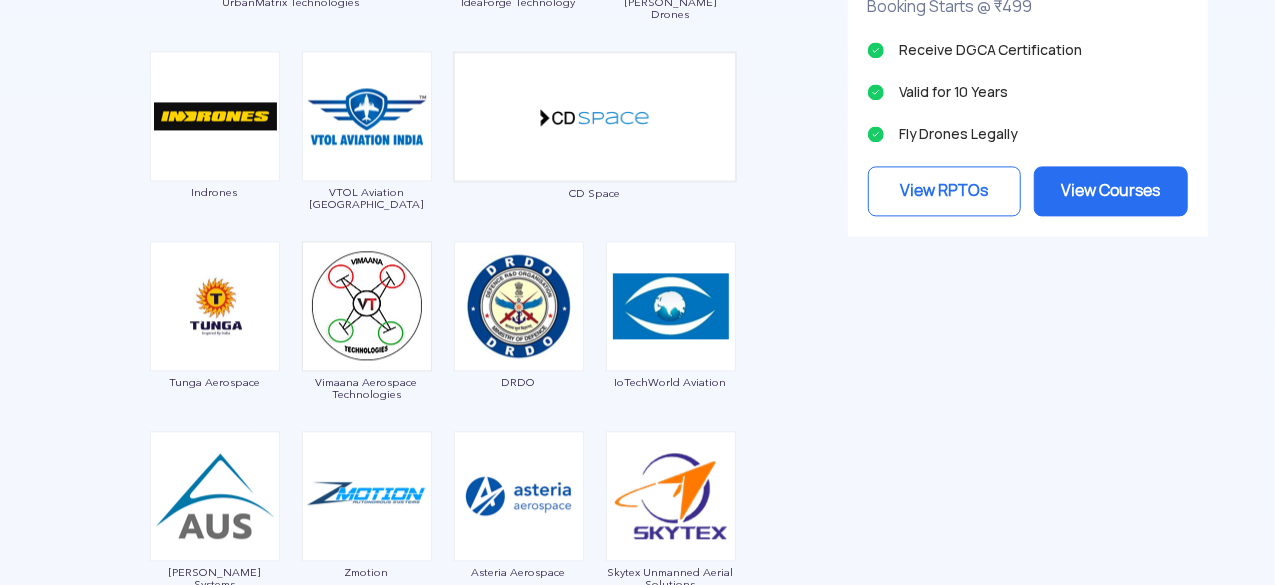 click on "Garuda Aerospace Throttle Aerospace General Aeronautics Redwing Labs Dhaksha Unmanned Systems Crystal Ball Thanos Technologies Paras Aerospace Tech Eagle Scandron Newspace Research UrbanMatrix Technologies IdeaForge Technology Marut Drones Indrones VTOL Aviation India CD Space Tunga Aerospace Vimaana Aerospace Technologies DRDO IoTechWorld Aviation Aarav Unmanned Systems Zmotion Asteria Aerospace Skytex Unmanned Aerial Solutions Skykrafts Aerospace EndureAir Kadet Defence Systems Edall System Daybest UAVIO Labs LYAR DTOWN ROBOTICS Johnnette Jatayu Unmanned Systems Roter Vyomik Drones MagicMyna Nibrus Technologies Pvt. Ltd Sagar Defence Engineering D'Aviators Anjani Technoplast Ayaan Autonomous Systems Empyrean Robotic Technologies Hindustan Aeronautics Limited Aurora Integrated Systems TATA Advanced Systems Mirai-Drone UAVE Limited Enord SKYX Aerospace Rospace Technology Roboz Dotin Tech Ecom Infotech India Limited DroneStark Technologies CerebroSpark Innovations LLP Skylark Drones Dassault System IRUS" at bounding box center [443, -109] 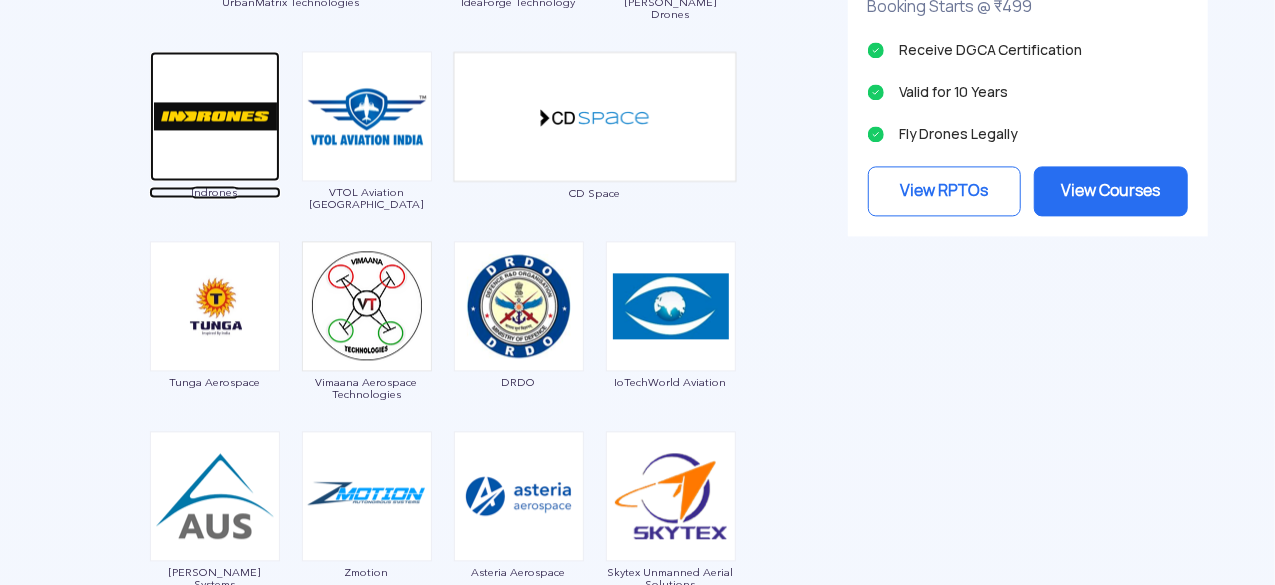 click on "Indrones" at bounding box center [215, 192] 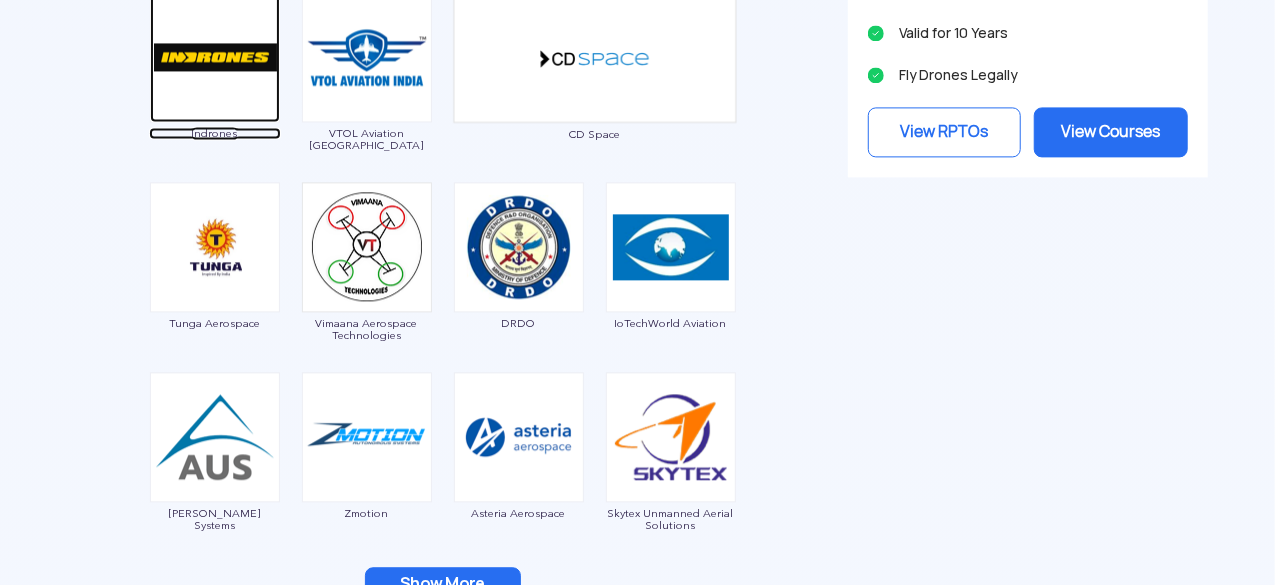 scroll, scrollTop: 2263, scrollLeft: 0, axis: vertical 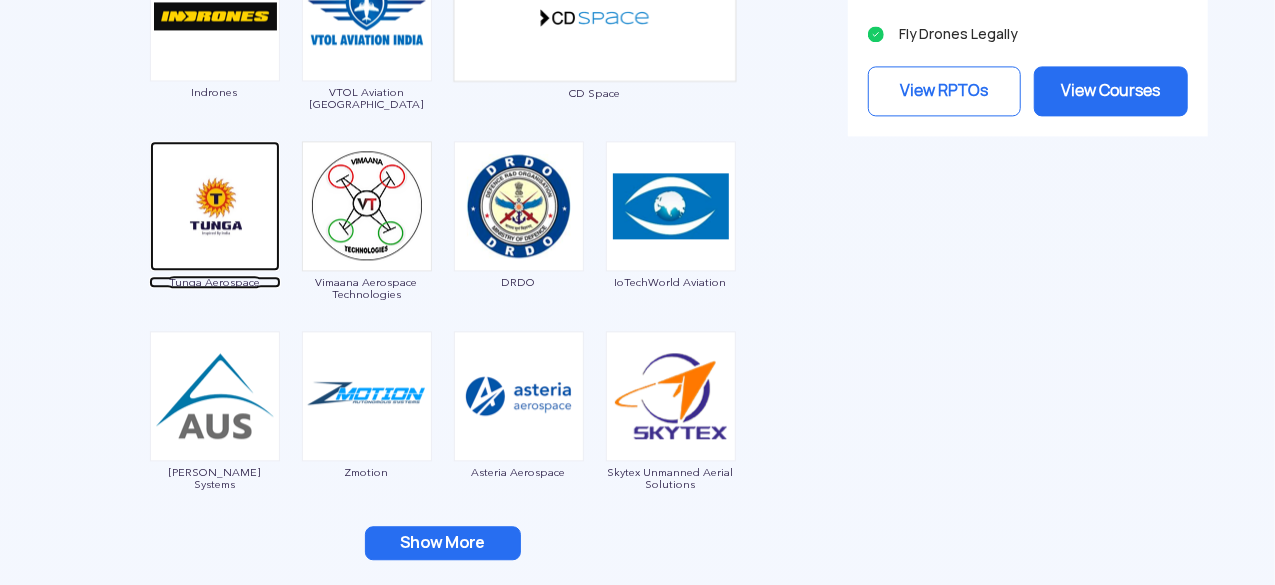 click on "Tunga Aerospace" at bounding box center (215, 282) 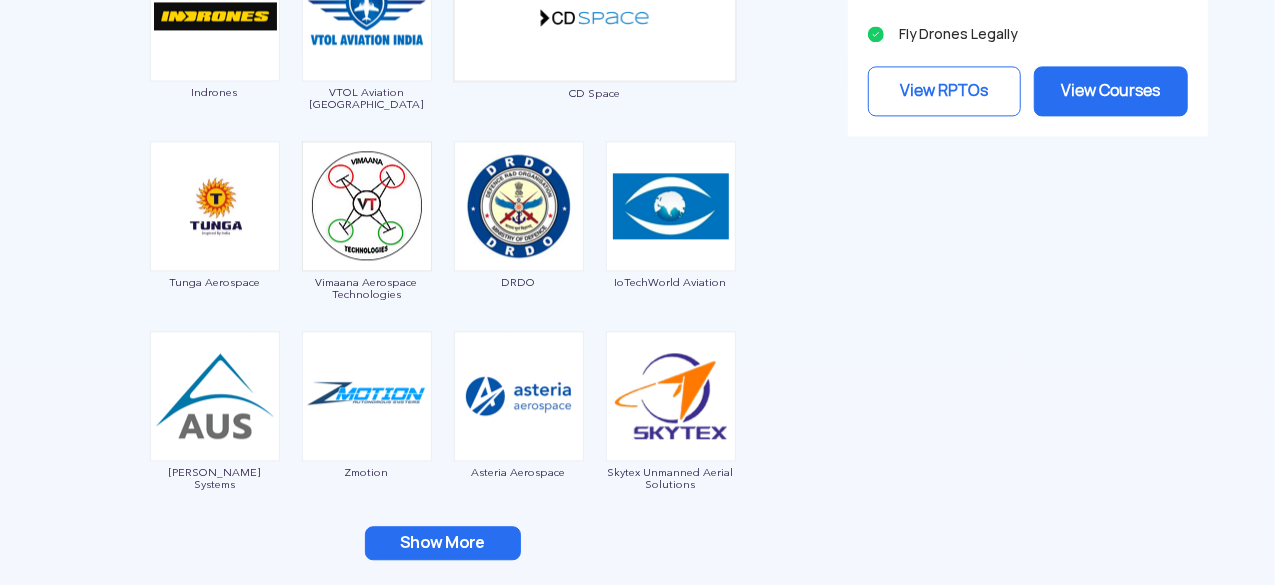 click on "Vimaana Aerospace Technologies" at bounding box center (367, 288) 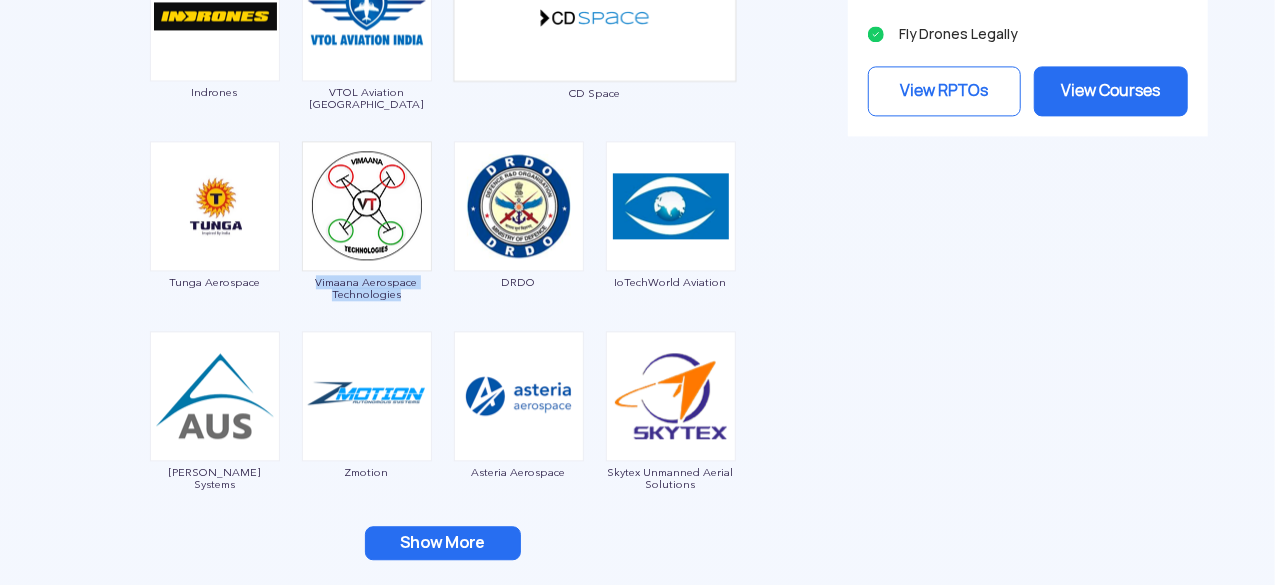 drag, startPoint x: 409, startPoint y: 296, endPoint x: 316, endPoint y: 275, distance: 95.34149 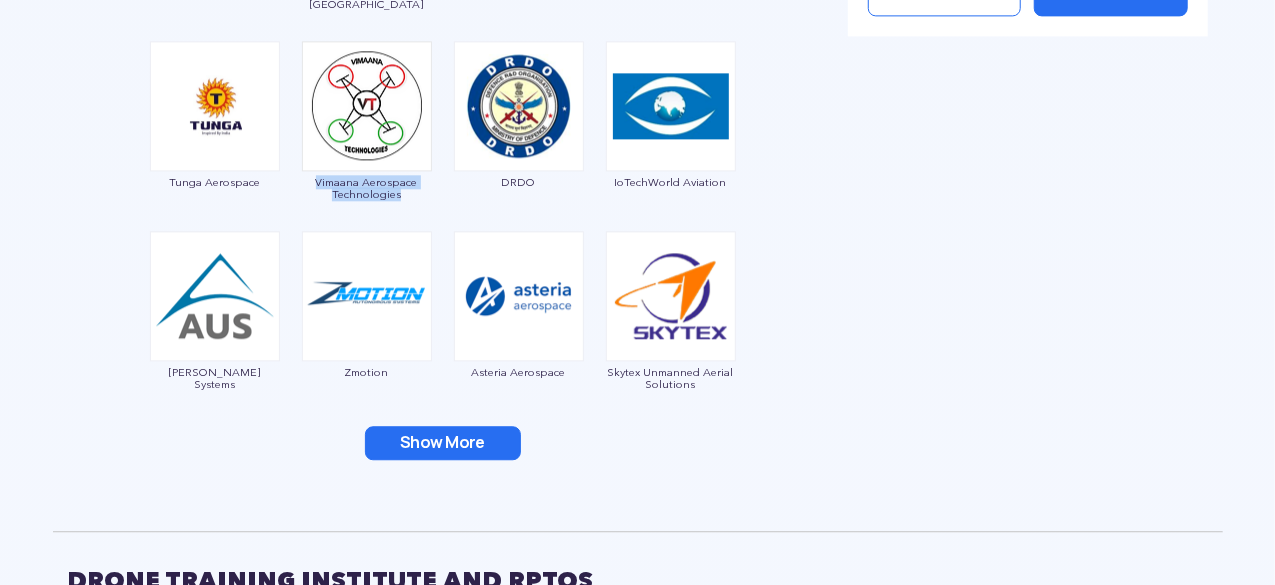 scroll, scrollTop: 2463, scrollLeft: 0, axis: vertical 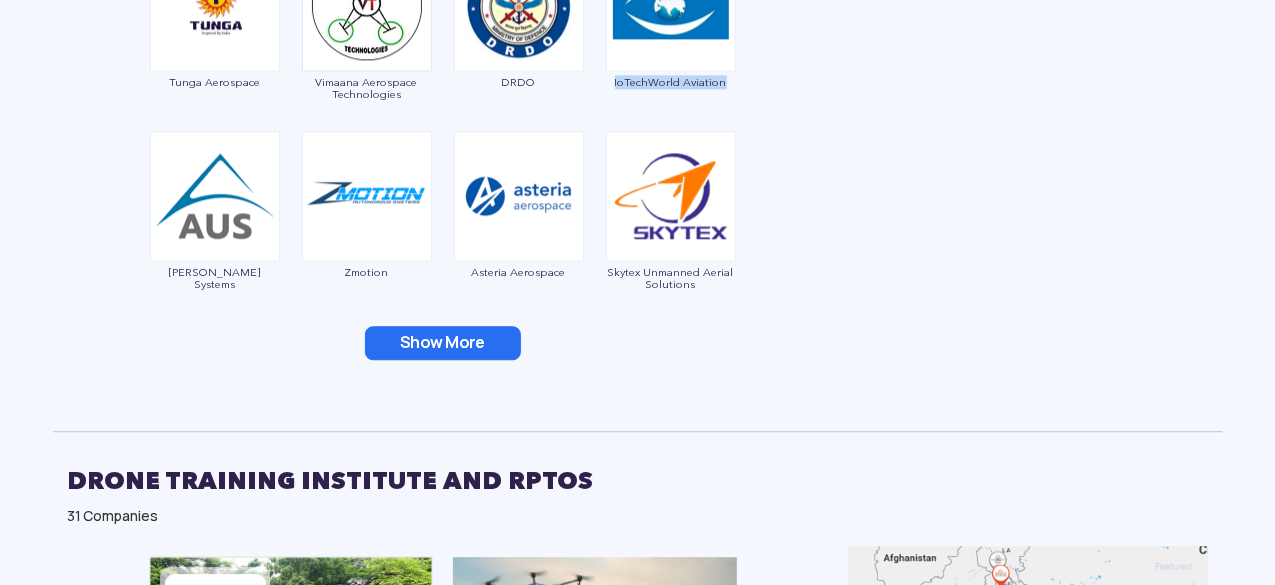 drag, startPoint x: 610, startPoint y: 81, endPoint x: 724, endPoint y: 89, distance: 114.28036 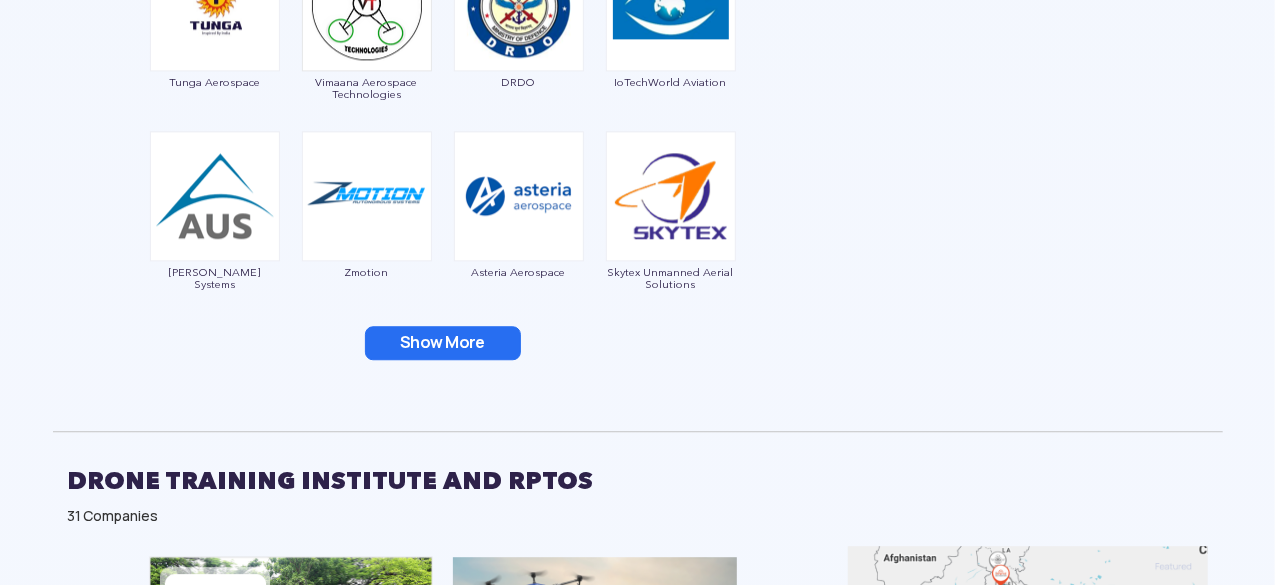 click on "IoTechWorld Aviation" at bounding box center [671, 82] 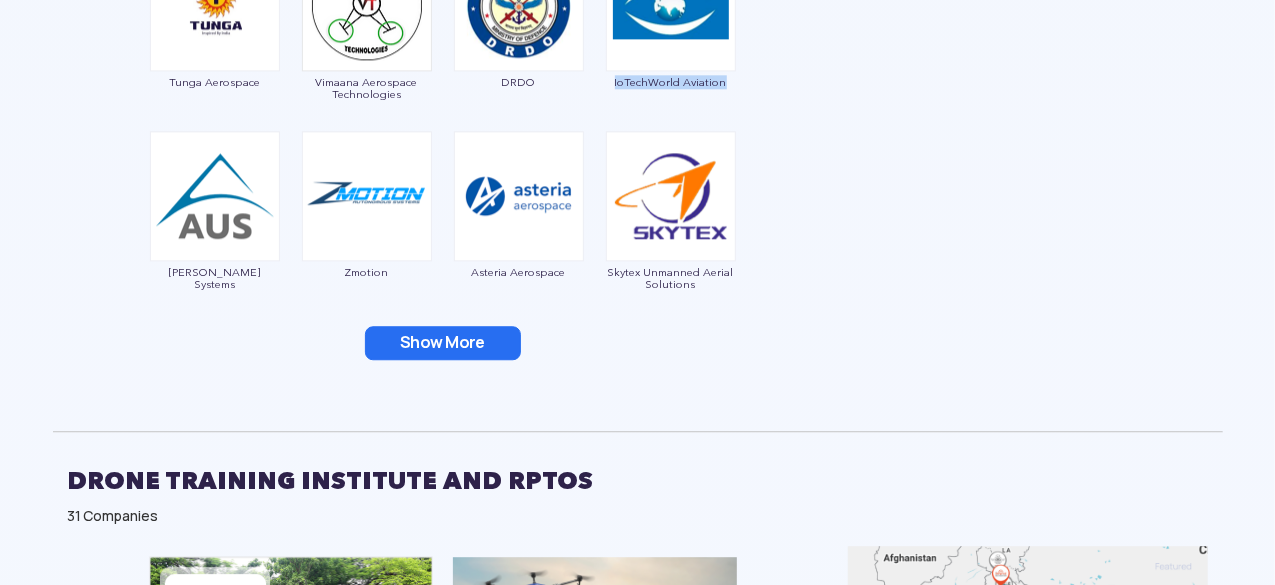 drag, startPoint x: 729, startPoint y: 82, endPoint x: 604, endPoint y: 85, distance: 125.035995 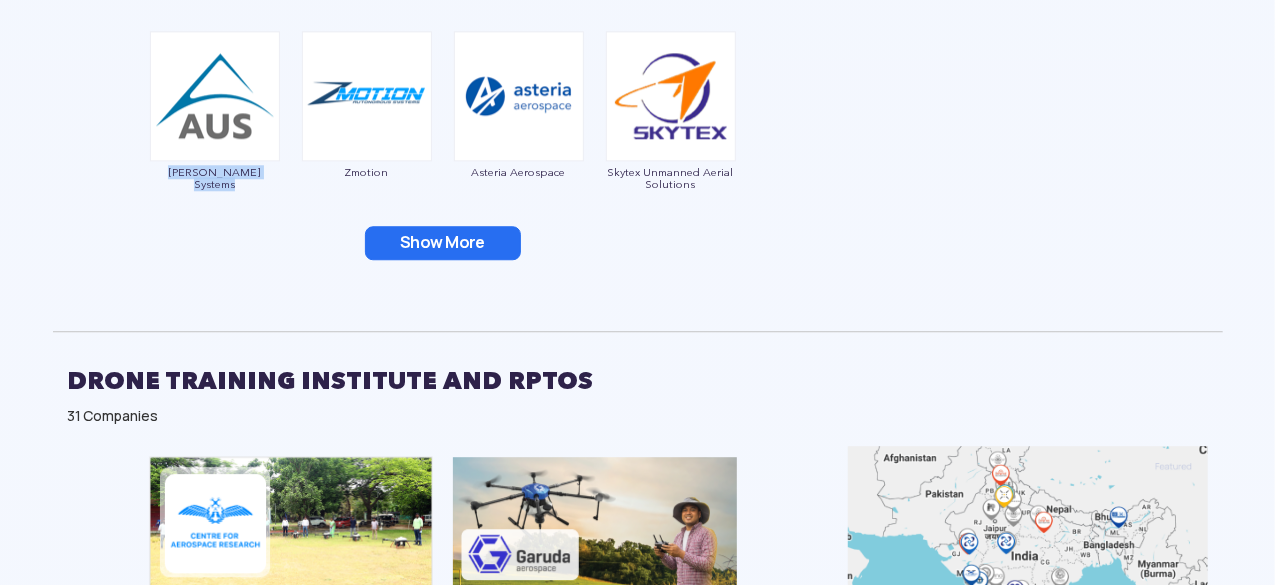 drag, startPoint x: 286, startPoint y: 175, endPoint x: 146, endPoint y: 169, distance: 140.12851 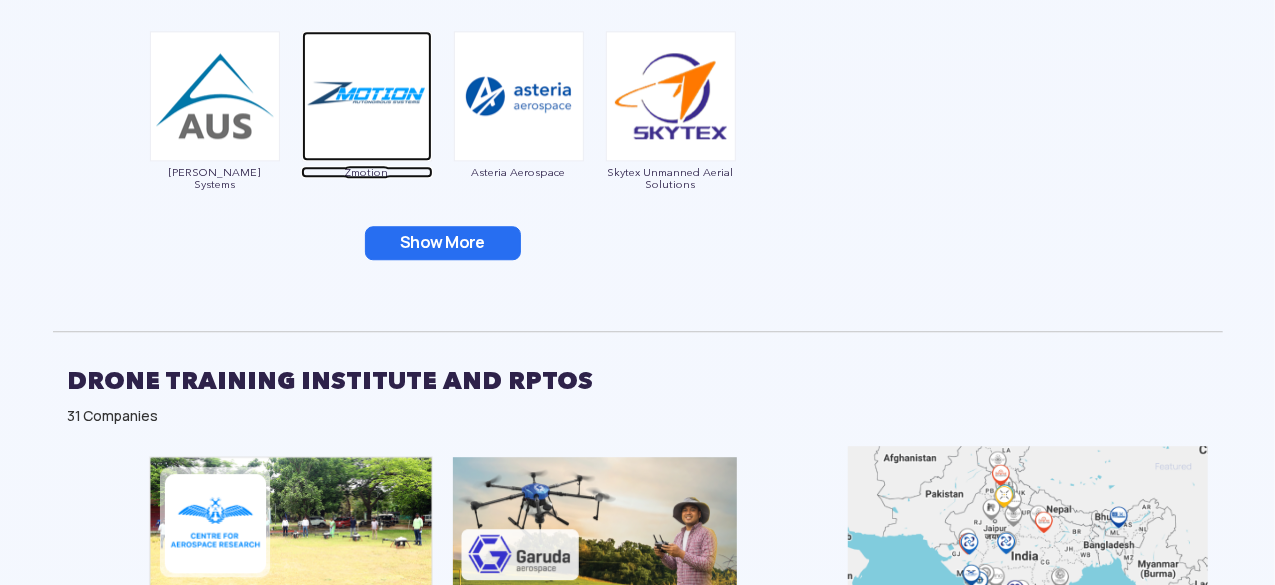 click on "Zmotion" at bounding box center [367, 172] 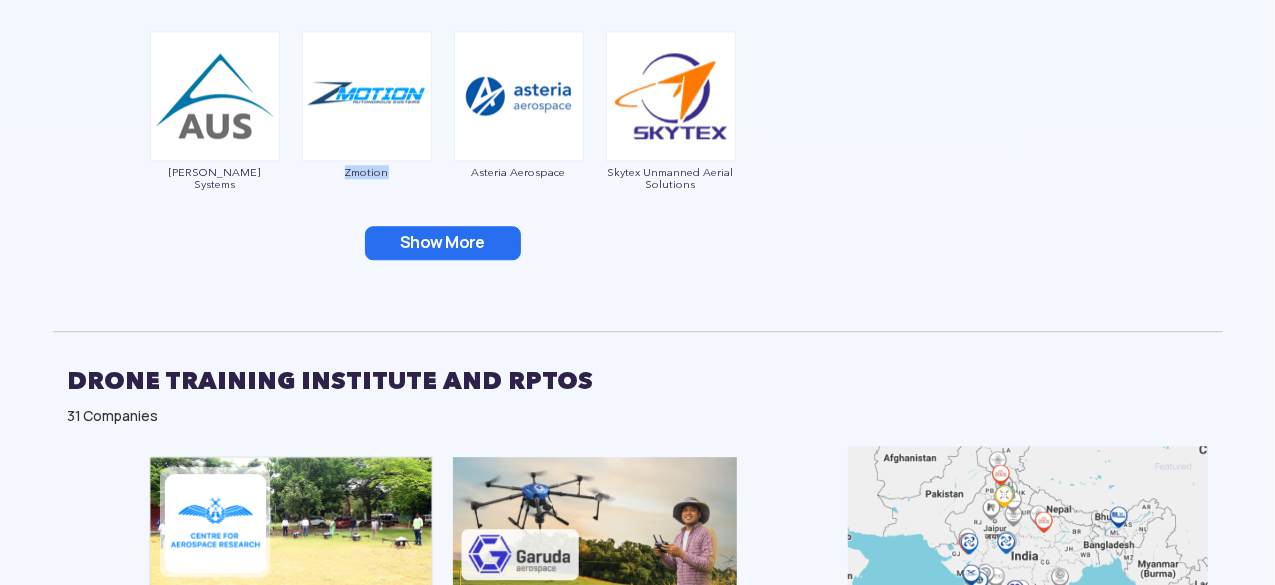 drag, startPoint x: 413, startPoint y: 179, endPoint x: 338, endPoint y: 172, distance: 75.32596 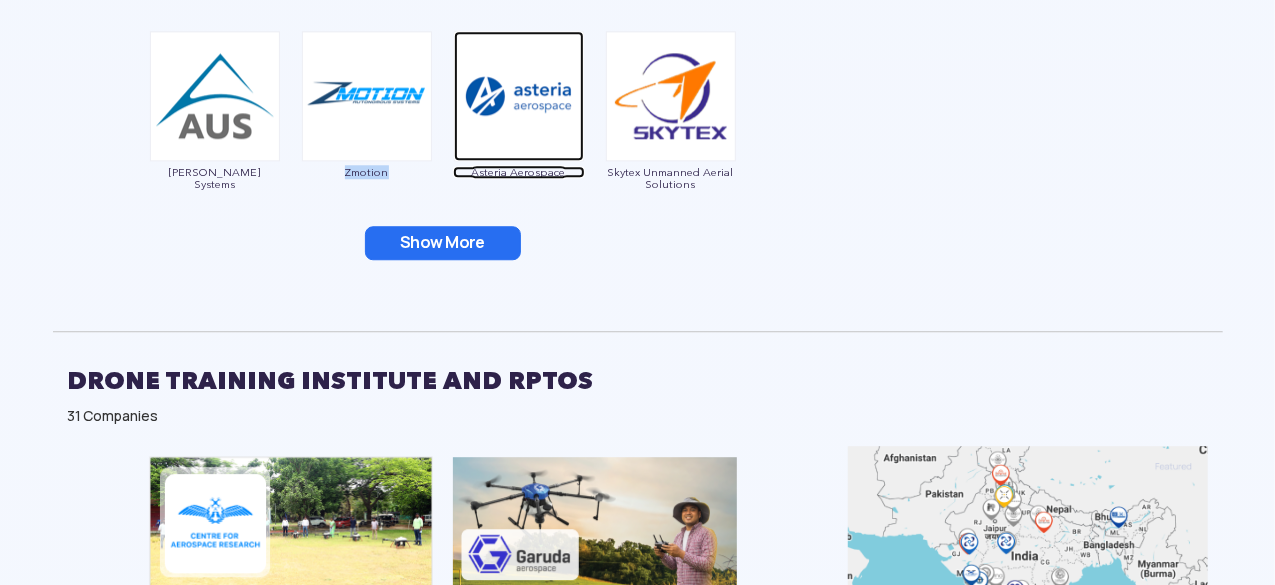 click on "Asteria Aerospace" at bounding box center (519, 172) 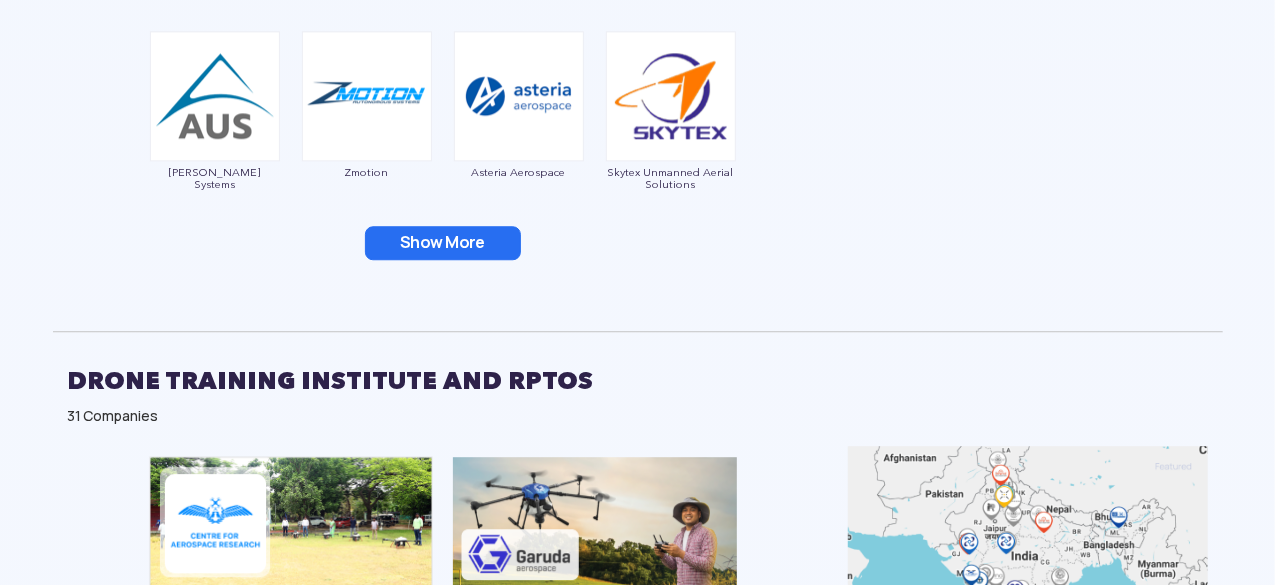 click at bounding box center [638, 889] 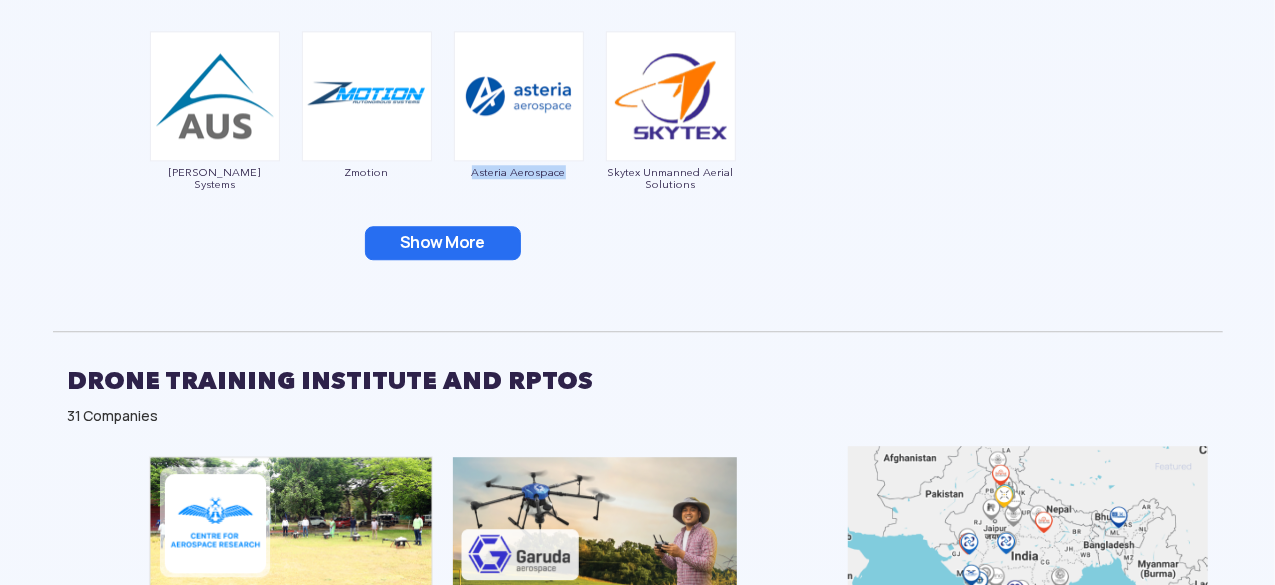 drag, startPoint x: 592, startPoint y: 171, endPoint x: 471, endPoint y: 171, distance: 121 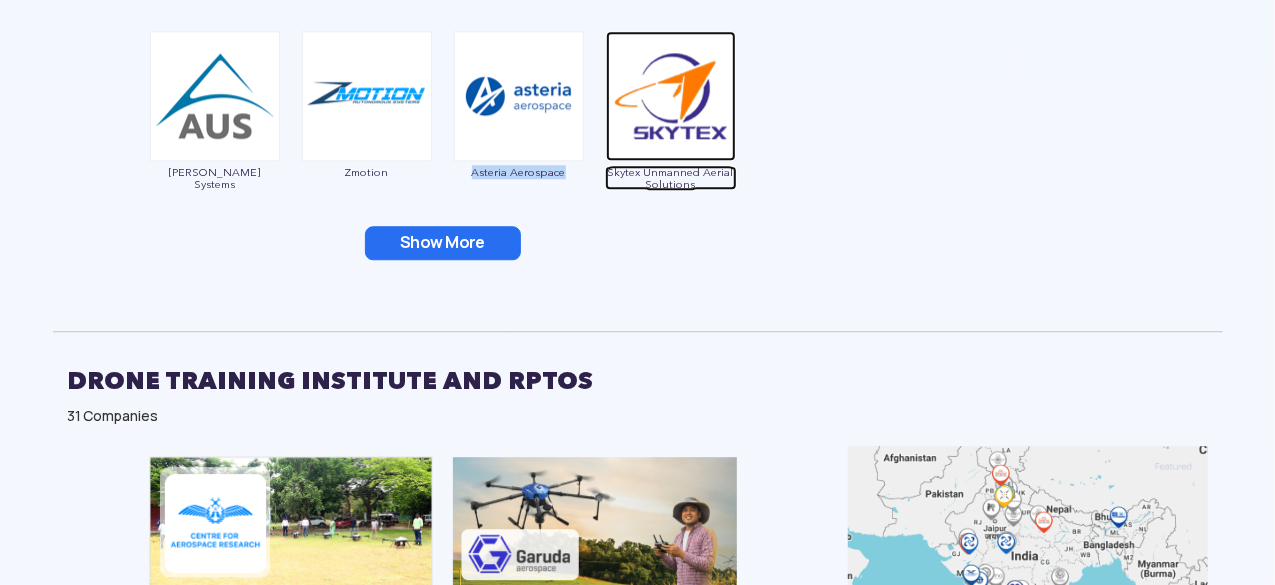 click on "Skytex Unmanned Aerial Solutions" at bounding box center (671, 178) 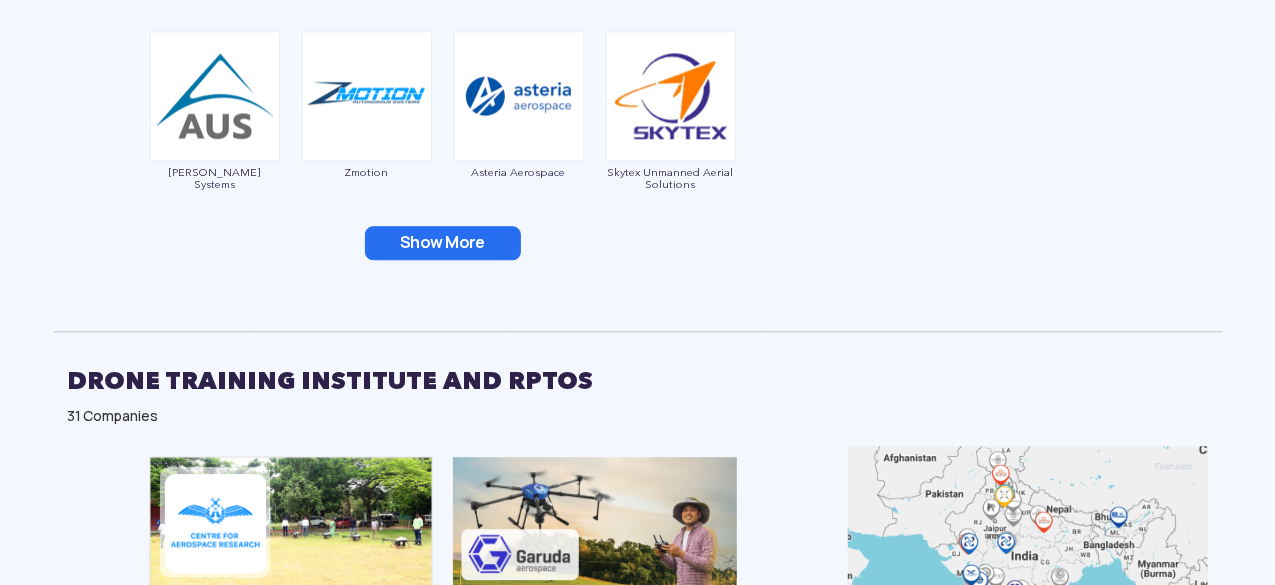 drag, startPoint x: 706, startPoint y: 241, endPoint x: 694, endPoint y: 232, distance: 15 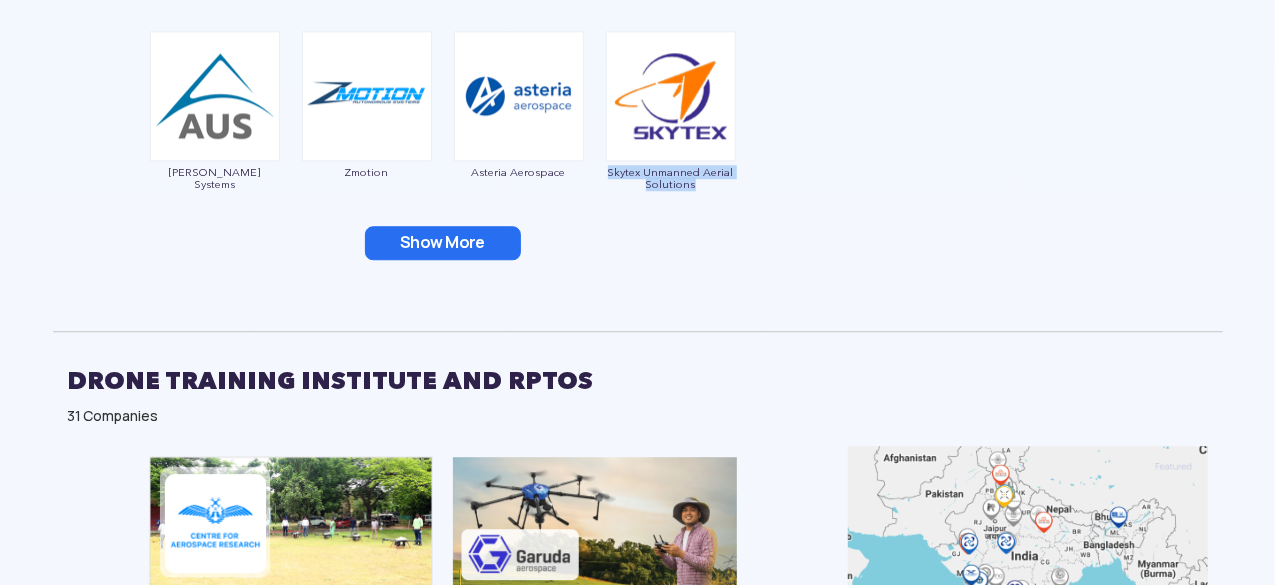 drag, startPoint x: 707, startPoint y: 191, endPoint x: 609, endPoint y: 172, distance: 99.824844 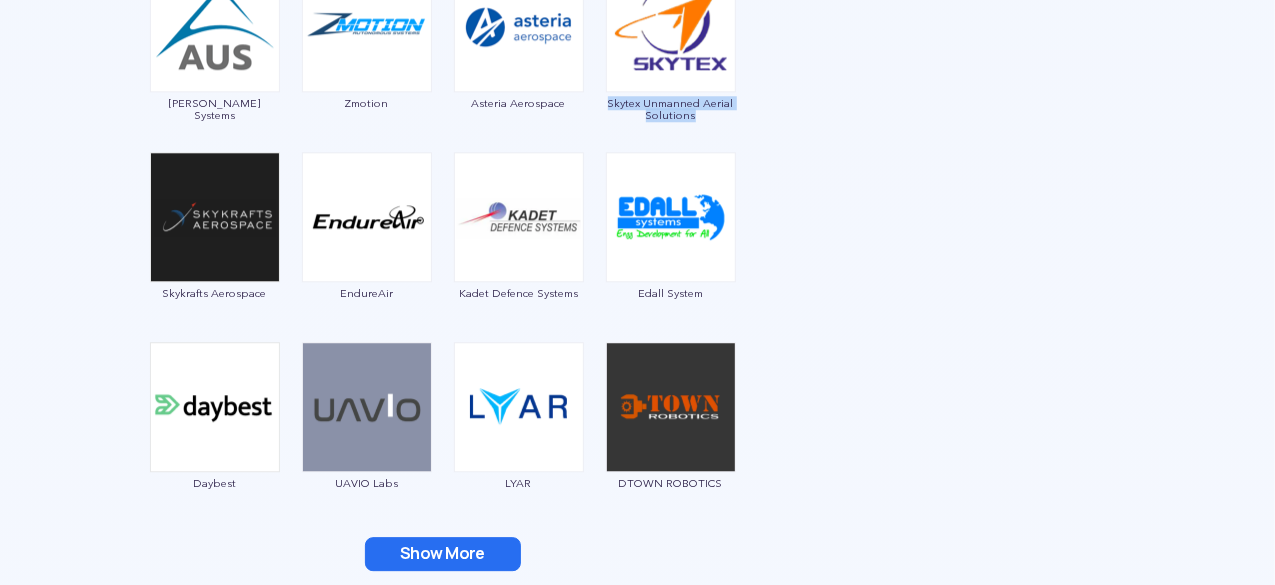 scroll, scrollTop: 2663, scrollLeft: 0, axis: vertical 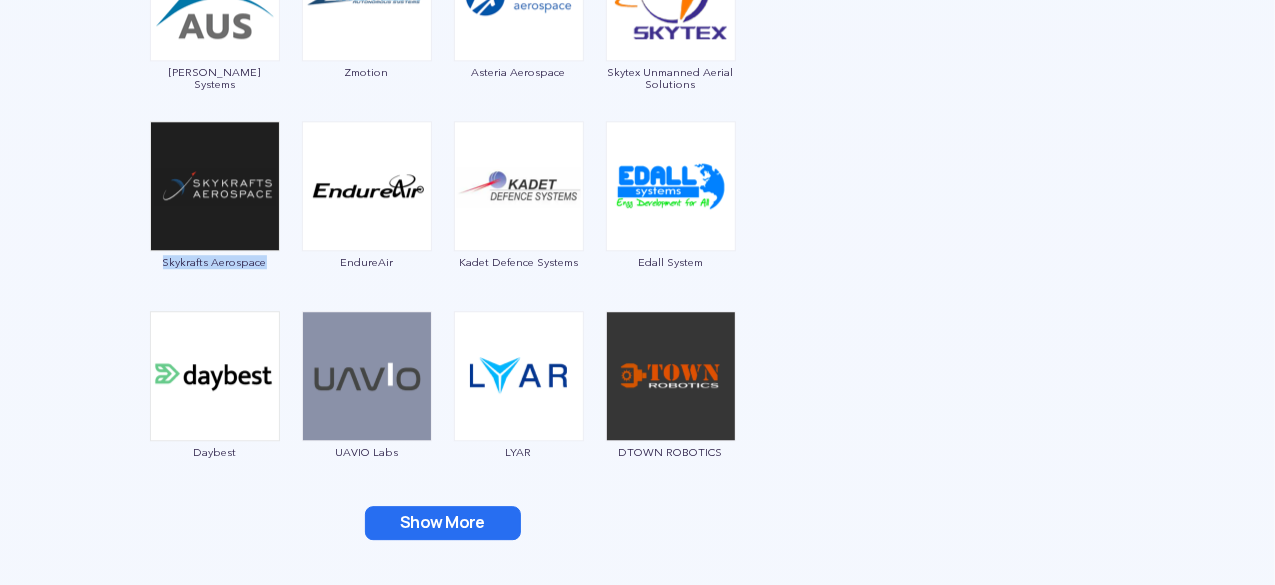 drag, startPoint x: 280, startPoint y: 267, endPoint x: 157, endPoint y: 267, distance: 123 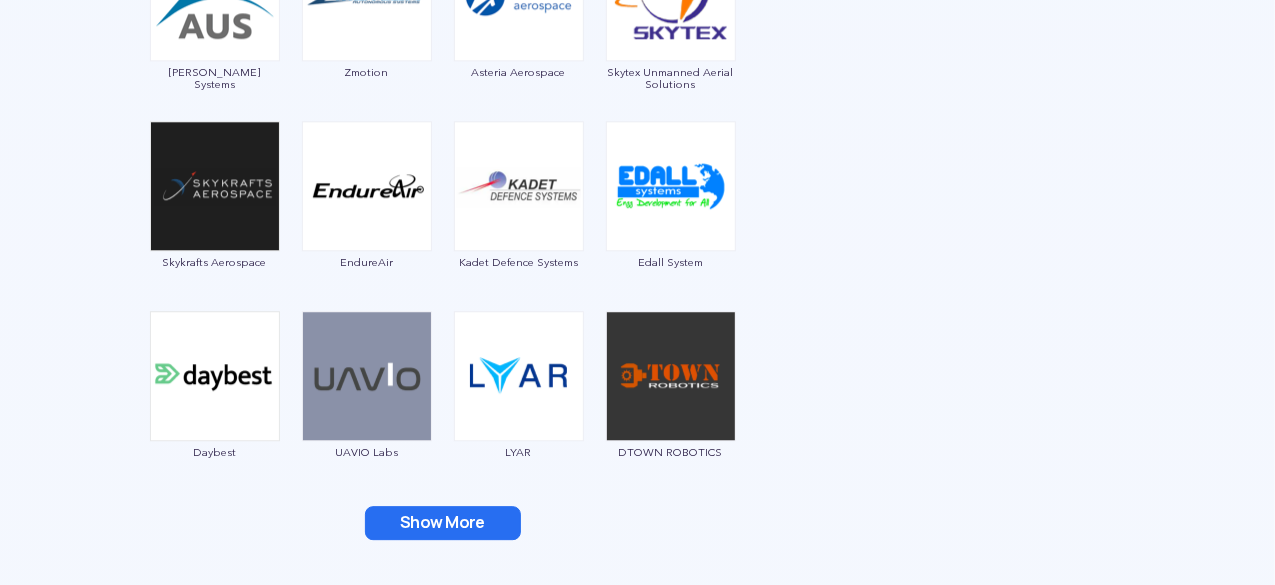 click at bounding box center [638, -494] 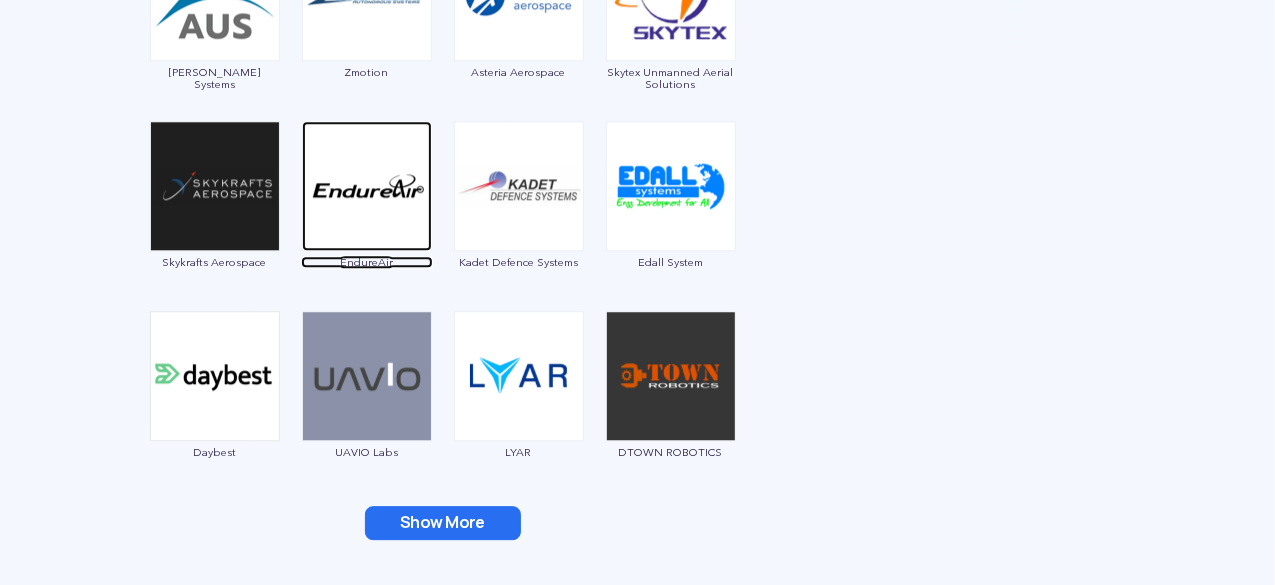 click on "EndureAir" at bounding box center (367, 262) 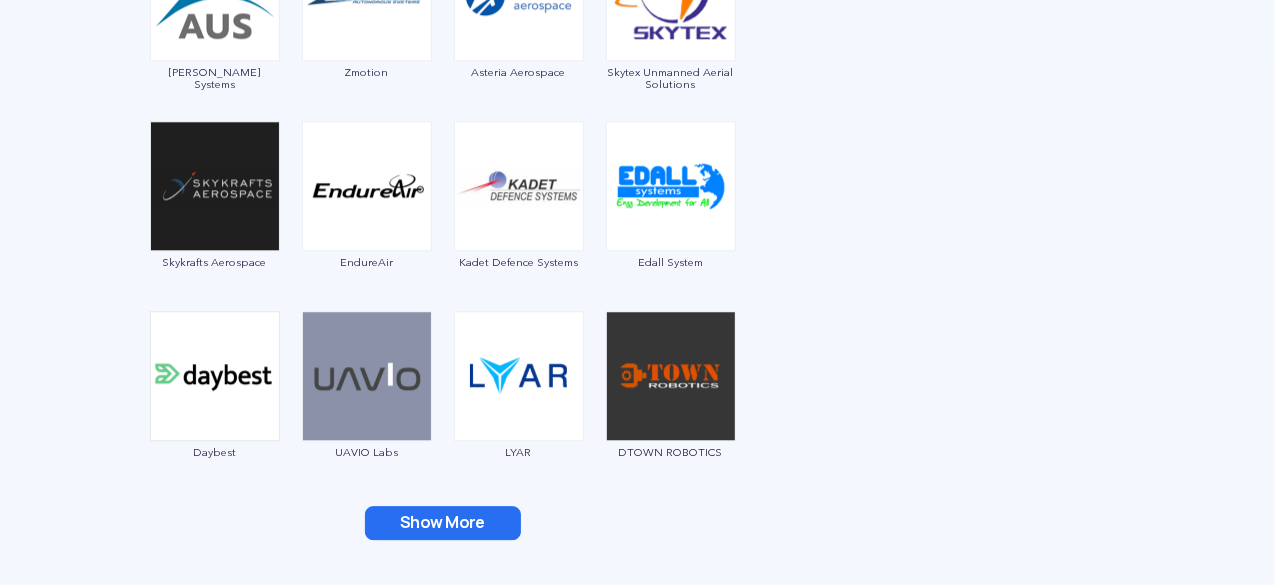click at bounding box center [638, -494] 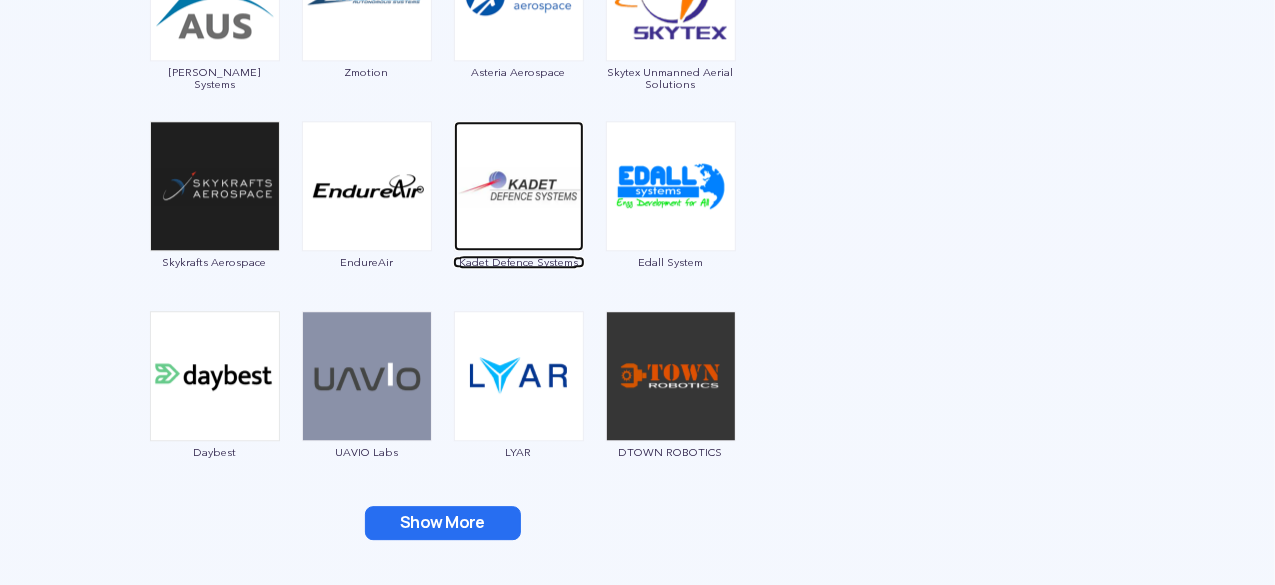 click on "Kadet Defence Systems" at bounding box center [519, 262] 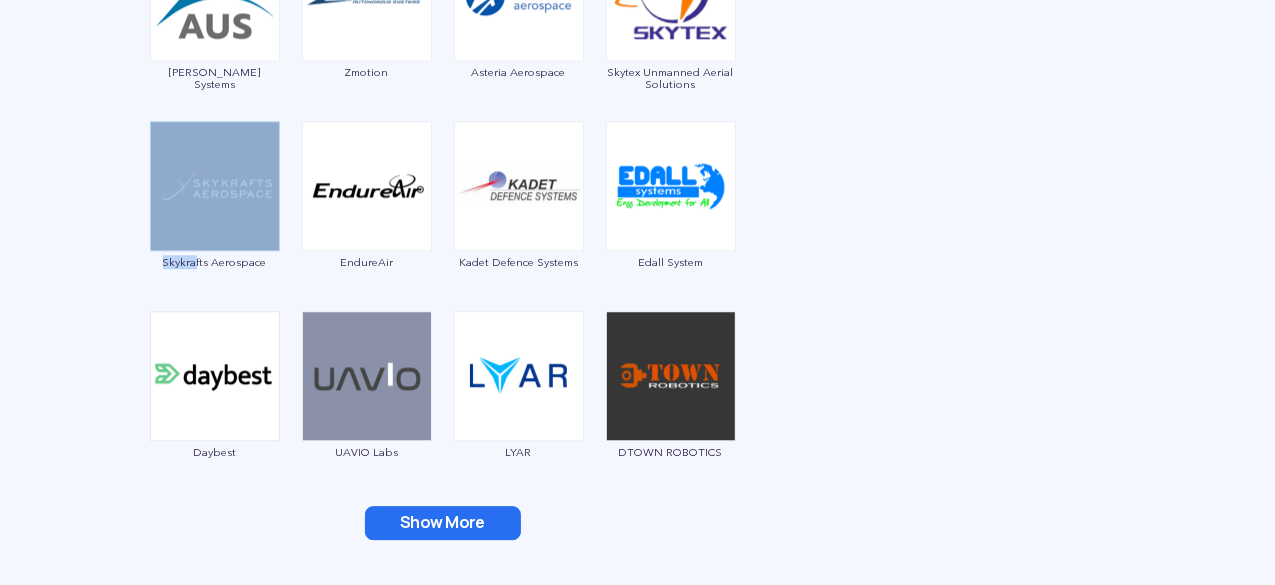 drag, startPoint x: 158, startPoint y: 253, endPoint x: 219, endPoint y: 259, distance: 61.294373 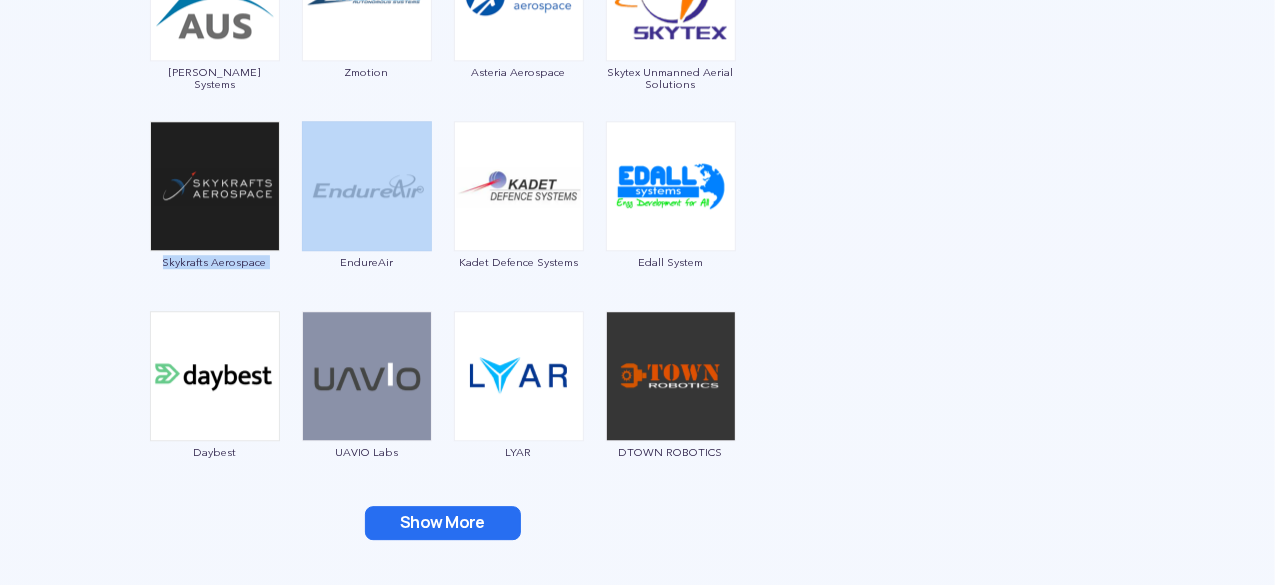 drag, startPoint x: 302, startPoint y: 267, endPoint x: 158, endPoint y: 252, distance: 144.77914 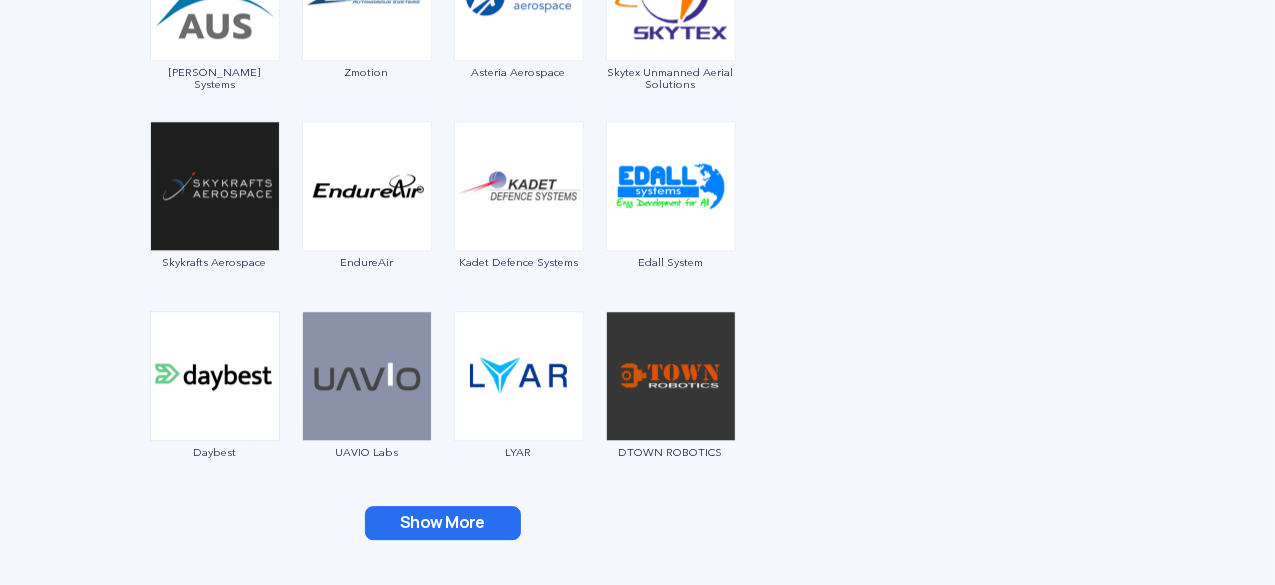 click on "Garuda Aerospace Throttle Aerospace General Aeronautics Redwing Labs Dhaksha Unmanned Systems Crystal Ball Thanos Technologies Paras Aerospace Tech Eagle Scandron Newspace Research UrbanMatrix Technologies IdeaForge Technology Marut Drones Indrones VTOL Aviation India CD Space Tunga Aerospace Vimaana Aerospace Technologies DRDO IoTechWorld Aviation Aarav Unmanned Systems Zmotion Asteria Aerospace Skytex Unmanned Aerial Solutions Skykrafts Aerospace EndureAir Kadet Defence Systems Edall System Daybest UAVIO Labs LYAR DTOWN ROBOTICS Johnnette Jatayu Unmanned Systems Roter Vyomik Drones MagicMyna Nibrus Technologies Pvt. Ltd Sagar Defence Engineering D'Aviators Anjani Technoplast Ayaan Autonomous Systems Empyrean Robotic Technologies Hindustan Aeronautics Limited Aurora Integrated Systems TATA Advanced Systems Mirai-Drone UAVE Limited Enord SKYX Aerospace Rospace Technology Roboz Dotin Tech Ecom Infotech India Limited DroneStark Technologies CerebroSpark Innovations LLP Skylark Drones Dassault System IRUS" at bounding box center [443, -419] 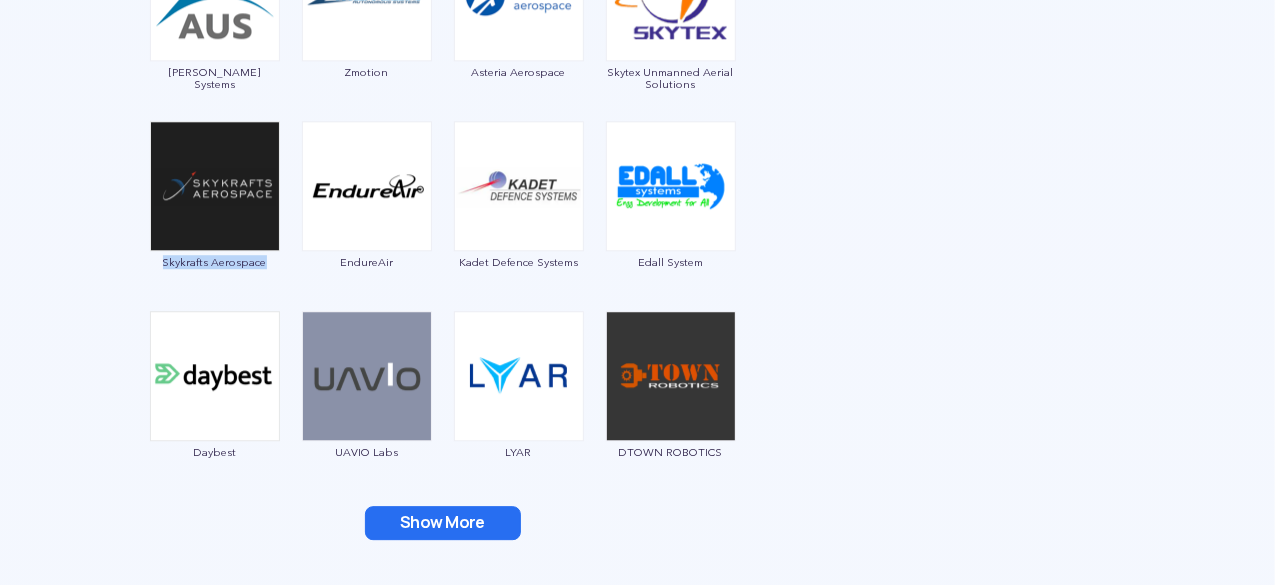 drag, startPoint x: 288, startPoint y: 263, endPoint x: 166, endPoint y: 263, distance: 122 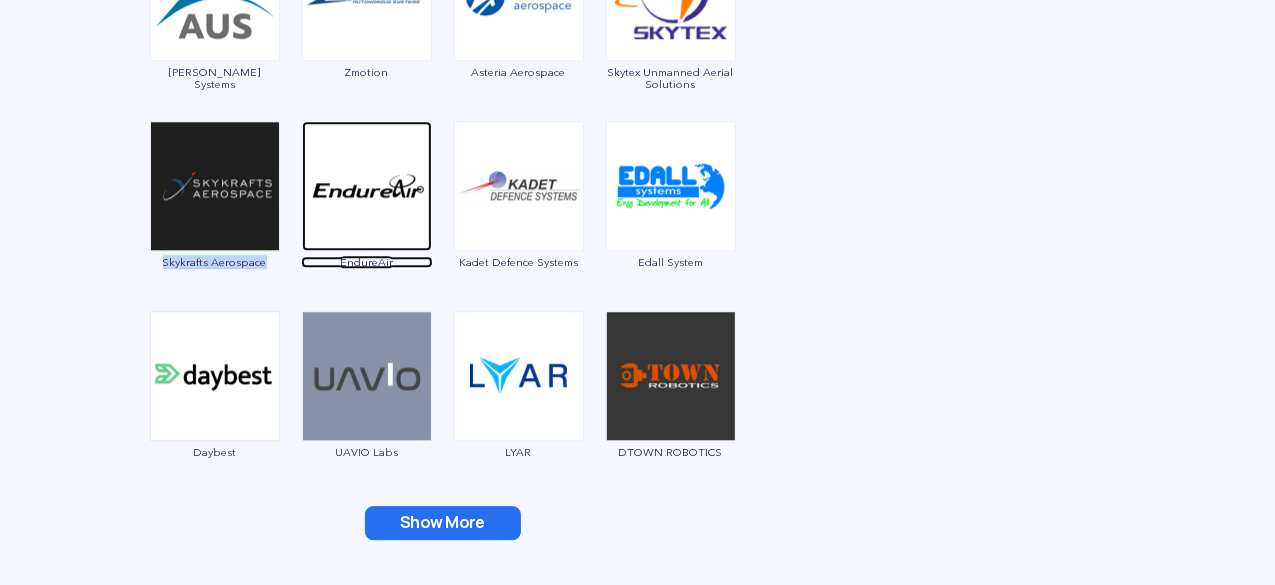 click at bounding box center [367, 186] 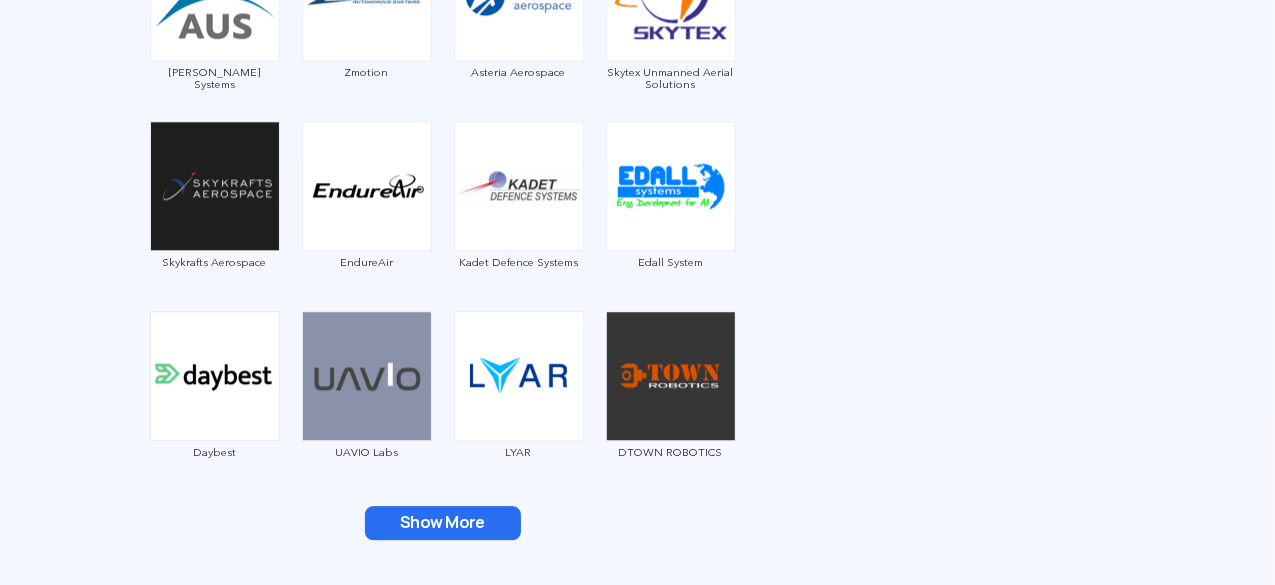 click at bounding box center (638, -494) 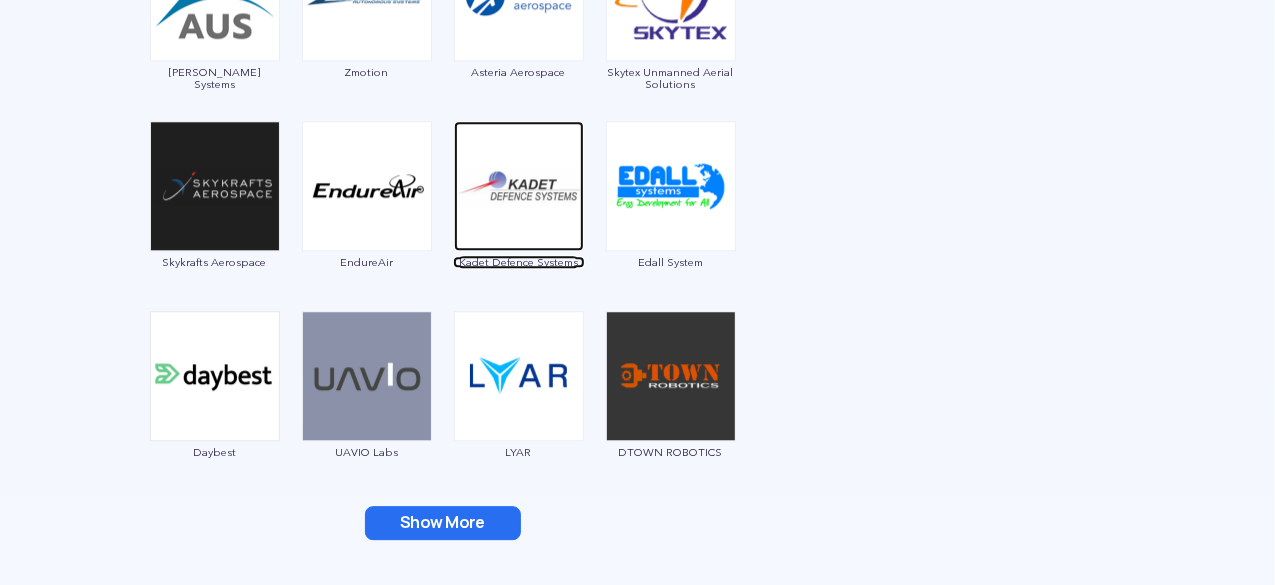 click at bounding box center [519, 186] 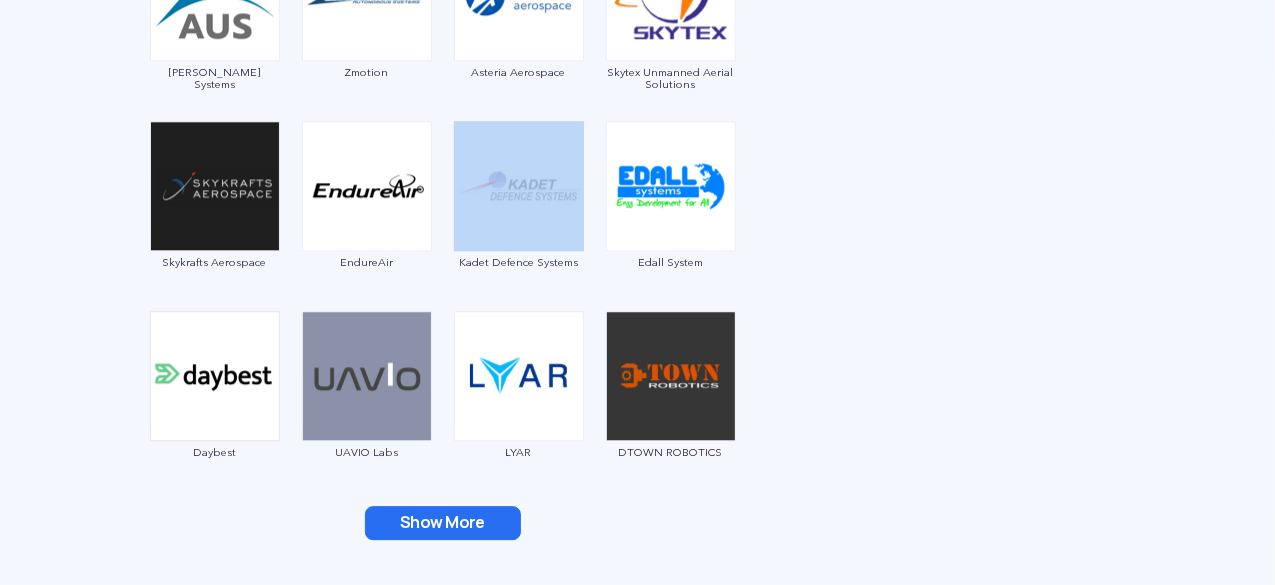 drag, startPoint x: 448, startPoint y: 259, endPoint x: 566, endPoint y: 277, distance: 119.36499 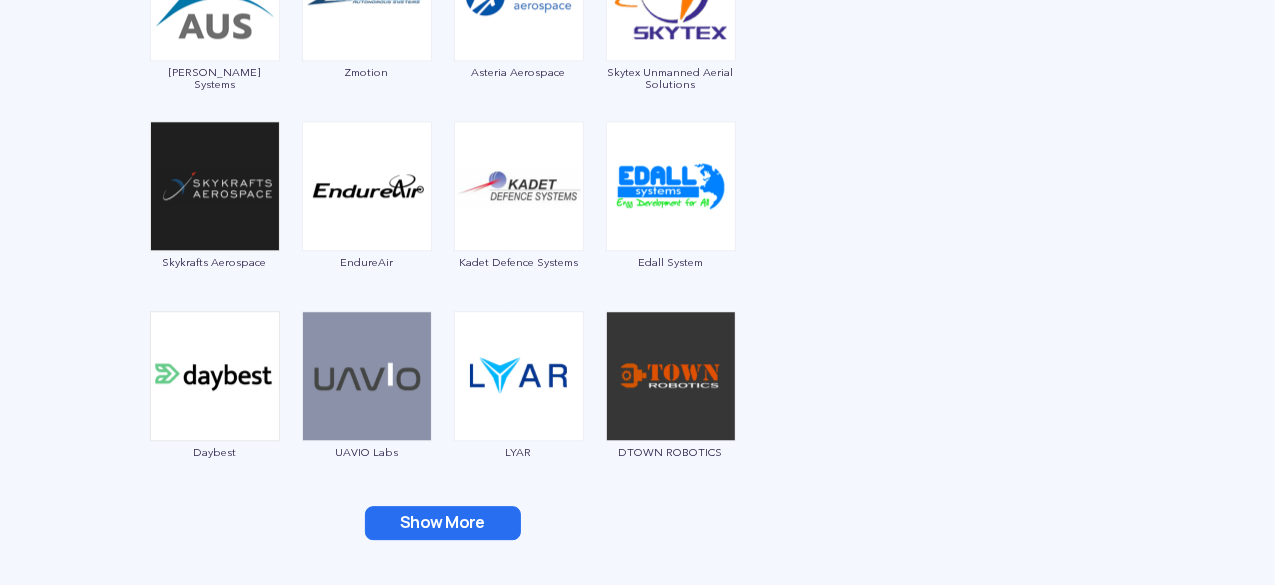 click on "Garuda Aerospace Throttle Aerospace General Aeronautics Redwing Labs Dhaksha Unmanned Systems Crystal Ball Thanos Technologies Paras Aerospace Tech Eagle Scandron Newspace Research UrbanMatrix Technologies IdeaForge Technology Marut Drones Indrones VTOL Aviation India CD Space Tunga Aerospace Vimaana Aerospace Technologies DRDO IoTechWorld Aviation Aarav Unmanned Systems Zmotion Asteria Aerospace Skytex Unmanned Aerial Solutions Skykrafts Aerospace EndureAir Kadet Defence Systems Edall System Daybest UAVIO Labs LYAR DTOWN ROBOTICS Johnnette Jatayu Unmanned Systems Roter Vyomik Drones MagicMyna Nibrus Technologies Pvt. Ltd Sagar Defence Engineering D'Aviators Anjani Technoplast Ayaan Autonomous Systems Empyrean Robotic Technologies Hindustan Aeronautics Limited Aurora Integrated Systems TATA Advanced Systems Mirai-Drone UAVE Limited Enord SKYX Aerospace Rospace Technology Roboz Dotin Tech Ecom Infotech India Limited DroneStark Technologies CerebroSpark Innovations LLP Skylark Drones Dassault System IRUS" at bounding box center [443, -419] 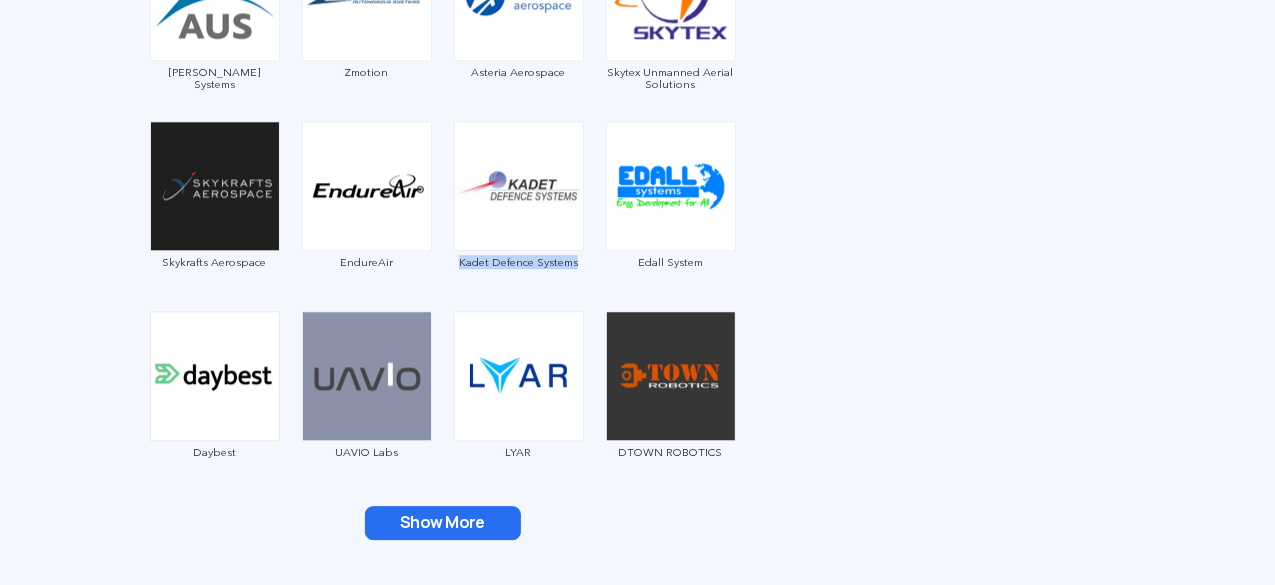 drag, startPoint x: 591, startPoint y: 263, endPoint x: 461, endPoint y: 265, distance: 130.01538 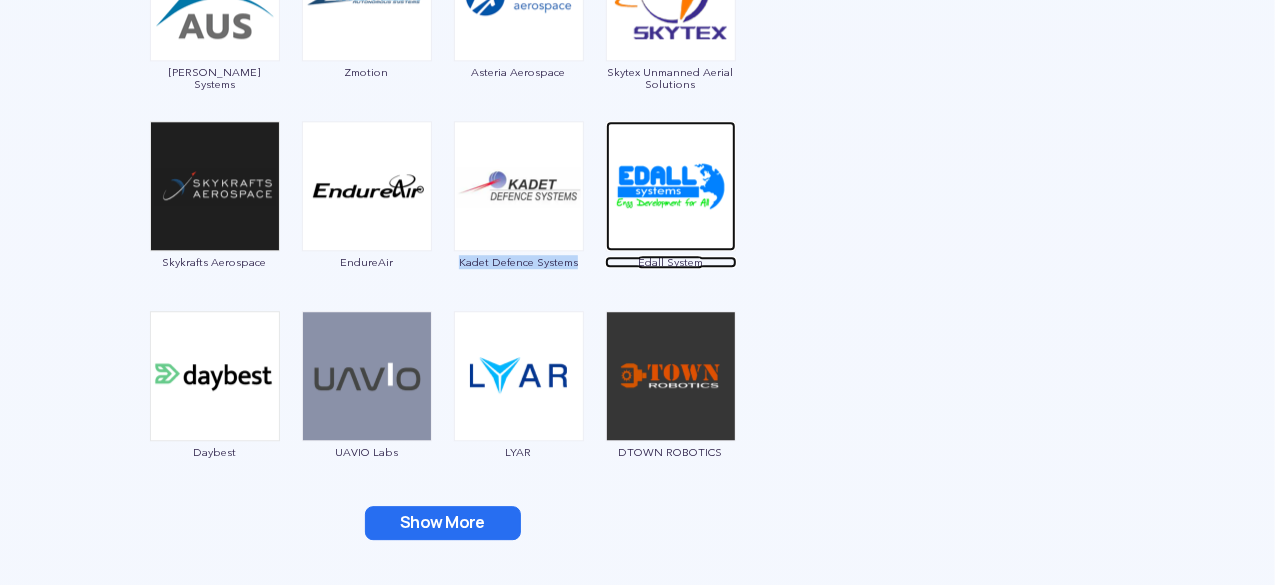 click at bounding box center (671, 186) 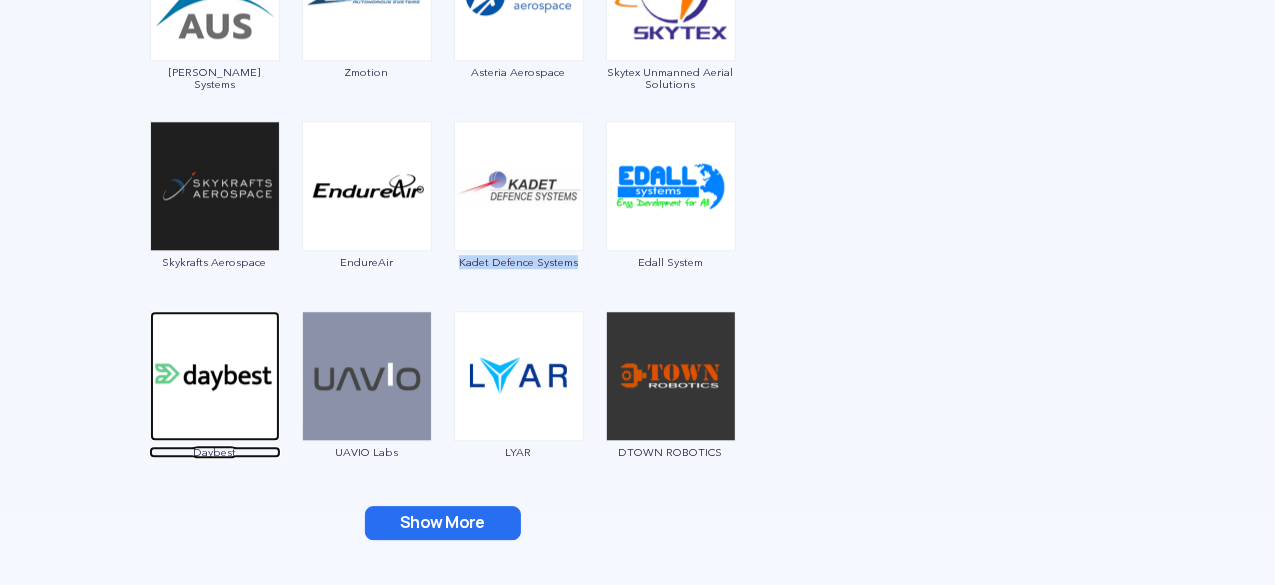 click on "Daybest" at bounding box center [215, 452] 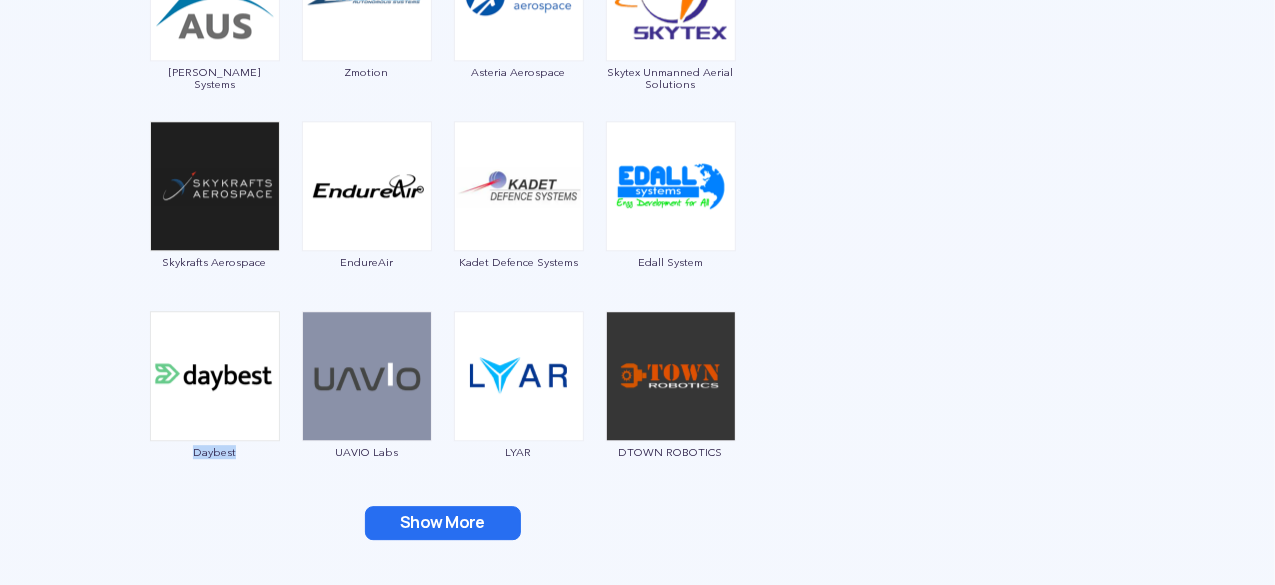 drag, startPoint x: 252, startPoint y: 457, endPoint x: 188, endPoint y: 451, distance: 64.28063 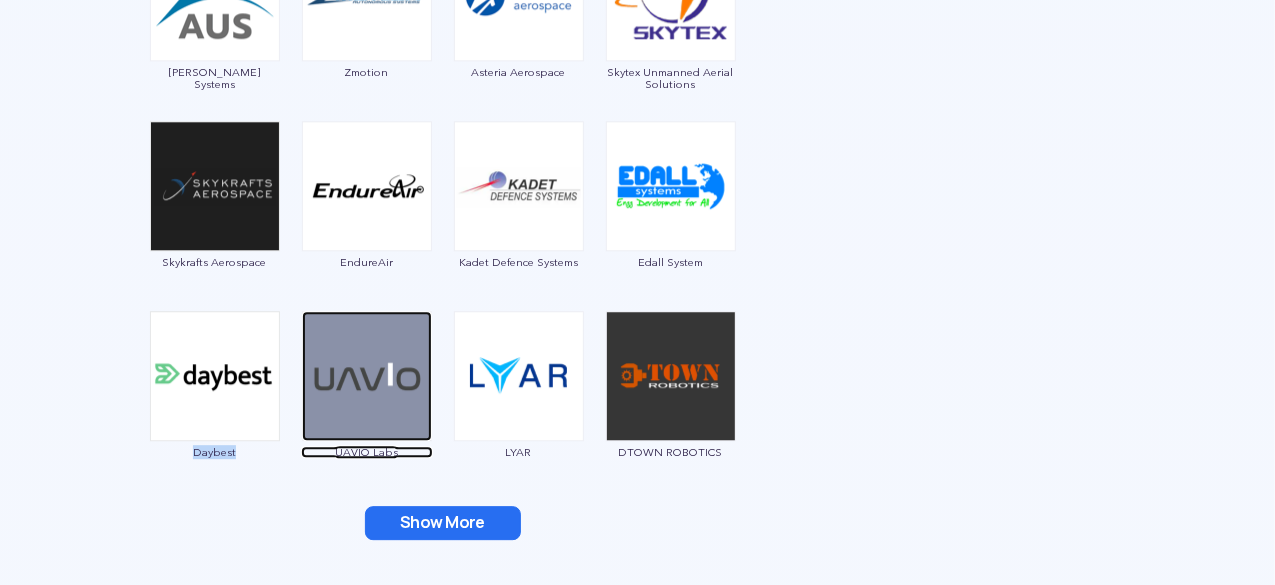 click on "UAVIO Labs" at bounding box center [367, 452] 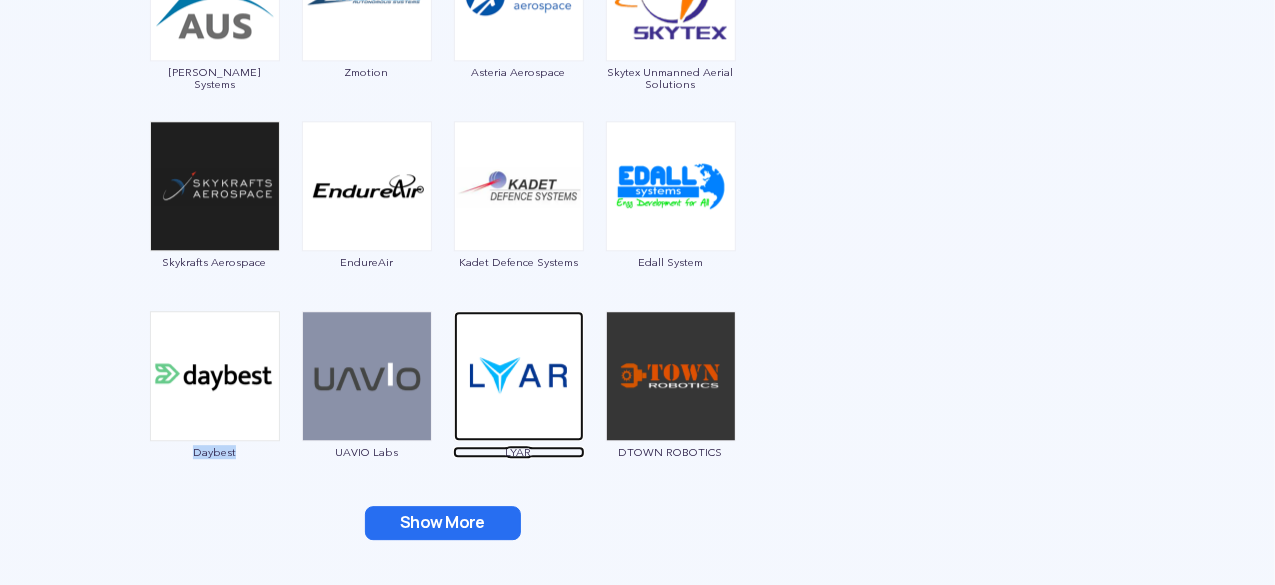 click on "LYAR" at bounding box center (519, 452) 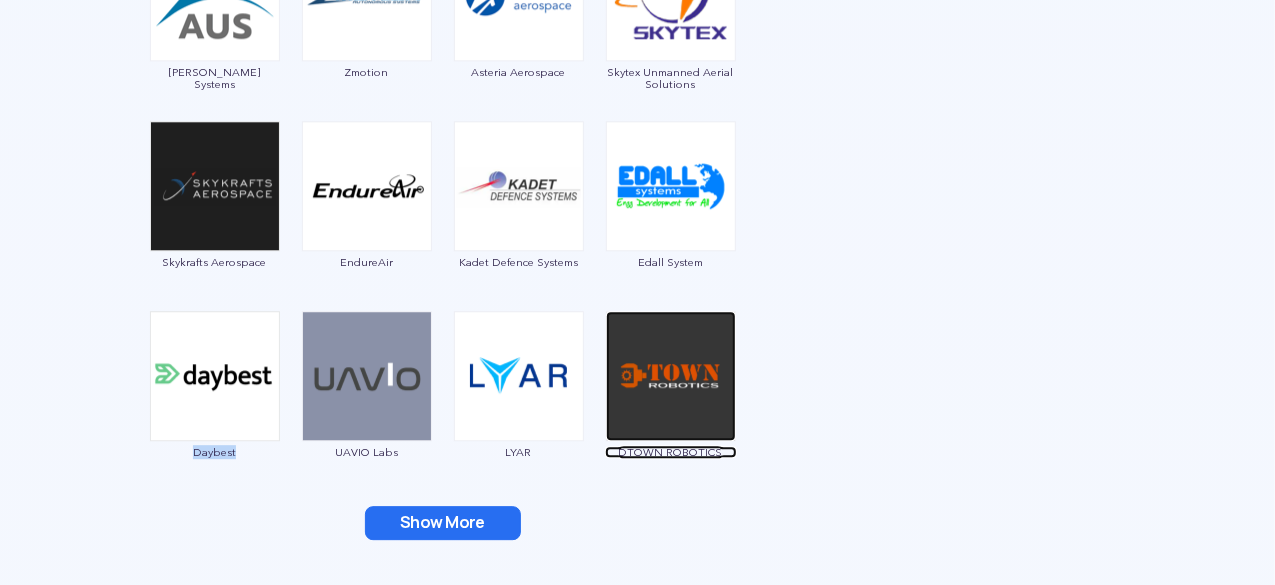 click on "DTOWN ROBOTICS" at bounding box center [671, 452] 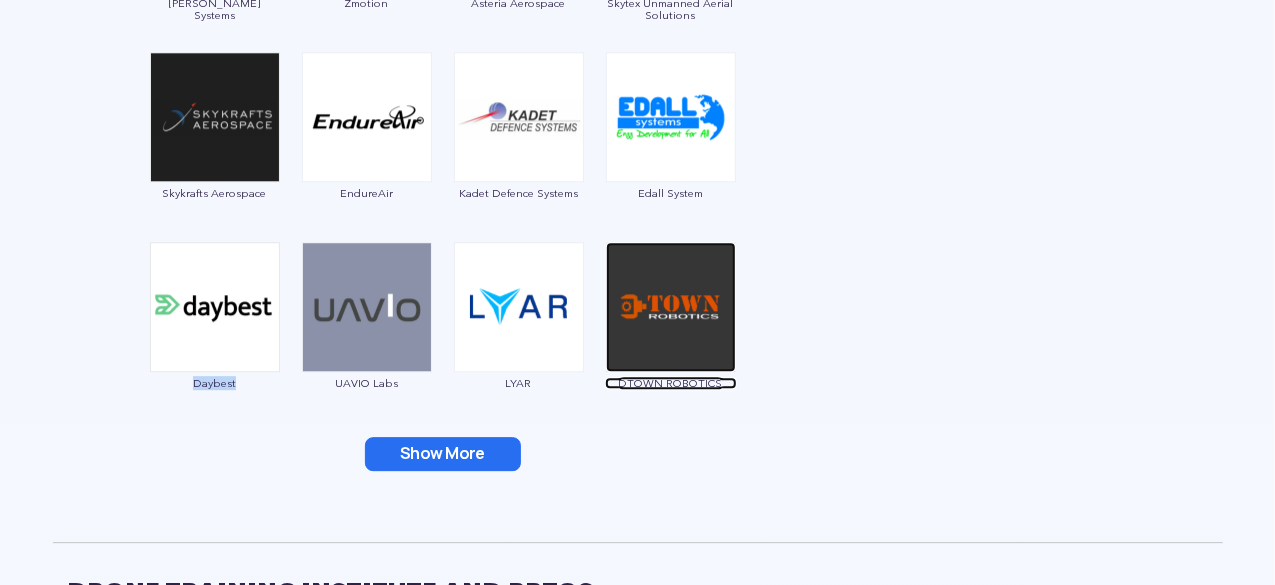 scroll, scrollTop: 2763, scrollLeft: 0, axis: vertical 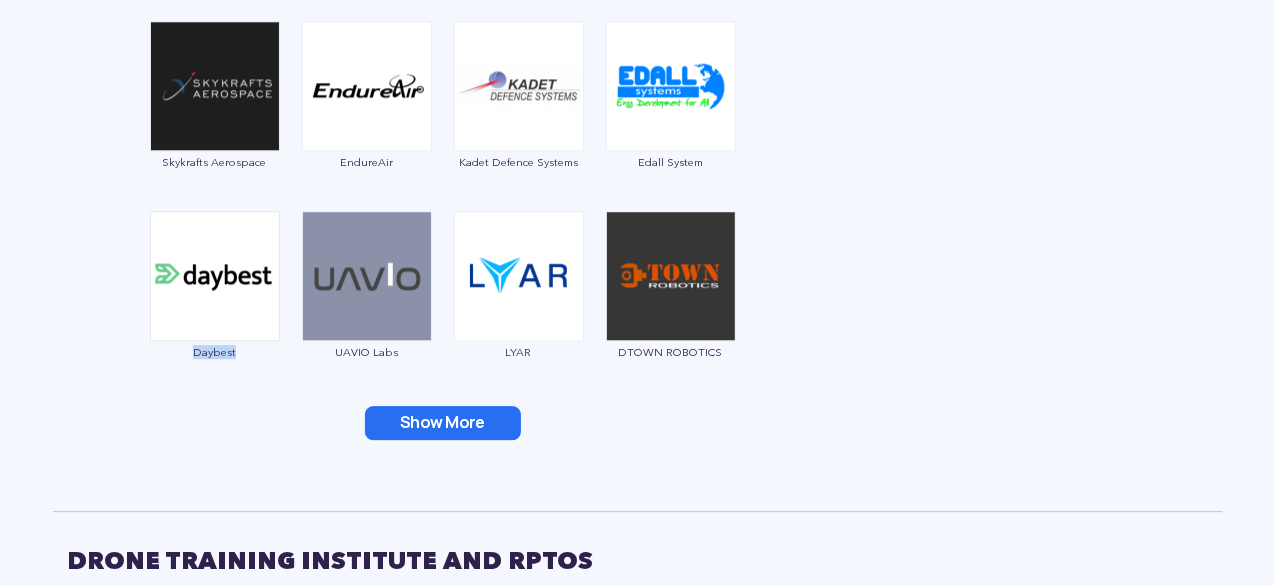click on "Show More" at bounding box center (443, 423) 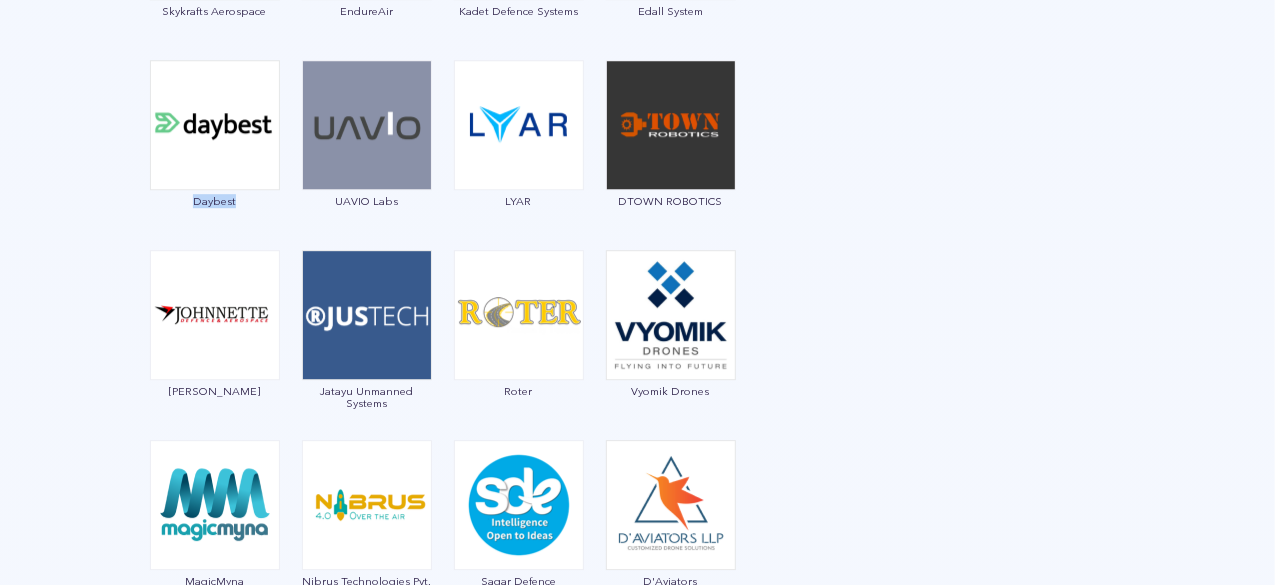 scroll, scrollTop: 2963, scrollLeft: 0, axis: vertical 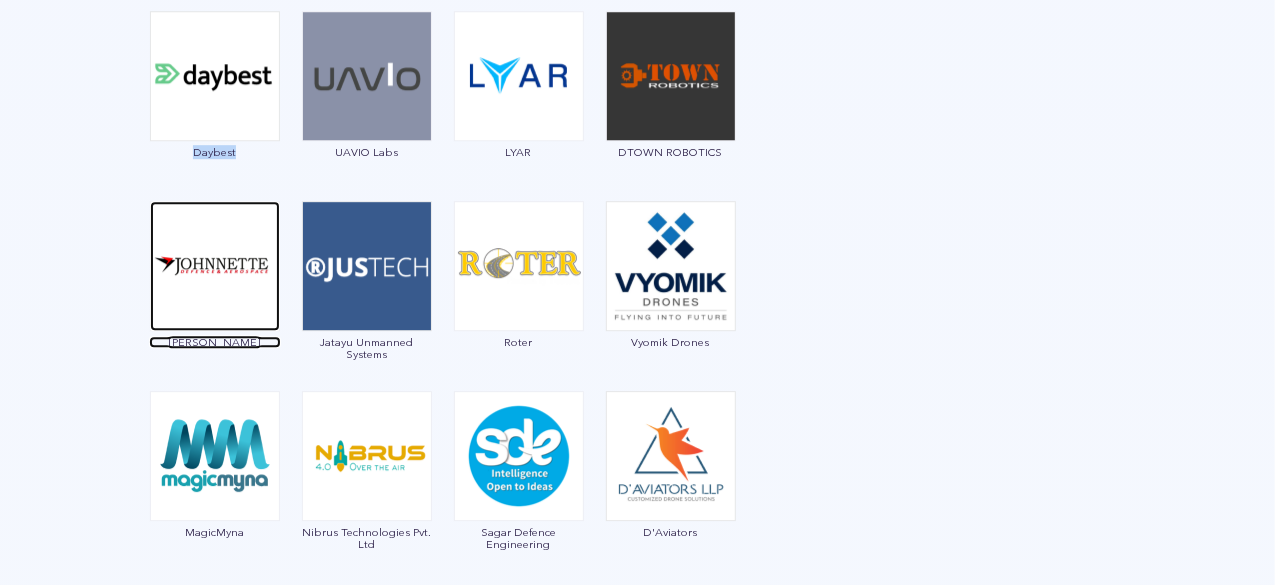 click at bounding box center [215, 266] 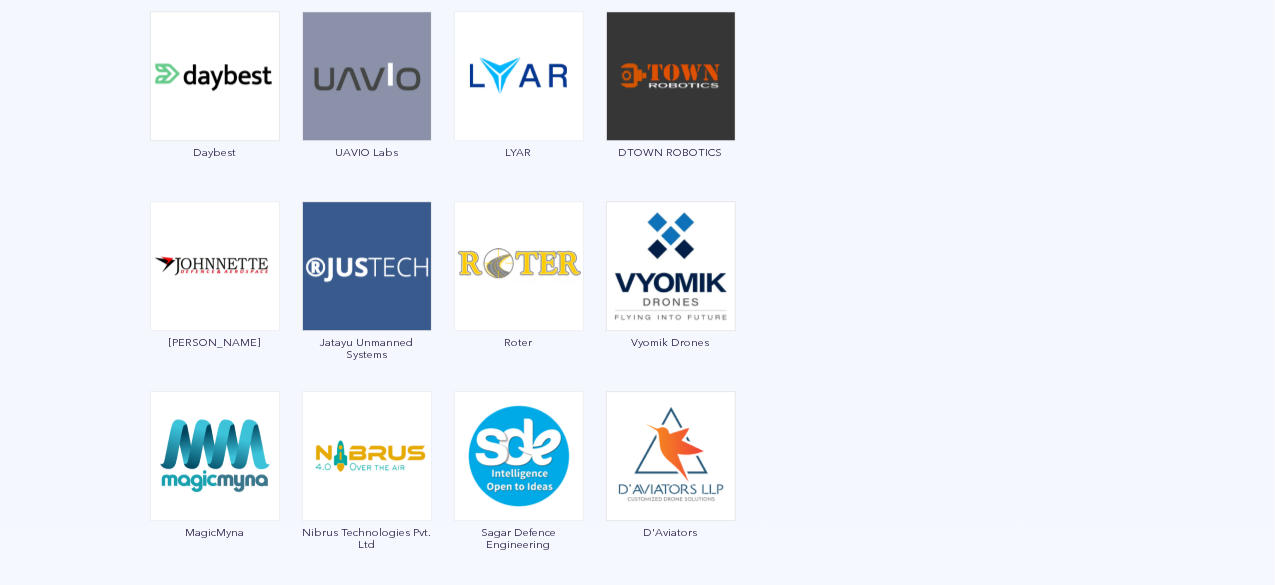 drag, startPoint x: 907, startPoint y: 258, endPoint x: 807, endPoint y: 271, distance: 100.84146 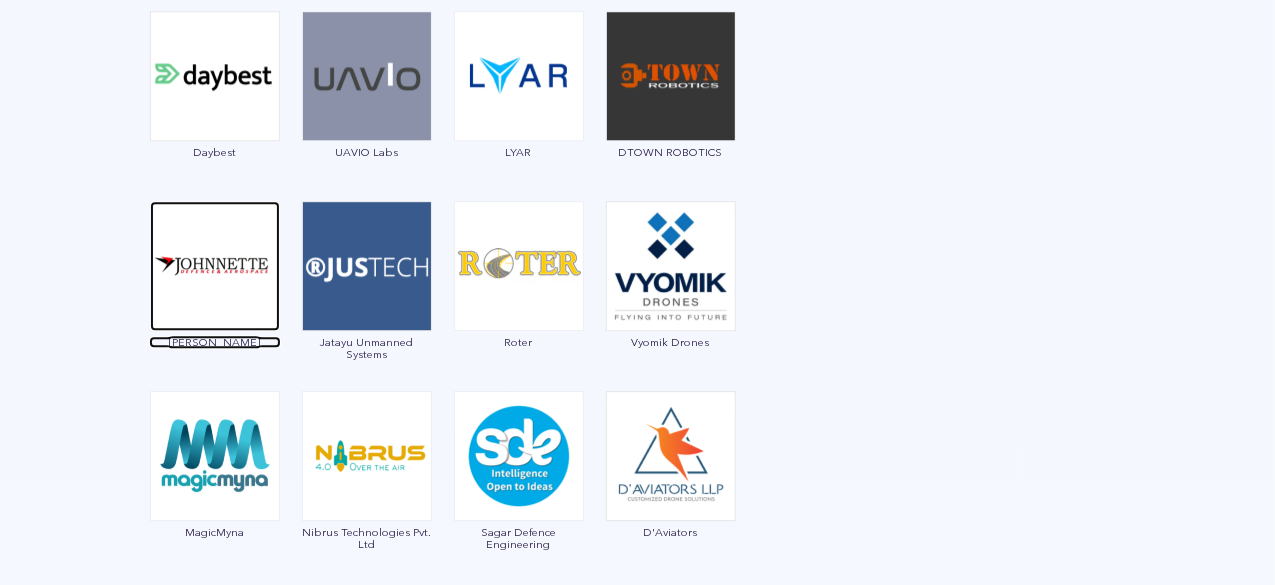 click on "[PERSON_NAME]" at bounding box center [215, 342] 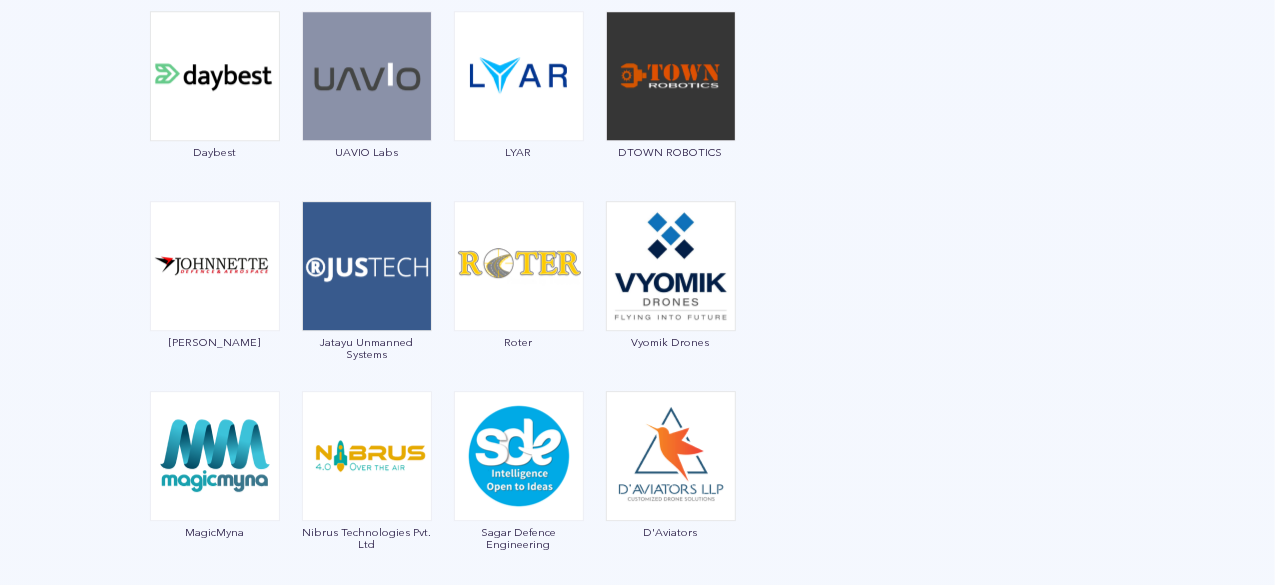 drag, startPoint x: 184, startPoint y: 335, endPoint x: 136, endPoint y: 363, distance: 55.569775 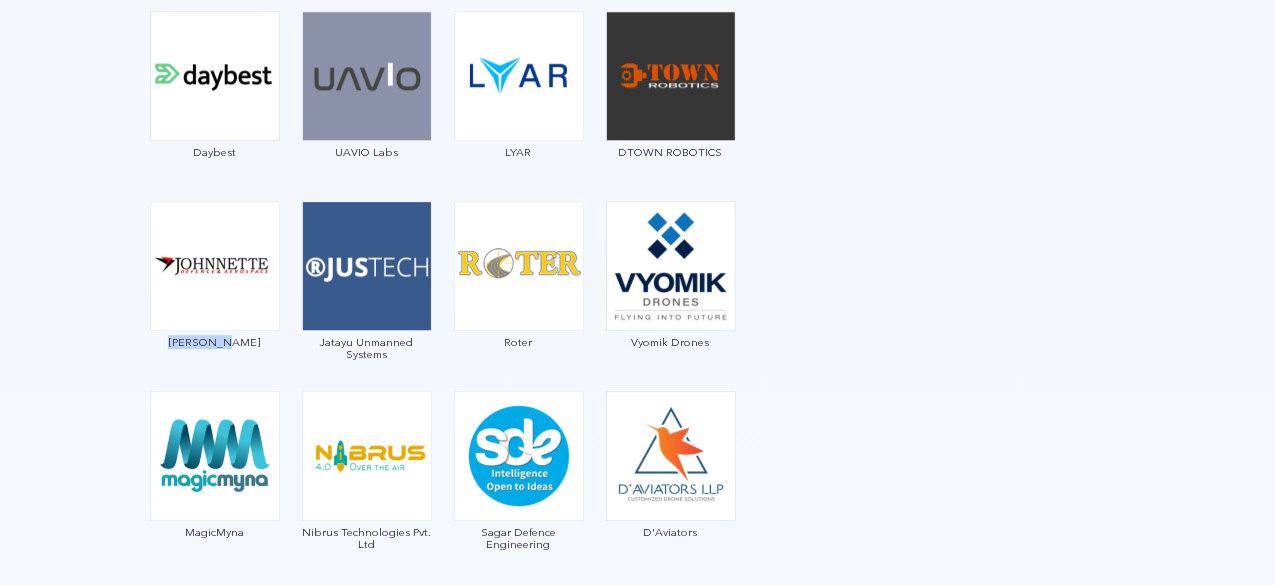 drag, startPoint x: 164, startPoint y: 347, endPoint x: 246, endPoint y: 344, distance: 82.05486 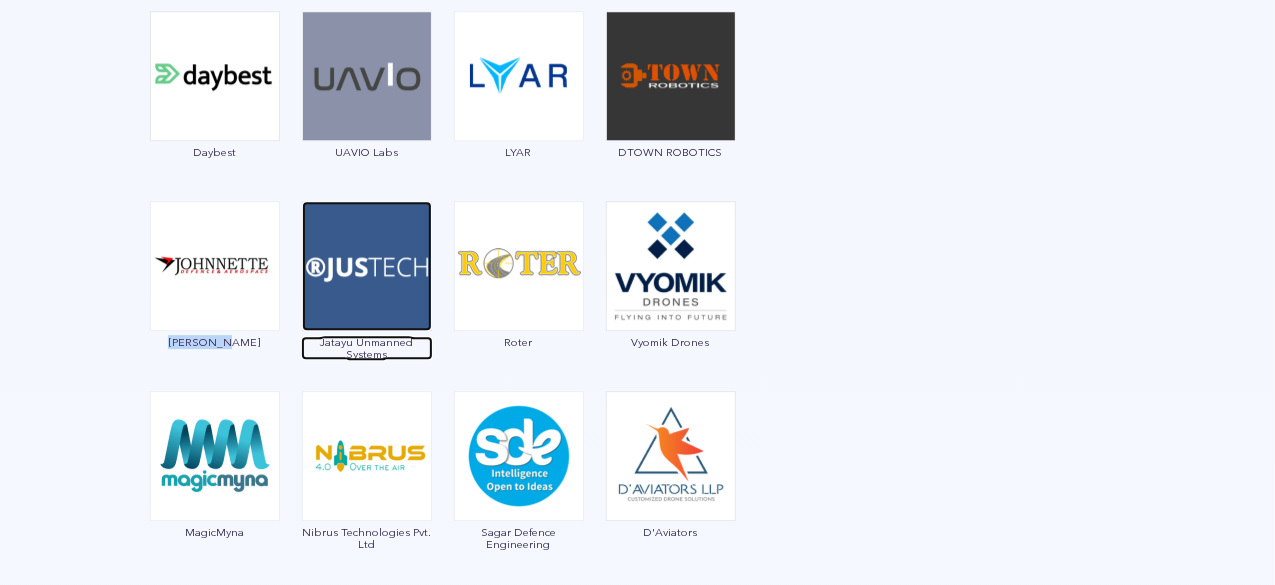 click on "Jatayu Unmanned Systems" at bounding box center (367, 348) 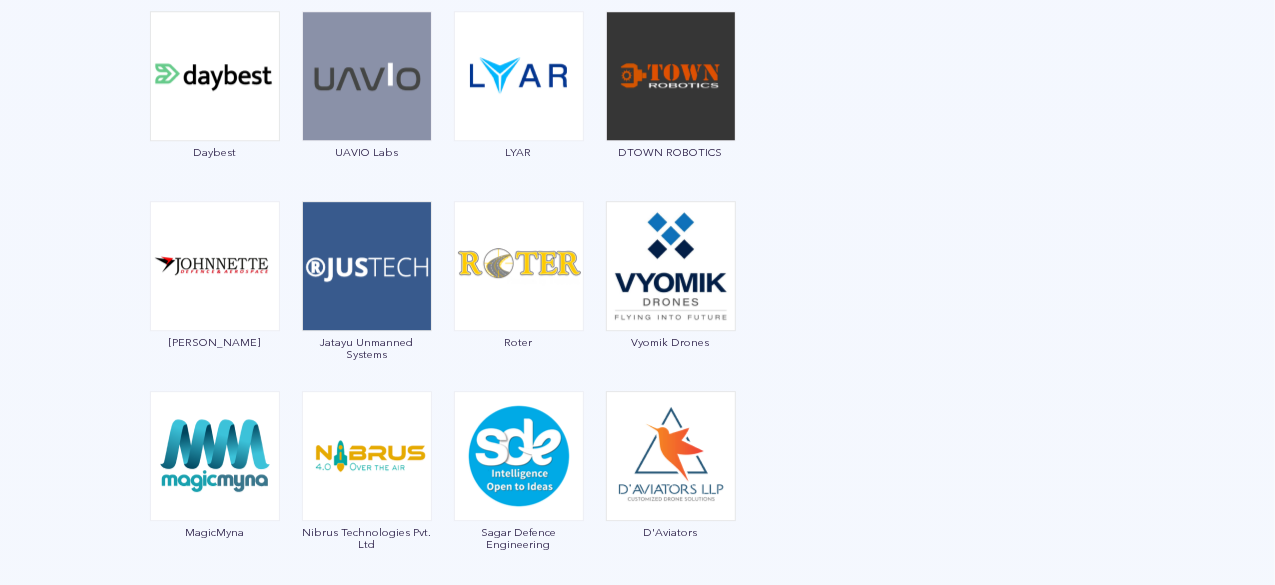 click at bounding box center [638, -604] 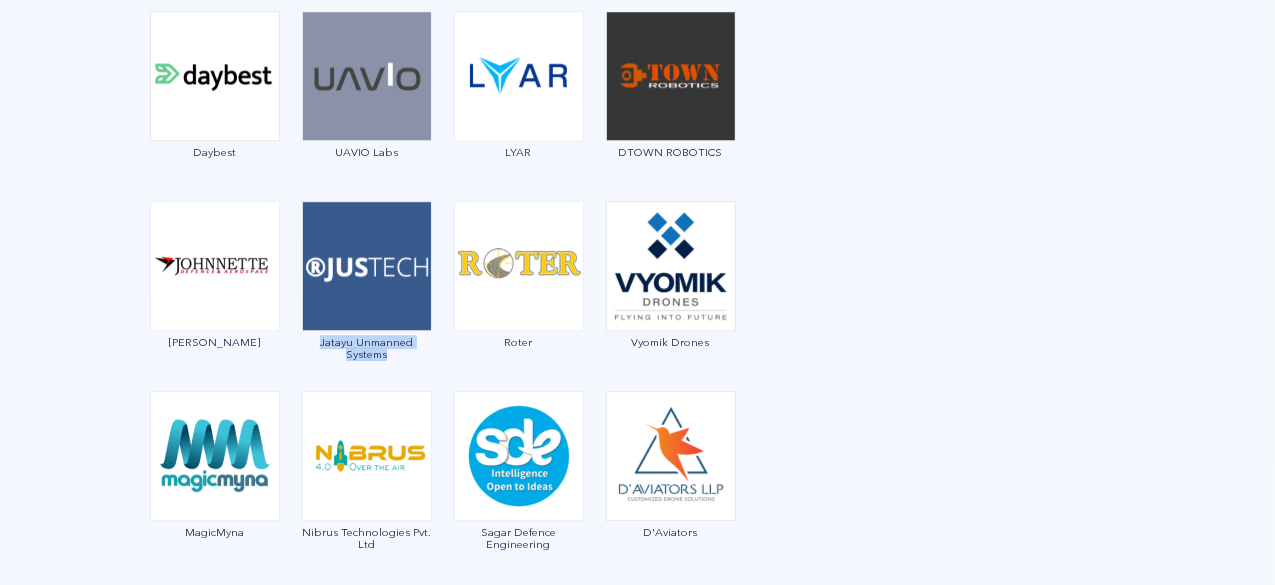 drag, startPoint x: 420, startPoint y: 365, endPoint x: 312, endPoint y: 339, distance: 111.085556 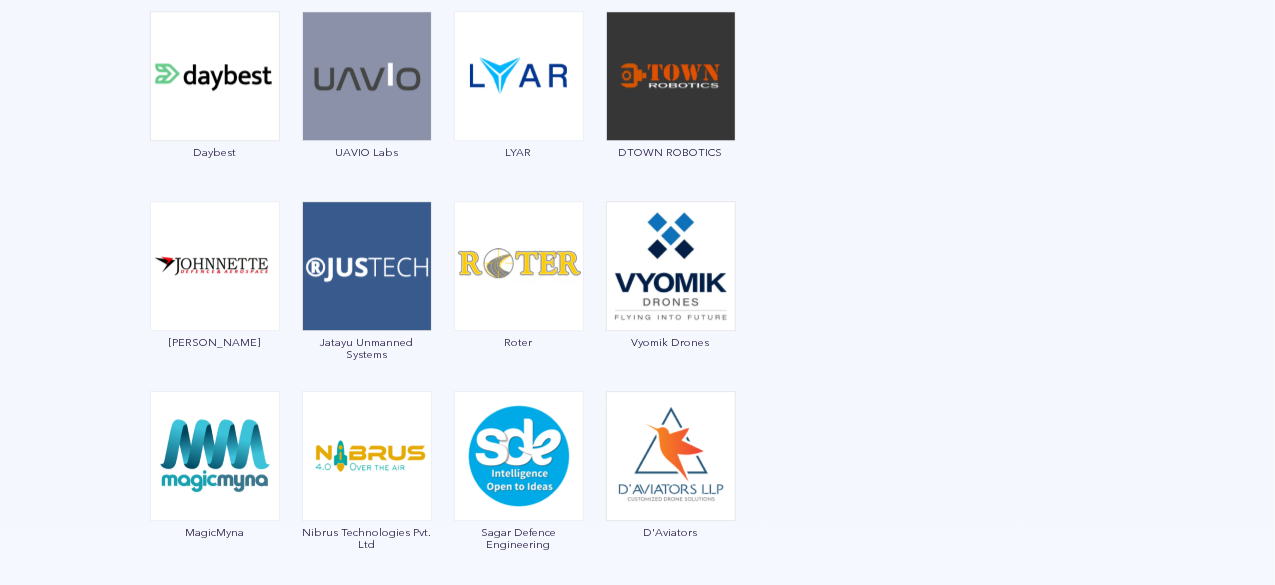 click on "Roter" at bounding box center [519, 286] 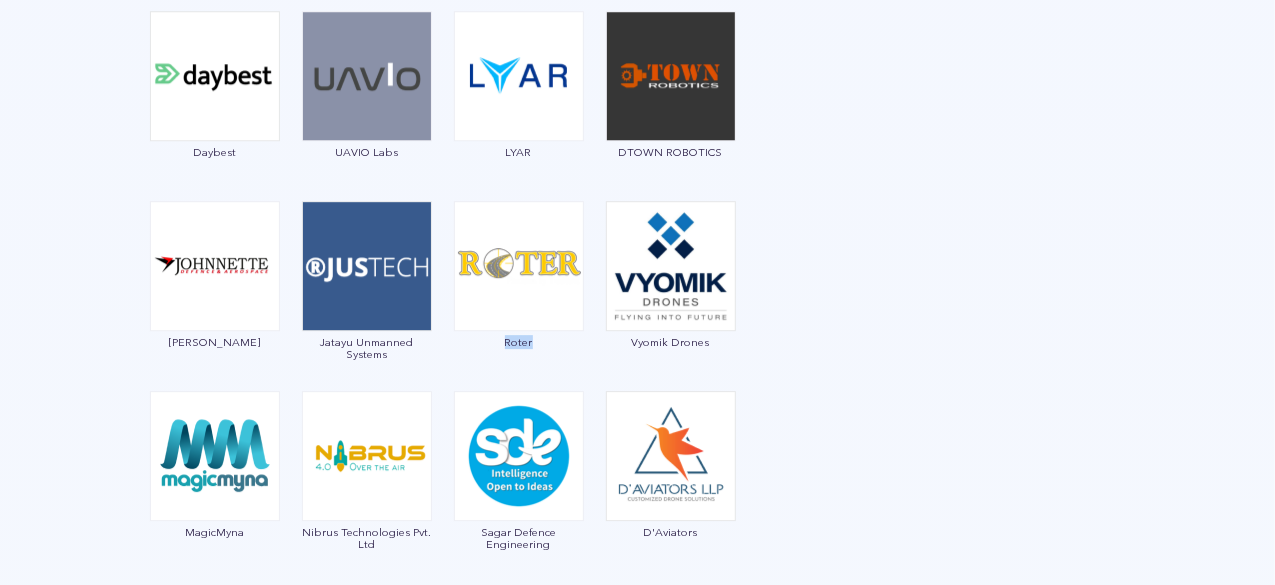 drag, startPoint x: 557, startPoint y: 347, endPoint x: 496, endPoint y: 348, distance: 61.008198 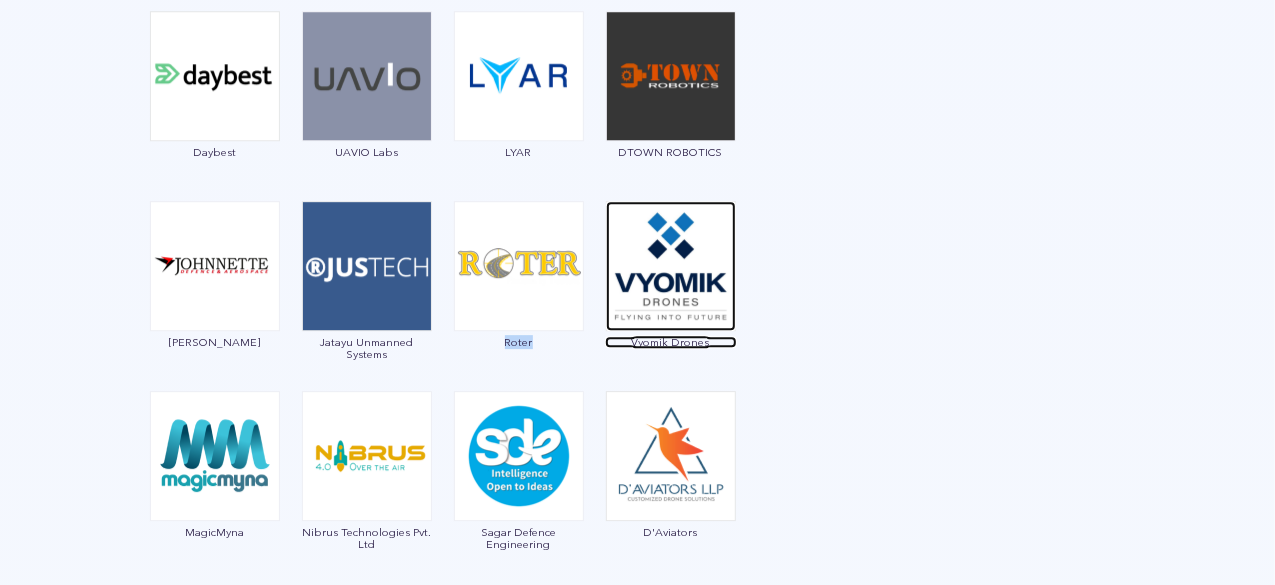 click on "Vyomik Drones" at bounding box center [671, 342] 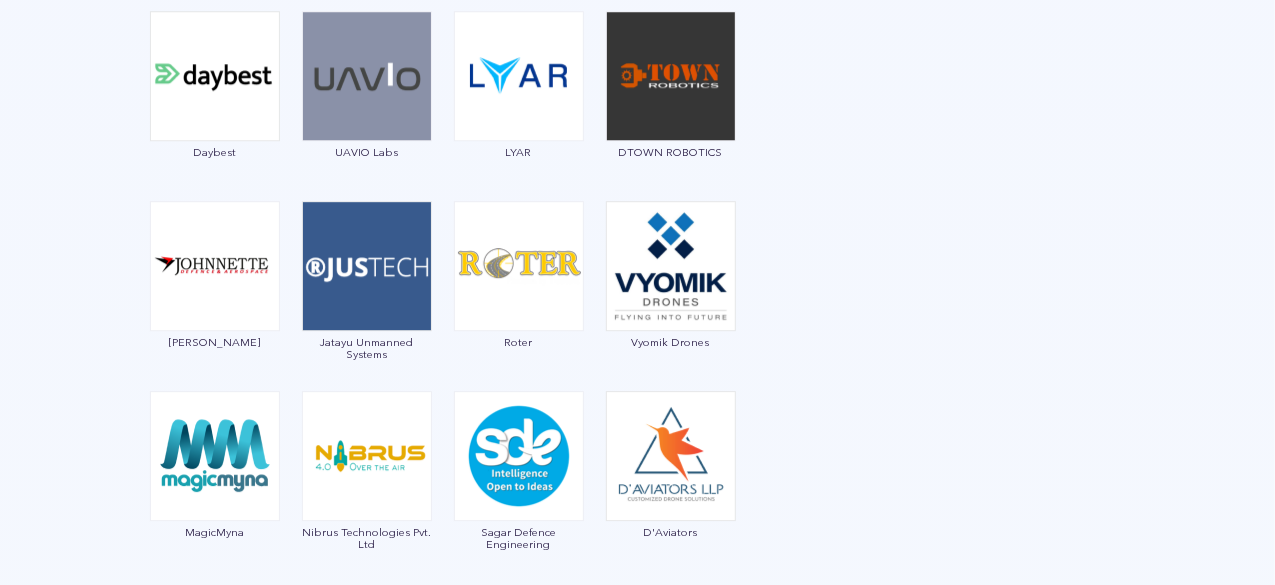 click on "Garuda Aerospace Throttle Aerospace General Aeronautics Redwing Labs Dhaksha Unmanned Systems Crystal Ball Thanos Technologies Paras Aerospace Tech Eagle Scandron Newspace Research UrbanMatrix Technologies IdeaForge Technology Marut Drones Indrones VTOL Aviation India CD Space Tunga Aerospace Vimaana Aerospace Technologies DRDO IoTechWorld Aviation Aarav Unmanned Systems Zmotion Asteria Aerospace Skytex Unmanned Aerial Solutions Skykrafts Aerospace EndureAir Kadet Defence Systems Edall System Daybest UAVIO Labs LYAR DTOWN ROBOTICS Johnnette Jatayu Unmanned Systems Roter Vyomik Drones MagicMyna Nibrus Technologies Pvt. Ltd Sagar Defence Engineering D'Aviators Anjani Technoplast Ayaan Autonomous Systems Empyrean Robotic Technologies Hindustan Aeronautics Limited Aurora Integrated Systems TATA Advanced Systems Mirai-Drone UAVE Limited Enord SKYX Aerospace Rospace Technology Roboz Dotin Tech Ecom Infotech India Limited DroneStark Technologies CerebroSpark Innovations LLP Skylark Drones Dassault System IRUS" at bounding box center (443, -529) 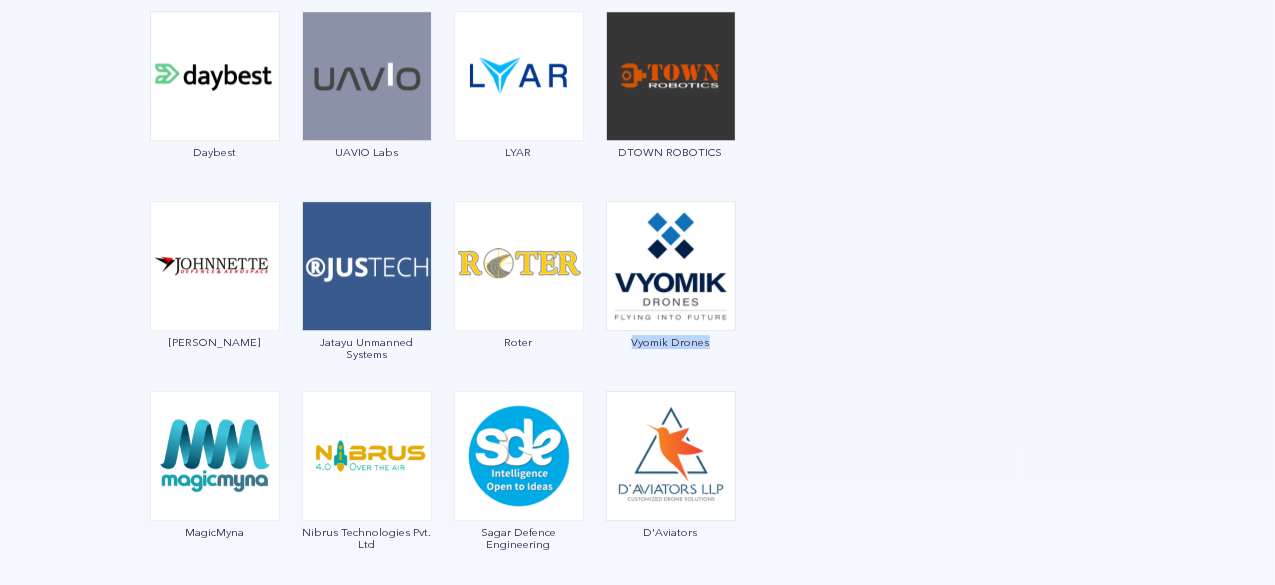 drag, startPoint x: 610, startPoint y: 347, endPoint x: 710, endPoint y: 344, distance: 100.04499 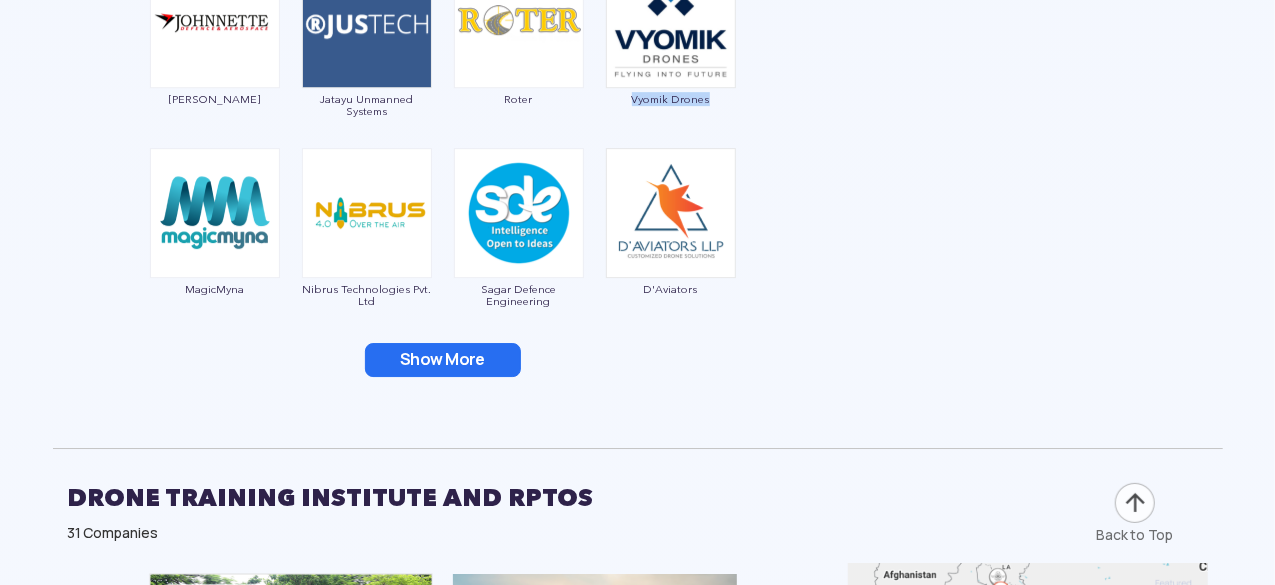 scroll, scrollTop: 3263, scrollLeft: 0, axis: vertical 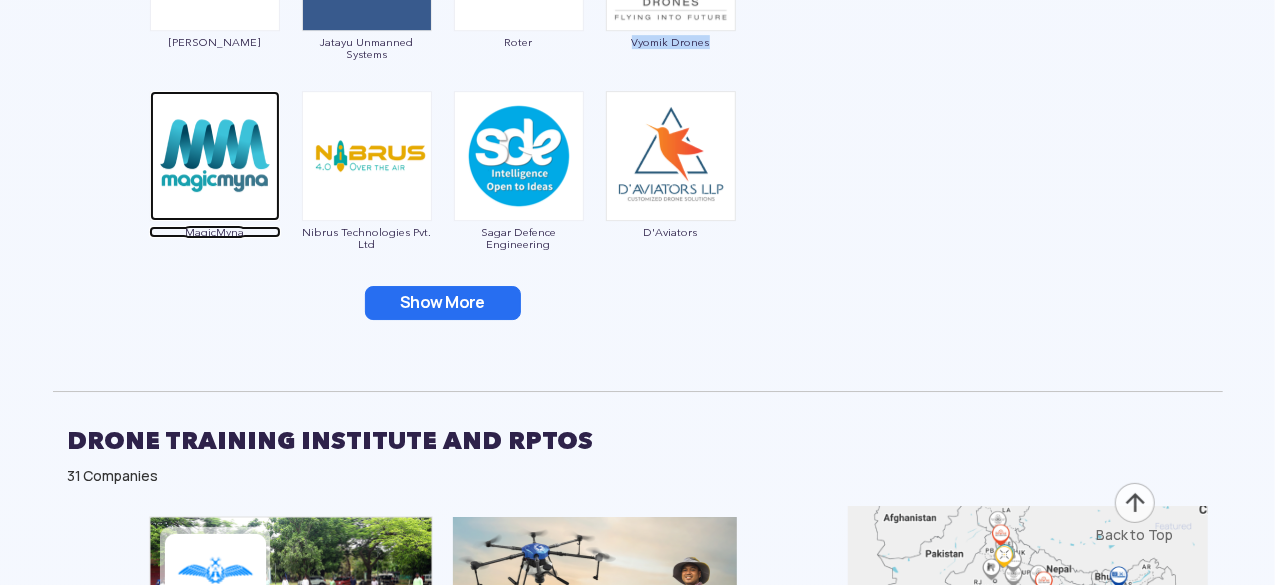 click on "MagicMyna" at bounding box center (215, 232) 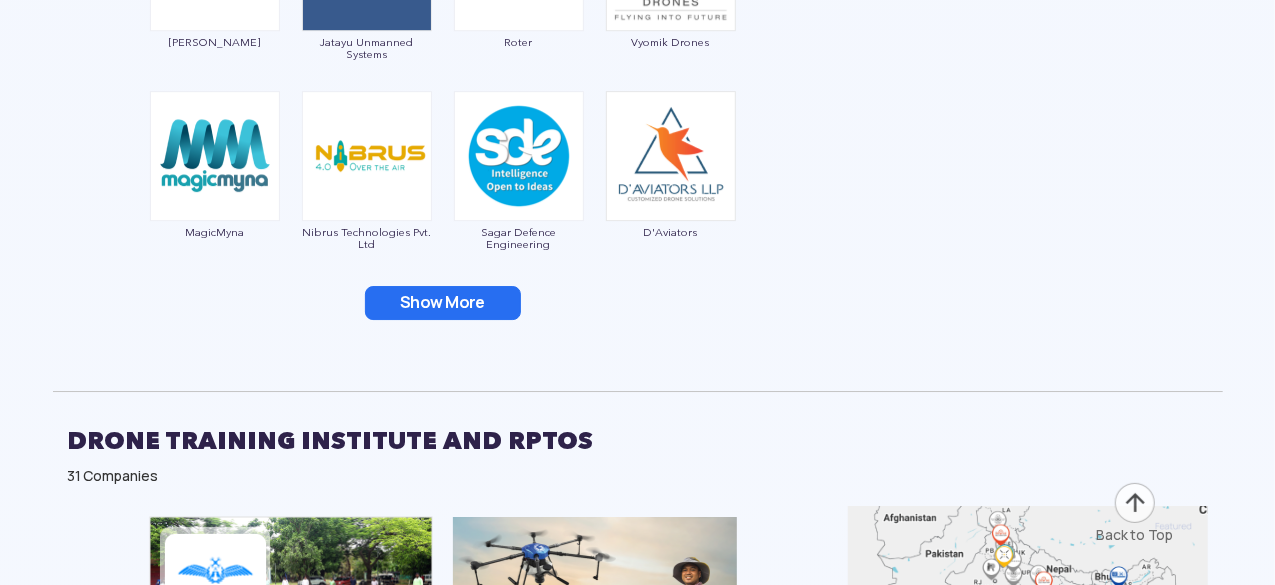 click on "Garuda Aerospace Throttle Aerospace General Aeronautics Redwing Labs Dhaksha Unmanned Systems Crystal Ball Thanos Technologies Paras Aerospace Tech Eagle Scandron Newspace Research UrbanMatrix Technologies IdeaForge Technology Marut Drones Indrones VTOL Aviation India CD Space Tunga Aerospace Vimaana Aerospace Technologies DRDO IoTechWorld Aviation Aarav Unmanned Systems Zmotion Asteria Aerospace Skytex Unmanned Aerial Solutions Skykrafts Aerospace EndureAir Kadet Defence Systems Edall System Daybest UAVIO Labs LYAR DTOWN ROBOTICS Johnnette Jatayu Unmanned Systems Roter Vyomik Drones MagicMyna Nibrus Technologies Pvt. Ltd Sagar Defence Engineering D'Aviators Anjani Technoplast Ayaan Autonomous Systems Empyrean Robotic Technologies Hindustan Aeronautics Limited Aurora Integrated Systems TATA Advanced Systems Mirai-Drone UAVE Limited Enord SKYX Aerospace Rospace Technology Roboz Dotin Tech Ecom Infotech India Limited DroneStark Technologies CerebroSpark Innovations LLP Skylark Drones Dassault System IRUS" at bounding box center (443, -829) 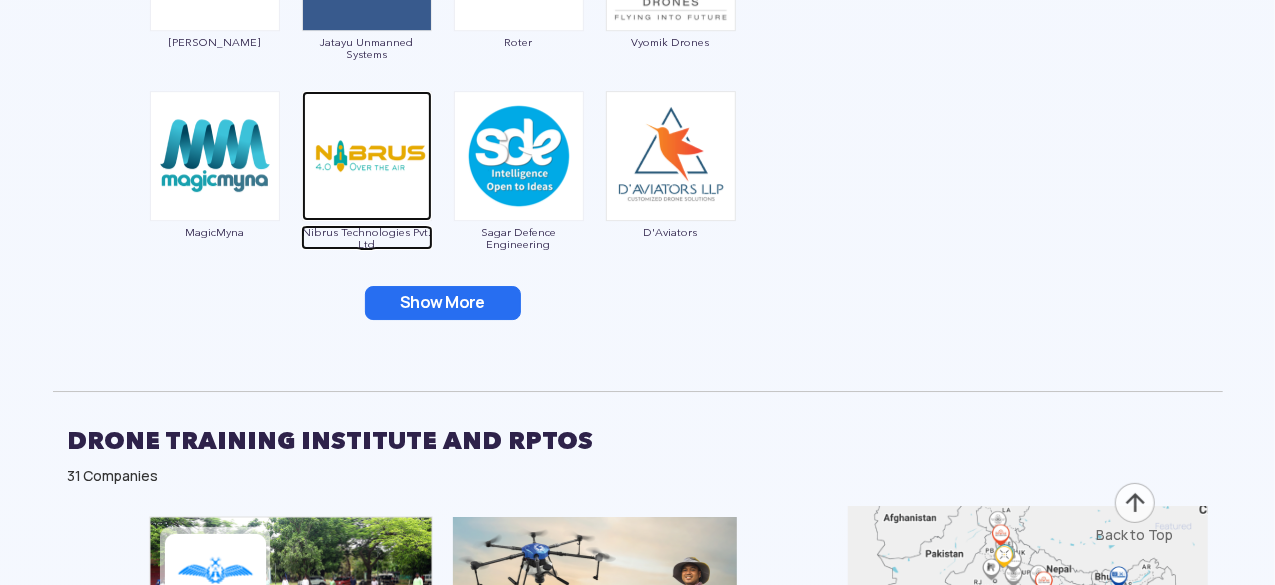 click on "Nibrus Technologies Pvt. Ltd" at bounding box center (367, 238) 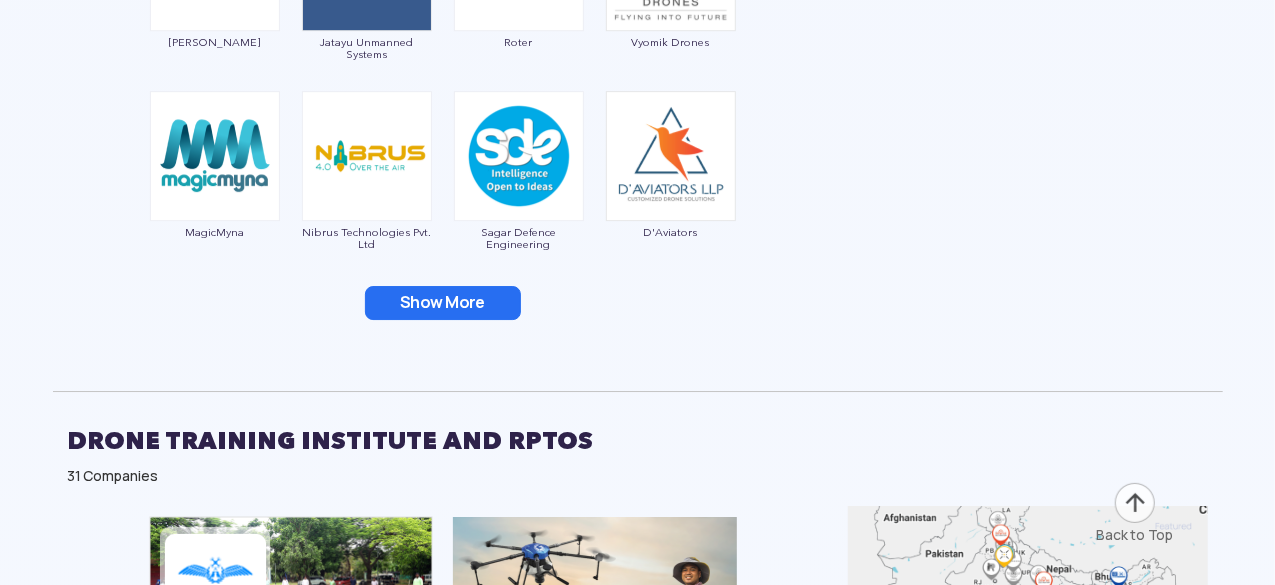 click on "Show More" at bounding box center [443, 303] 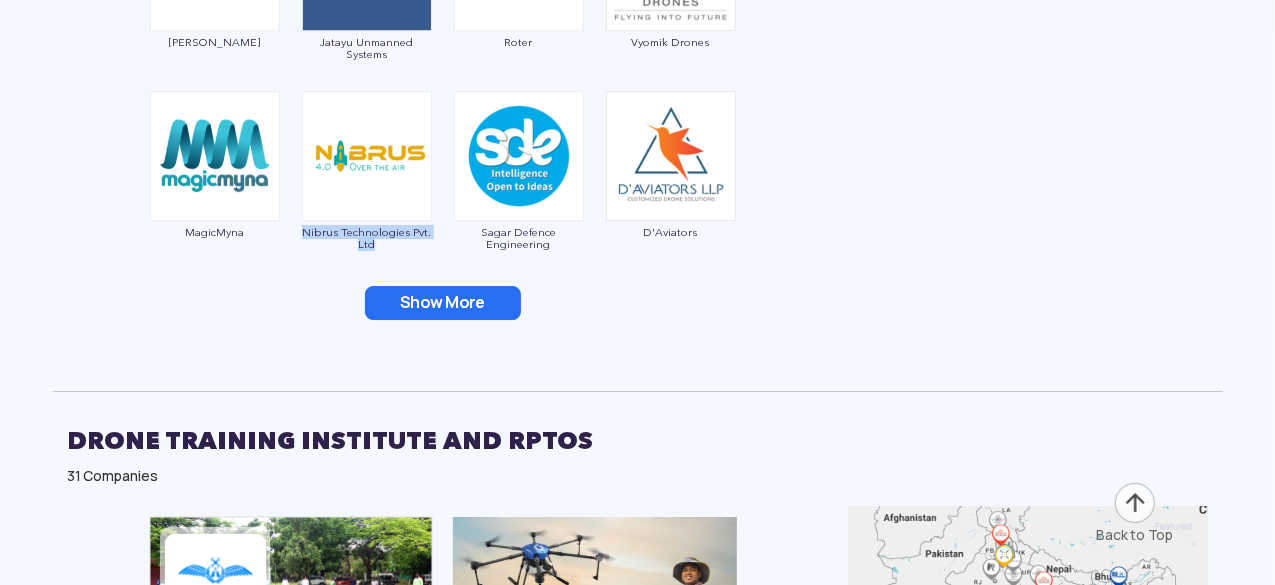 drag, startPoint x: 408, startPoint y: 249, endPoint x: 307, endPoint y: 227, distance: 103.36827 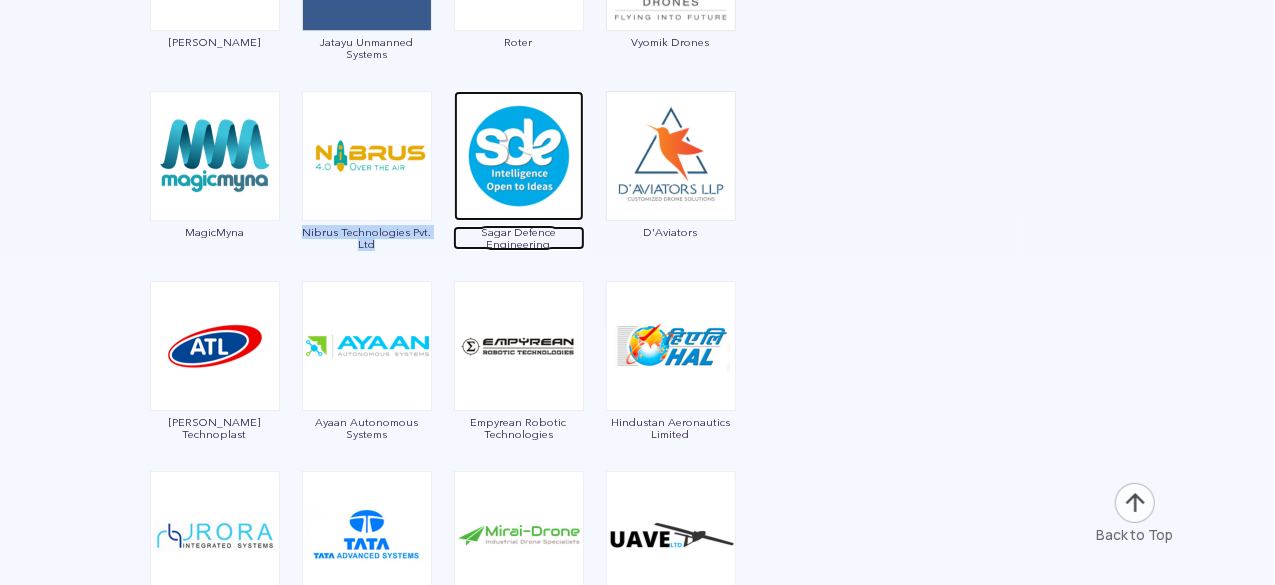 click on "Sagar Defence Engineering" at bounding box center (519, 238) 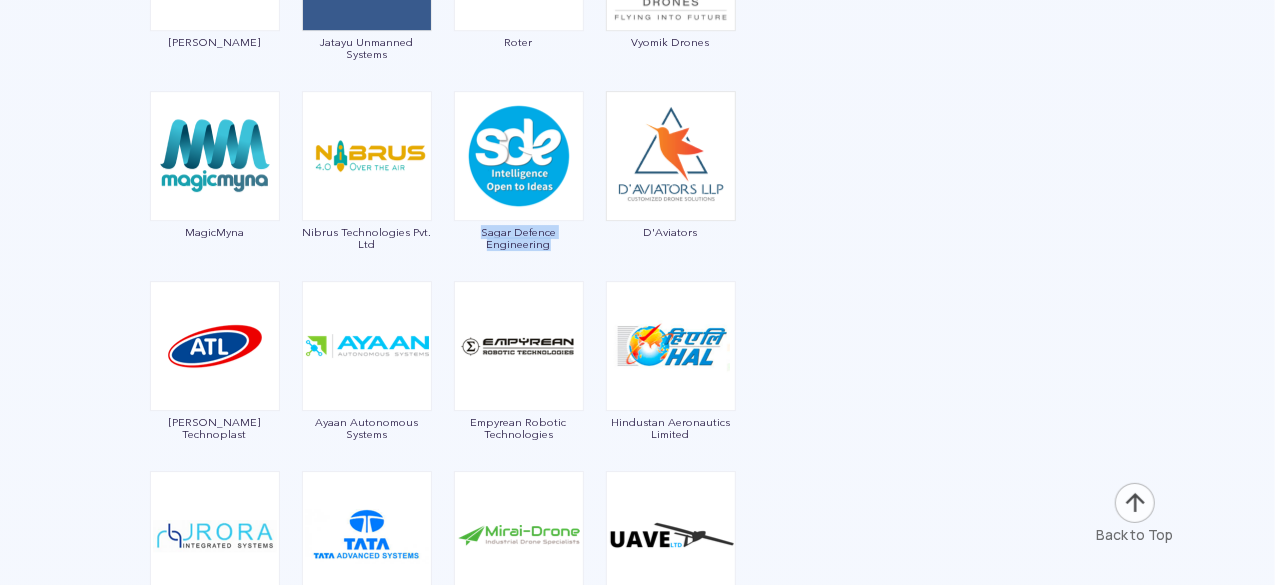 drag, startPoint x: 566, startPoint y: 249, endPoint x: 482, endPoint y: 233, distance: 85.51023 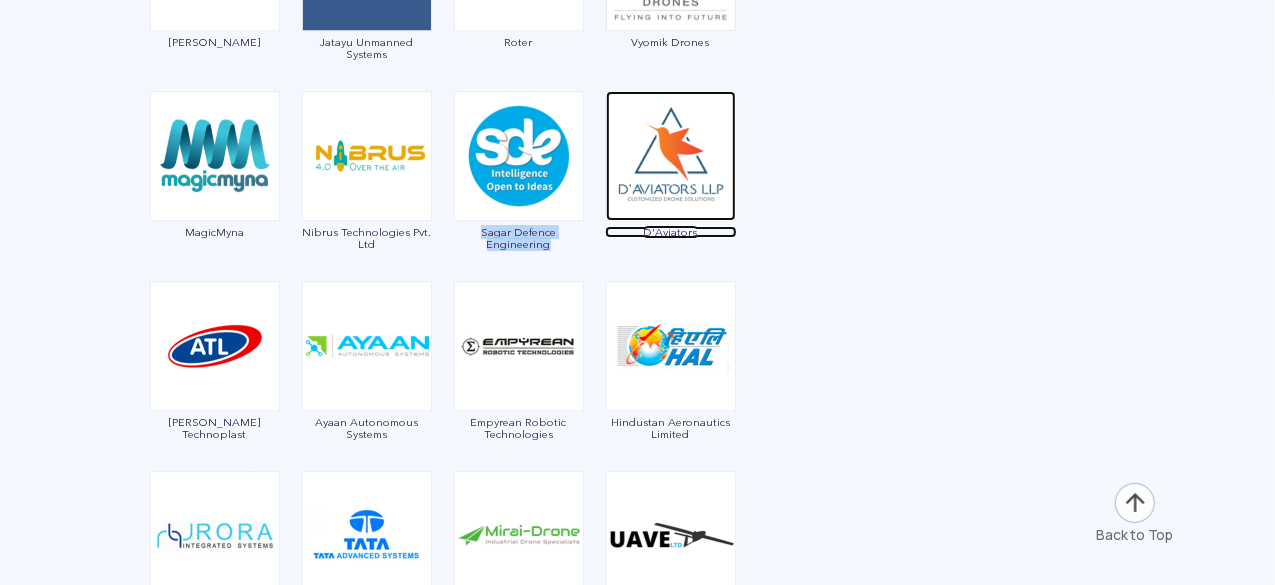 click on "D'Aviators" at bounding box center [671, 232] 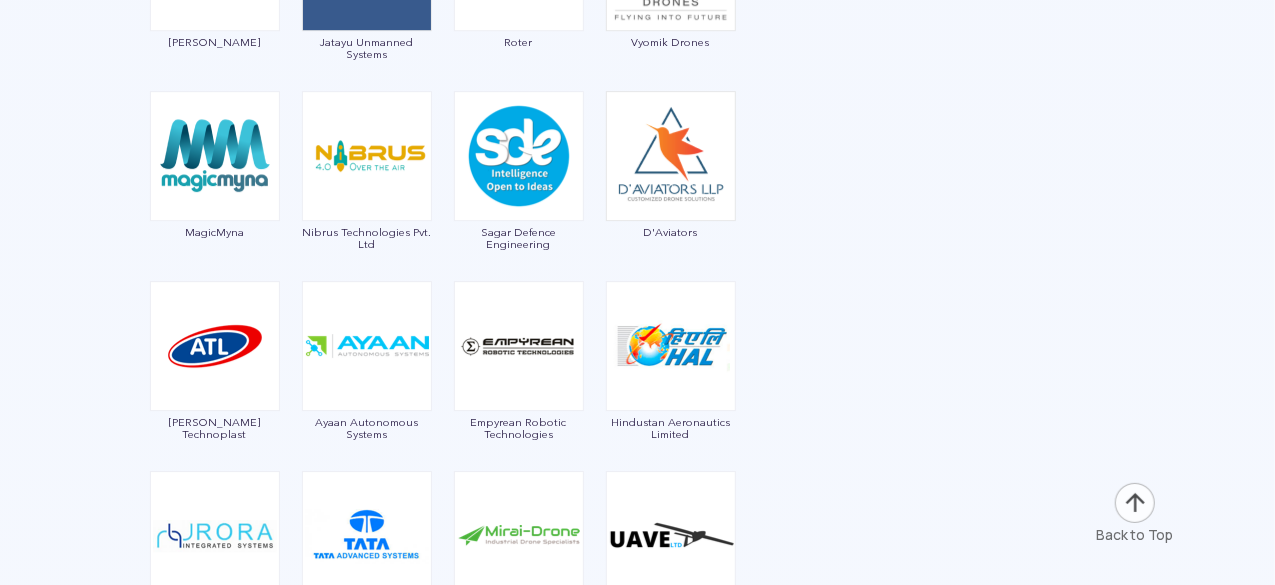 click on "Garuda Aerospace Throttle Aerospace General Aeronautics Redwing Labs Dhaksha Unmanned Systems Crystal Ball Thanos Technologies Paras Aerospace Tech Eagle Scandron Newspace Research UrbanMatrix Technologies IdeaForge Technology Marut Drones Indrones VTOL Aviation India CD Space Tunga Aerospace Vimaana Aerospace Technologies DRDO IoTechWorld Aviation Aarav Unmanned Systems Zmotion Asteria Aerospace Skytex Unmanned Aerial Solutions Skykrafts Aerospace EndureAir Kadet Defence Systems Edall System Daybest UAVIO Labs LYAR DTOWN ROBOTICS Johnnette Jatayu Unmanned Systems Roter Vyomik Drones MagicMyna Nibrus Technologies Pvt. Ltd Sagar Defence Engineering D'Aviators Anjani Technoplast Ayaan Autonomous Systems Empyrean Robotic Technologies Hindustan Aeronautics Limited Aurora Integrated Systems TATA Advanced Systems Mirai-Drone UAVE Limited Enord SKYX Aerospace Rospace Technology Roboz Dotin Tech Ecom Infotech India Limited DroneStark Technologies CerebroSpark Innovations LLP Skylark Drones Dassault System IRUS" at bounding box center (443, -639) 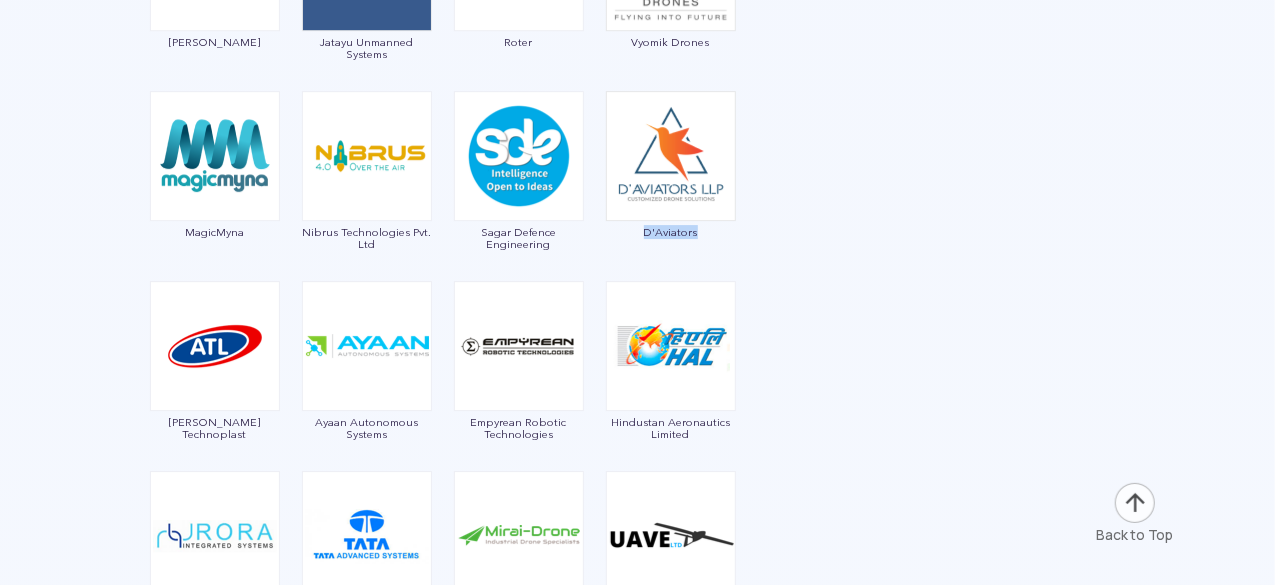 drag, startPoint x: 628, startPoint y: 243, endPoint x: 698, endPoint y: 233, distance: 70.71068 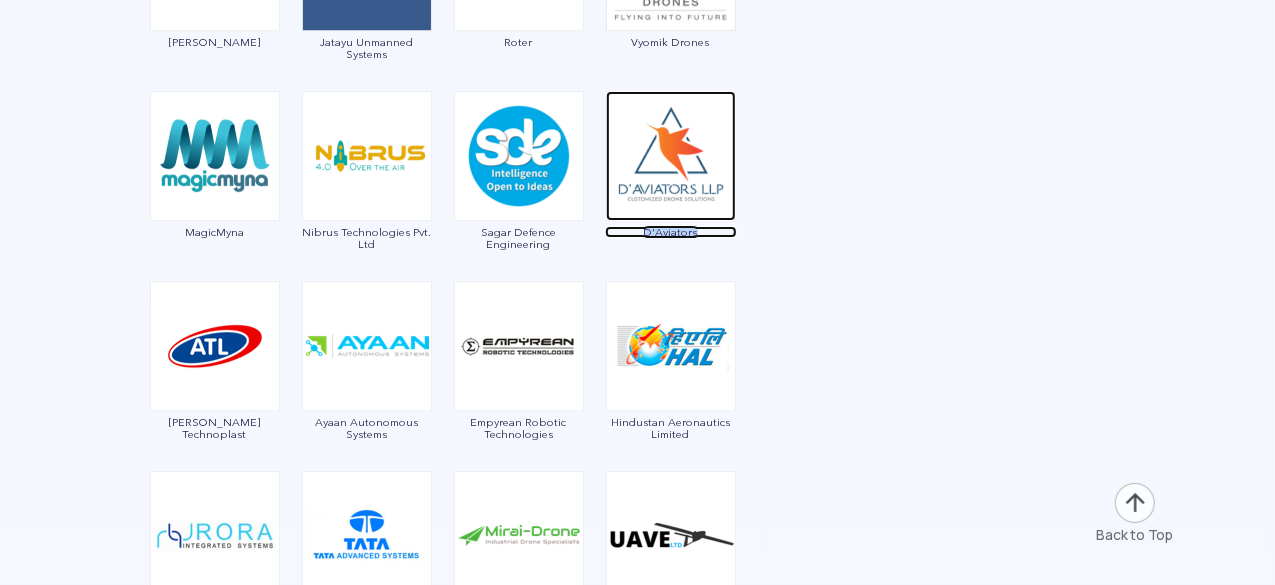 click at bounding box center (671, 156) 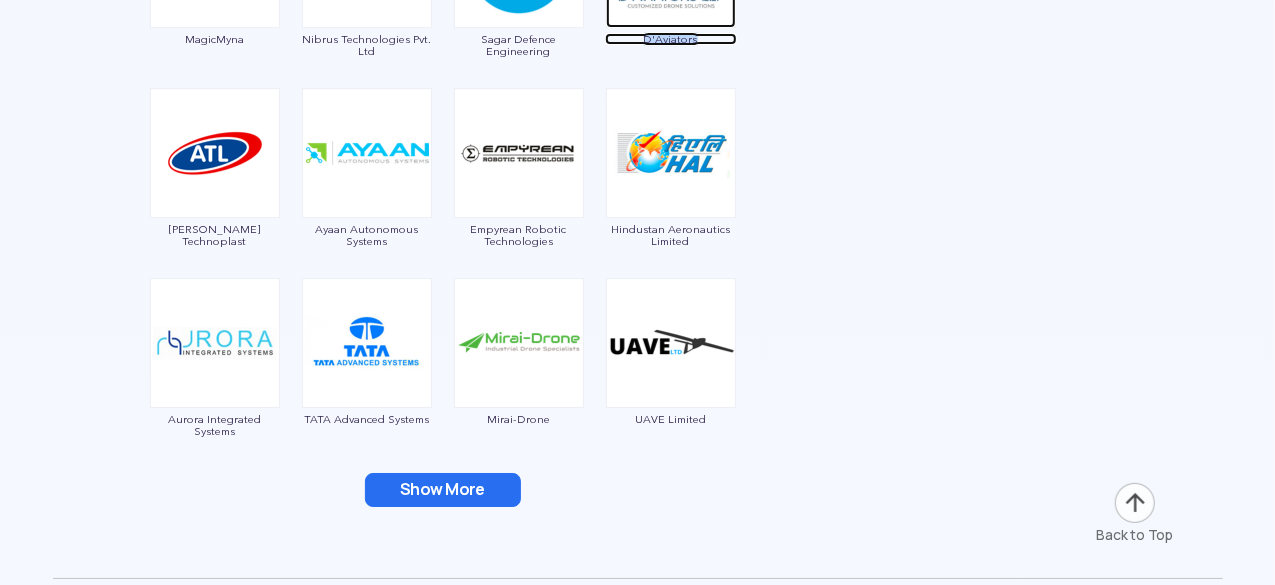 scroll, scrollTop: 3463, scrollLeft: 0, axis: vertical 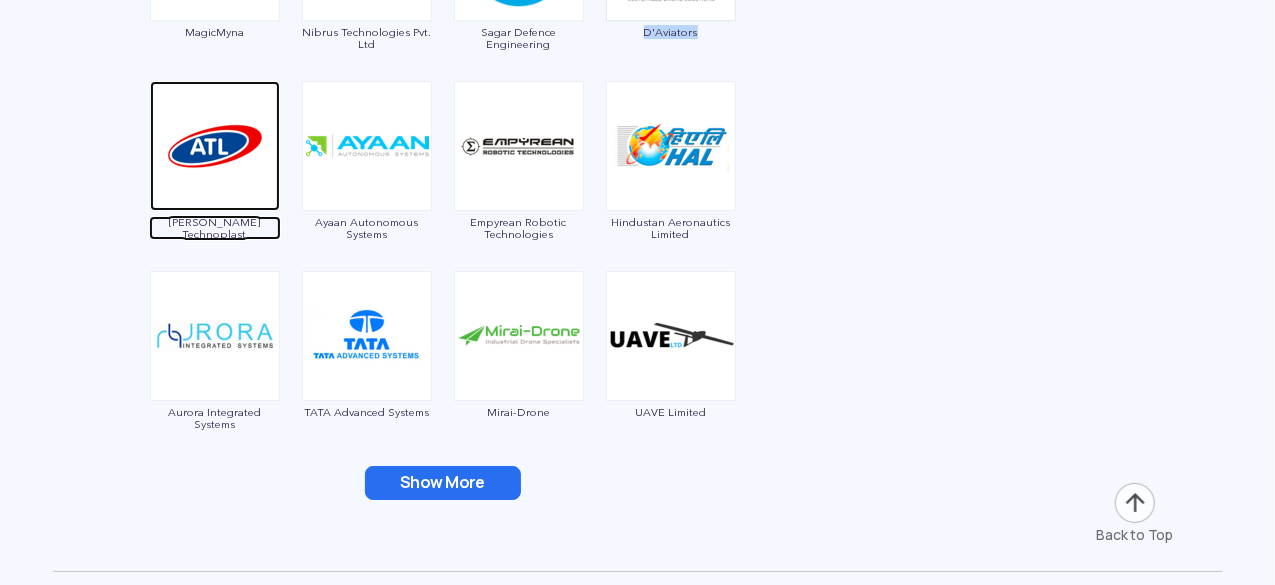 click on "[PERSON_NAME] Technoplast" at bounding box center [215, 228] 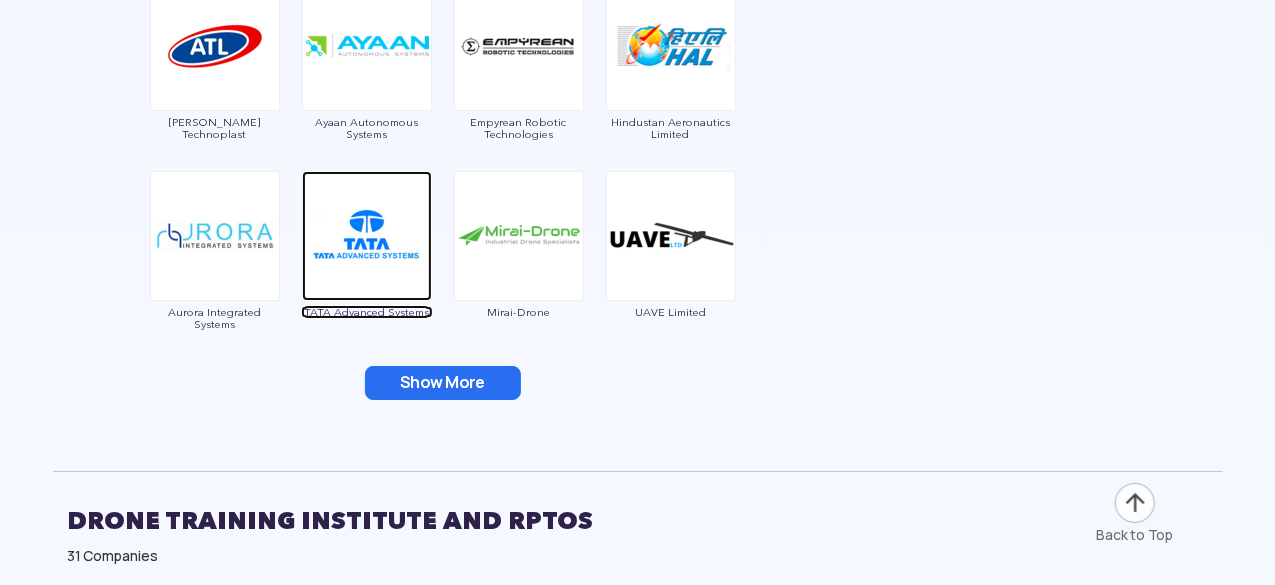 click on "TATA Advanced Systems" at bounding box center (367, 312) 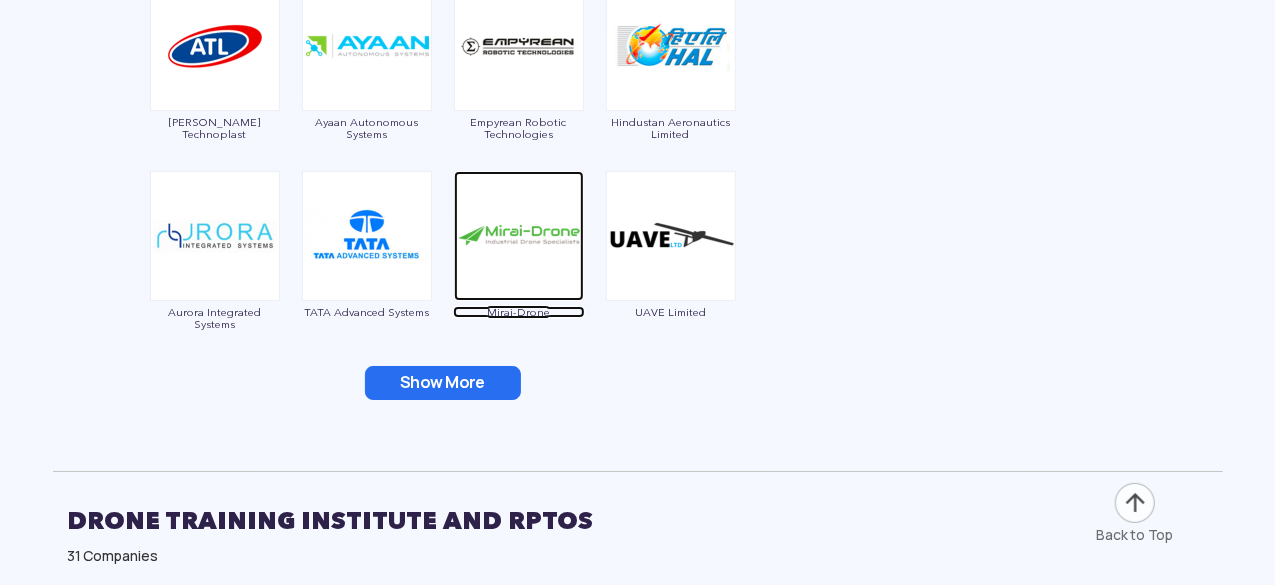 click at bounding box center (519, 236) 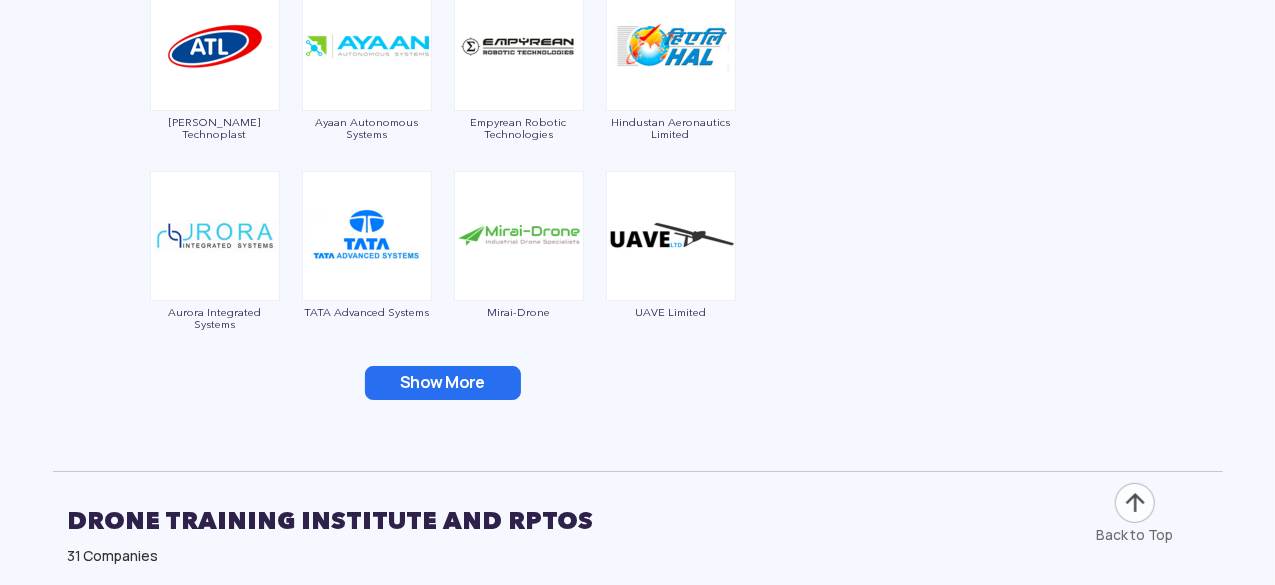 click on "Show More" at bounding box center (443, 383) 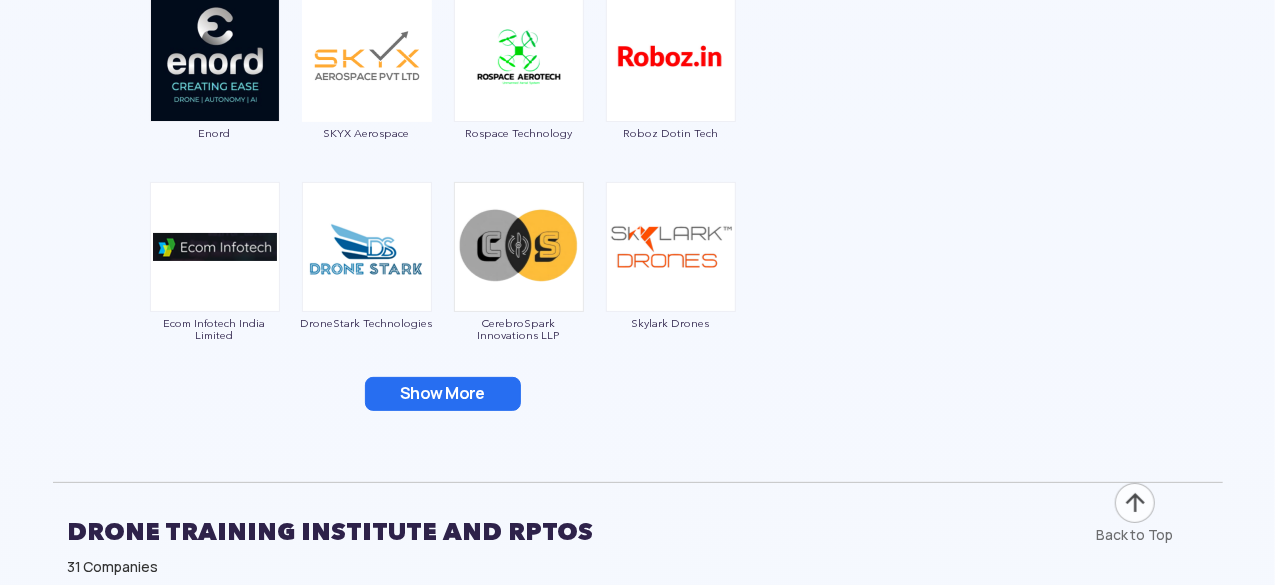 scroll, scrollTop: 3963, scrollLeft: 0, axis: vertical 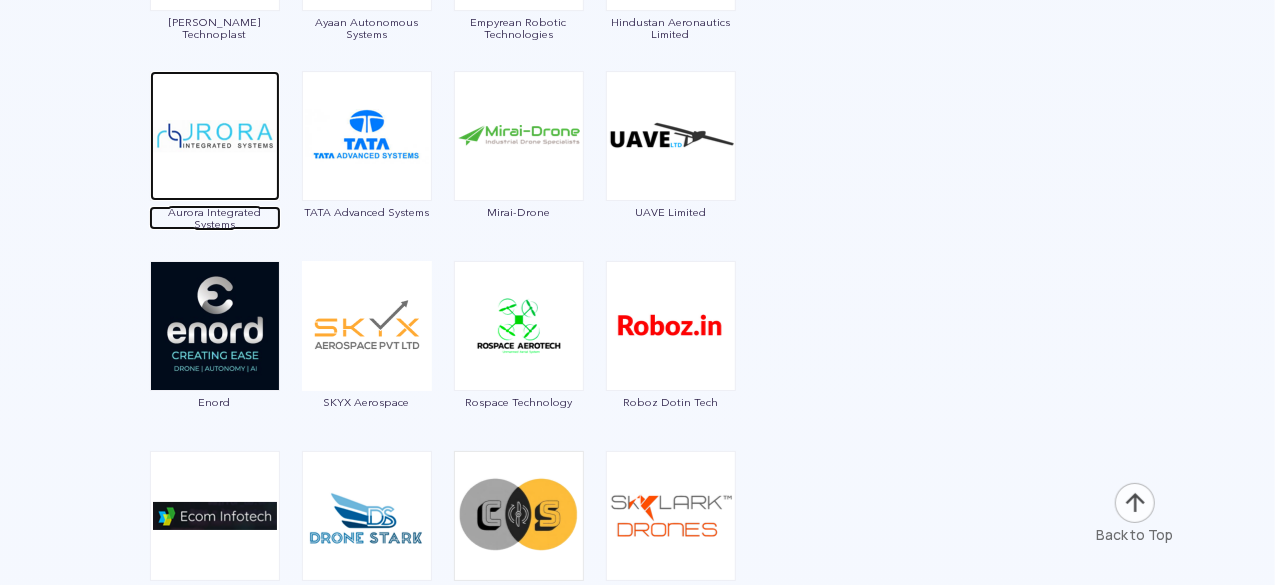 click on "Aurora Integrated Systems" at bounding box center (215, 218) 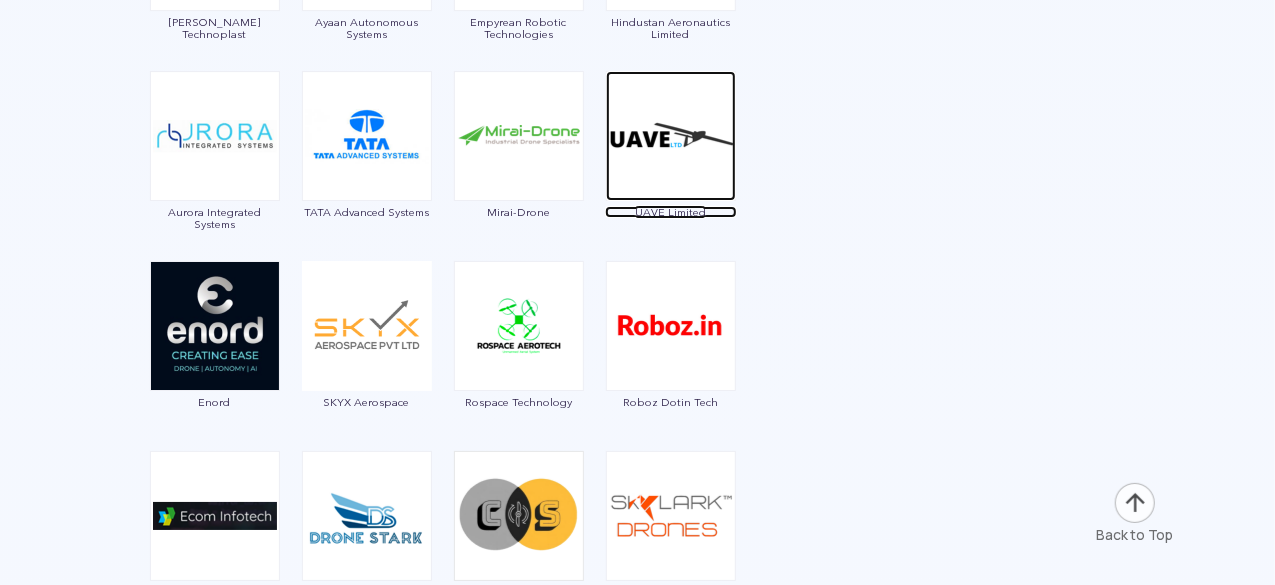 click on "UAVE Limited" at bounding box center [671, 212] 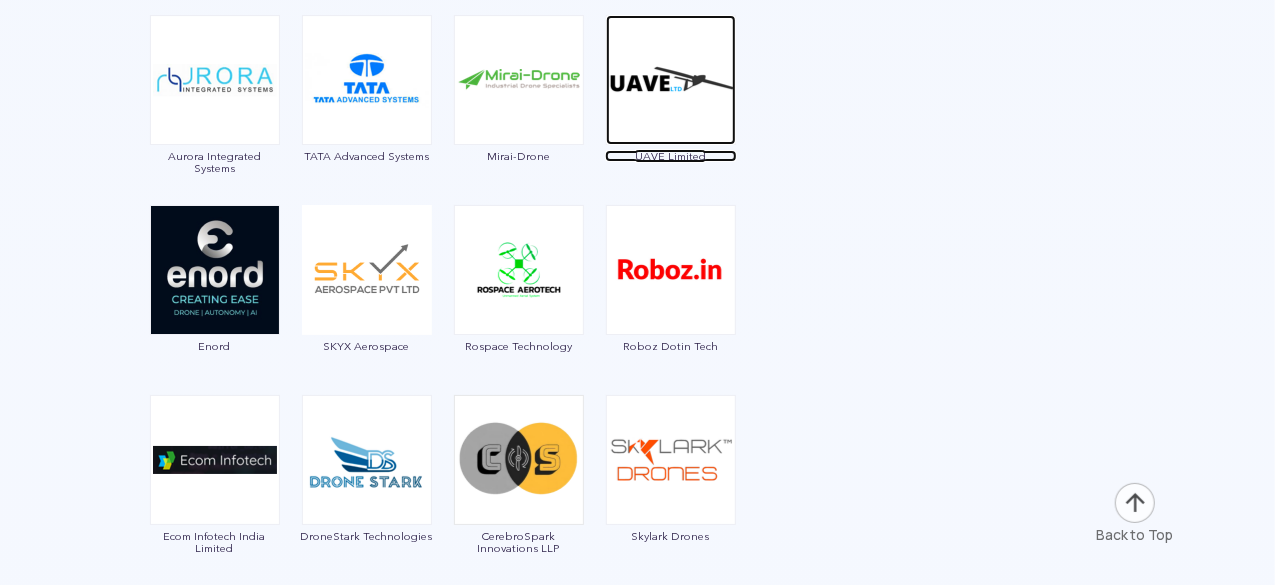 scroll, scrollTop: 3763, scrollLeft: 0, axis: vertical 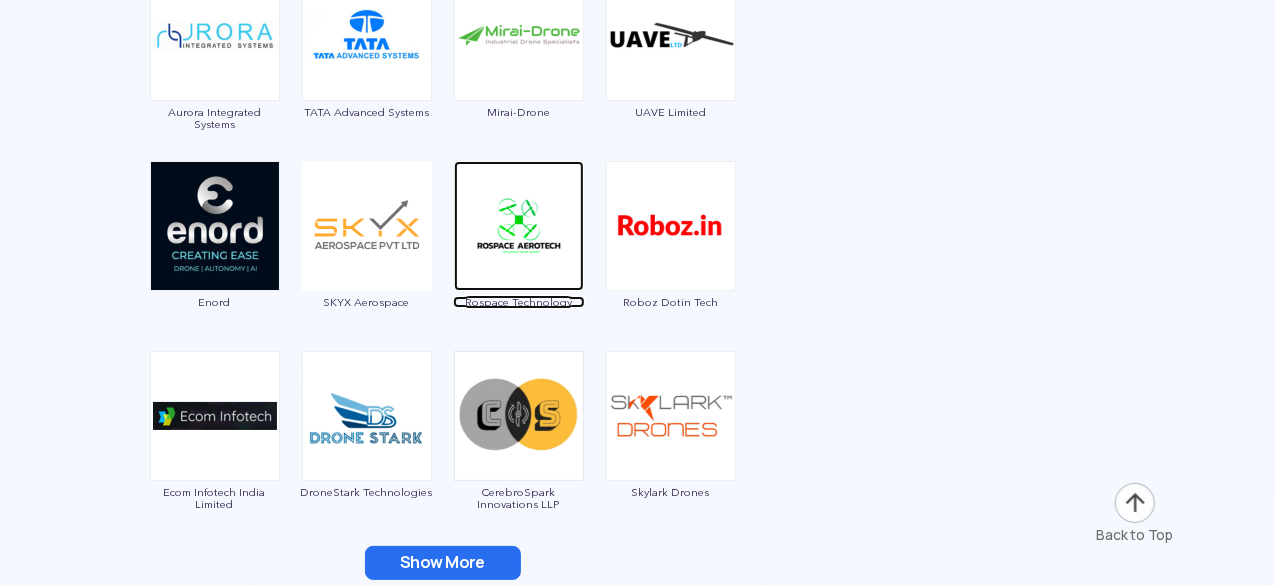 click on "Rospace Technology" at bounding box center (519, 302) 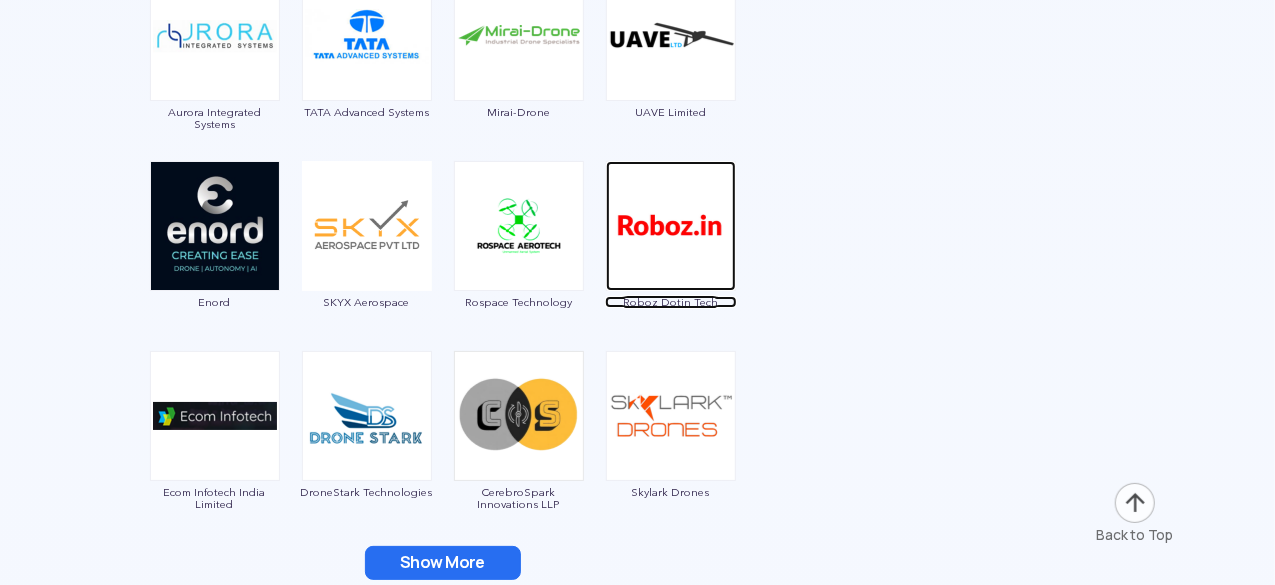 click on "Roboz Dotin Tech" at bounding box center [671, 302] 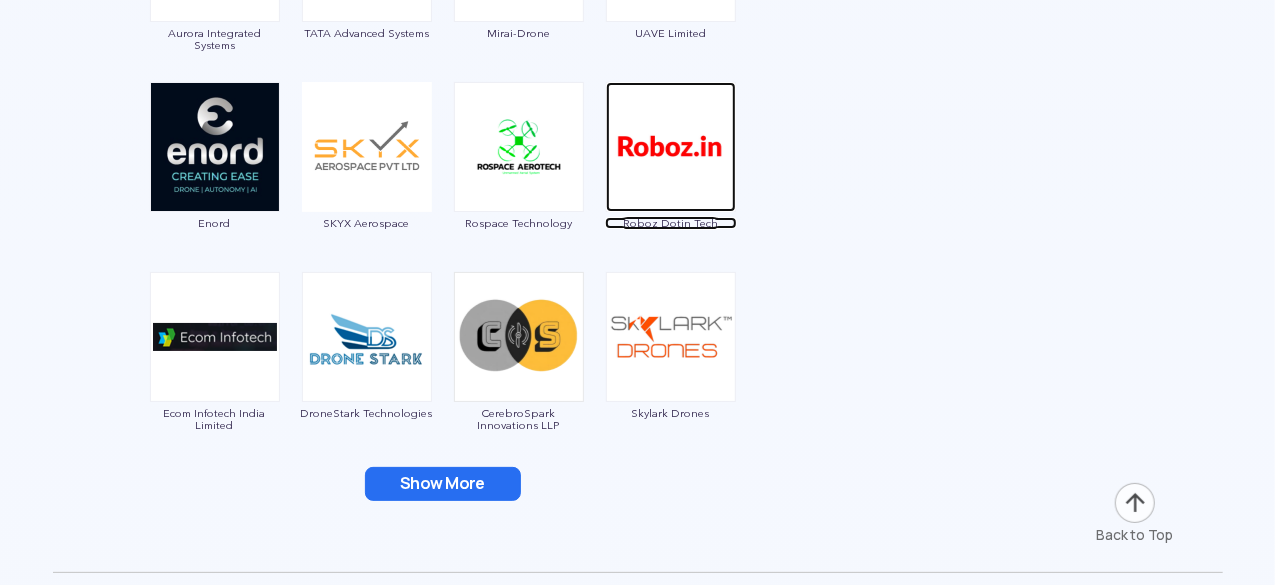 scroll, scrollTop: 3963, scrollLeft: 0, axis: vertical 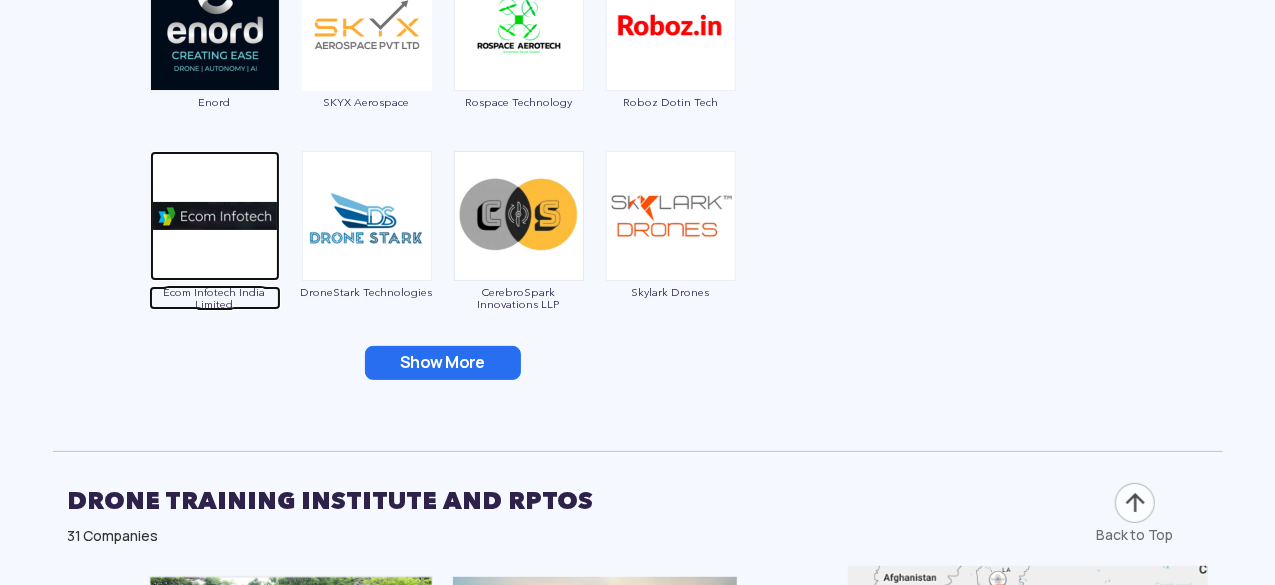 click on "Ecom Infotech India Limited" at bounding box center [215, 298] 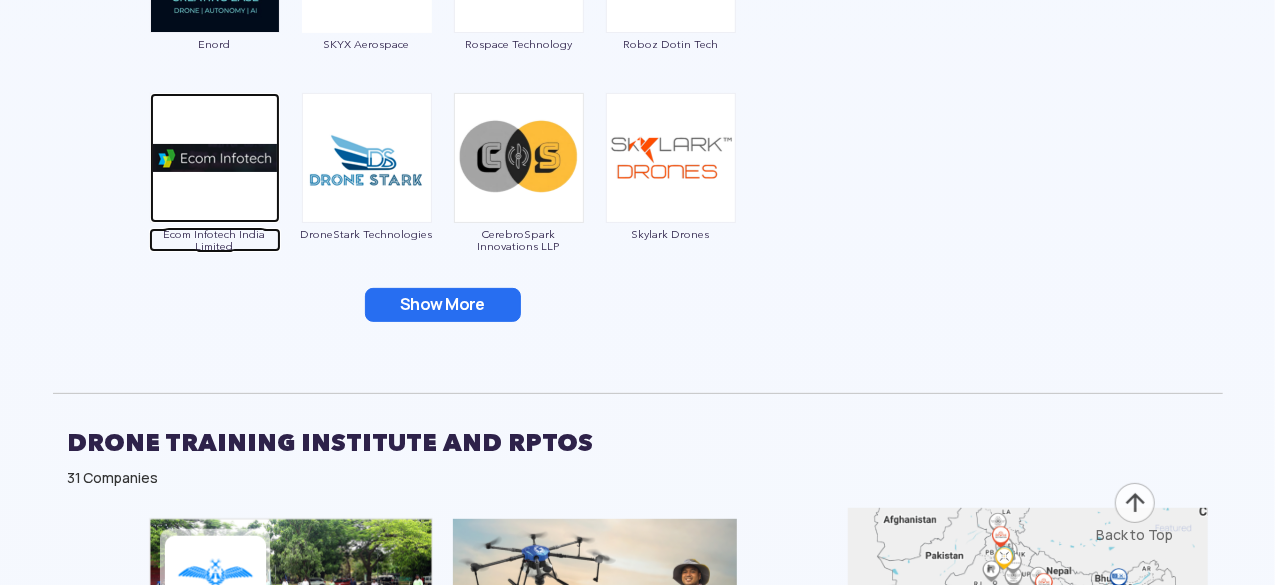 scroll, scrollTop: 4063, scrollLeft: 0, axis: vertical 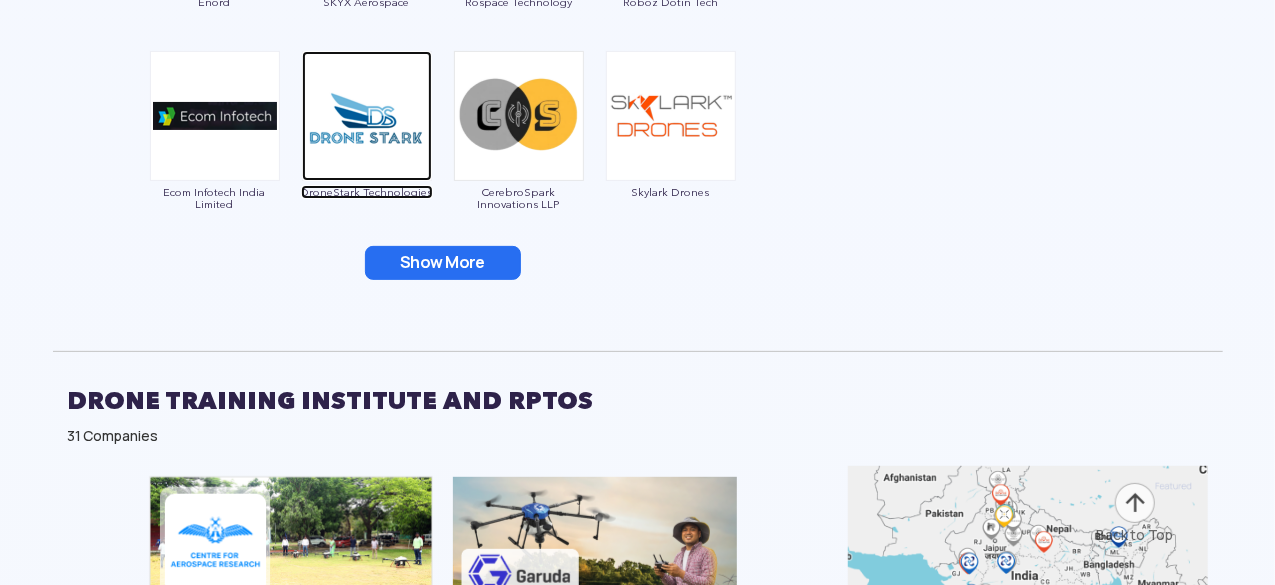 click at bounding box center (367, 116) 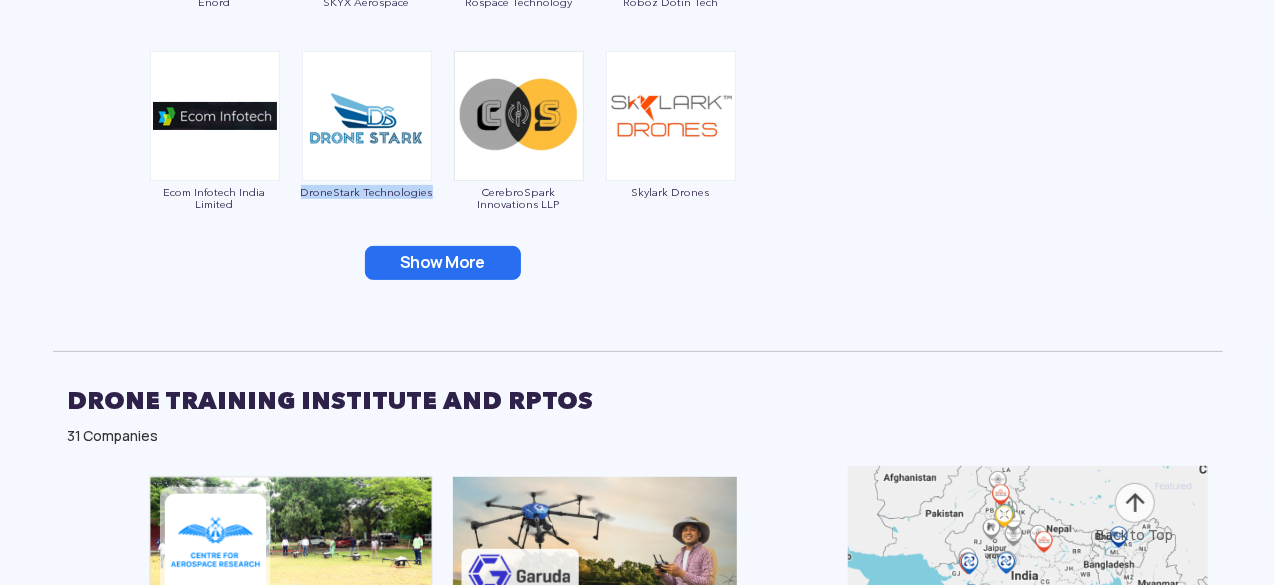 drag, startPoint x: 439, startPoint y: 196, endPoint x: 304, endPoint y: 195, distance: 135.00371 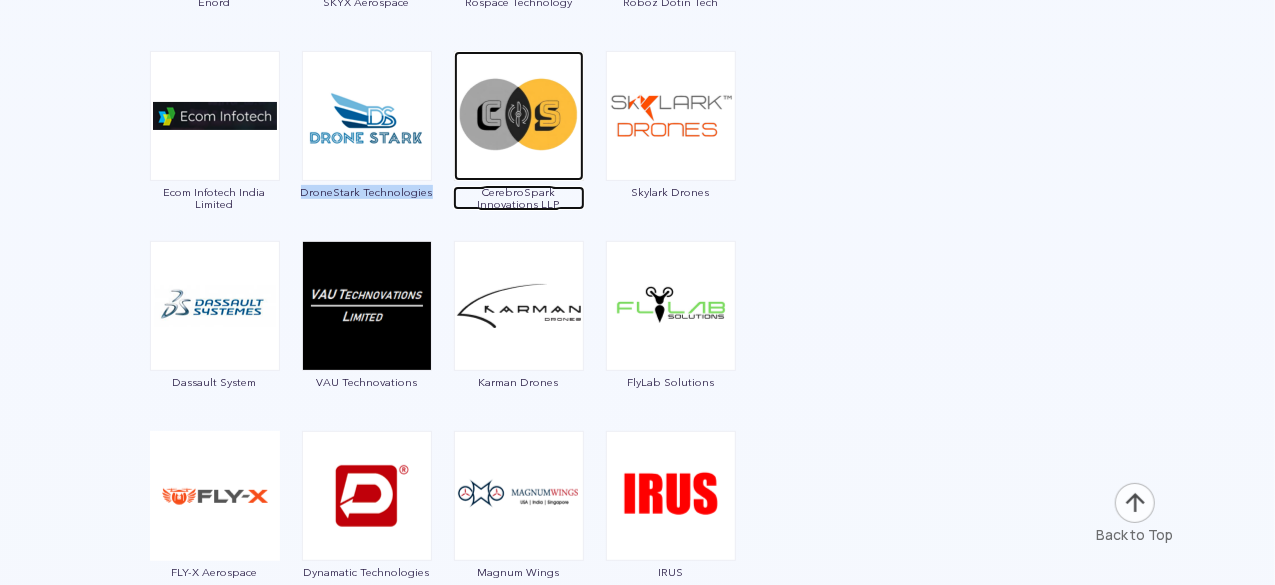 click on "CerebroSpark Innovations LLP" at bounding box center (519, 198) 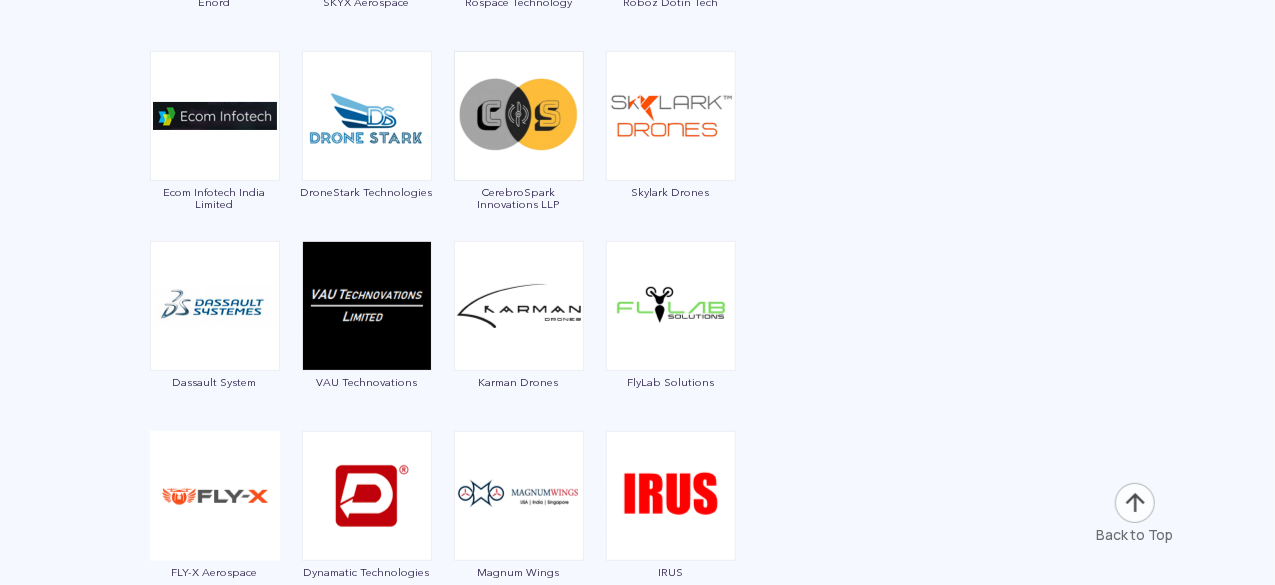 click on "CerebroSpark Innovations LLP" at bounding box center [519, 136] 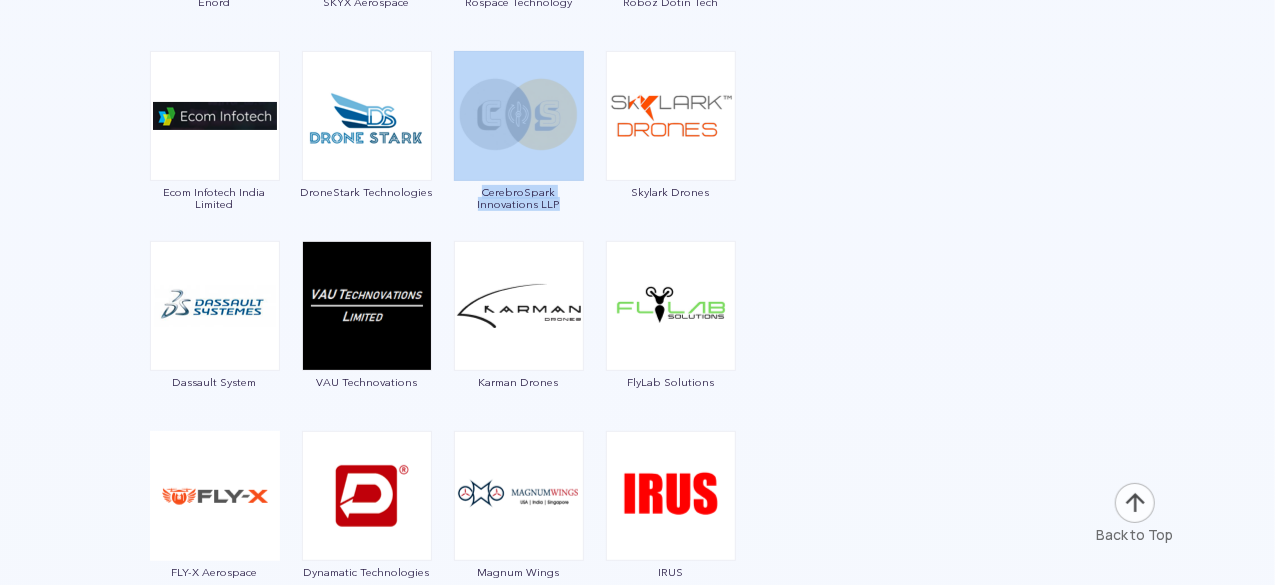 drag, startPoint x: 434, startPoint y: 187, endPoint x: 576, endPoint y: 201, distance: 142.68848 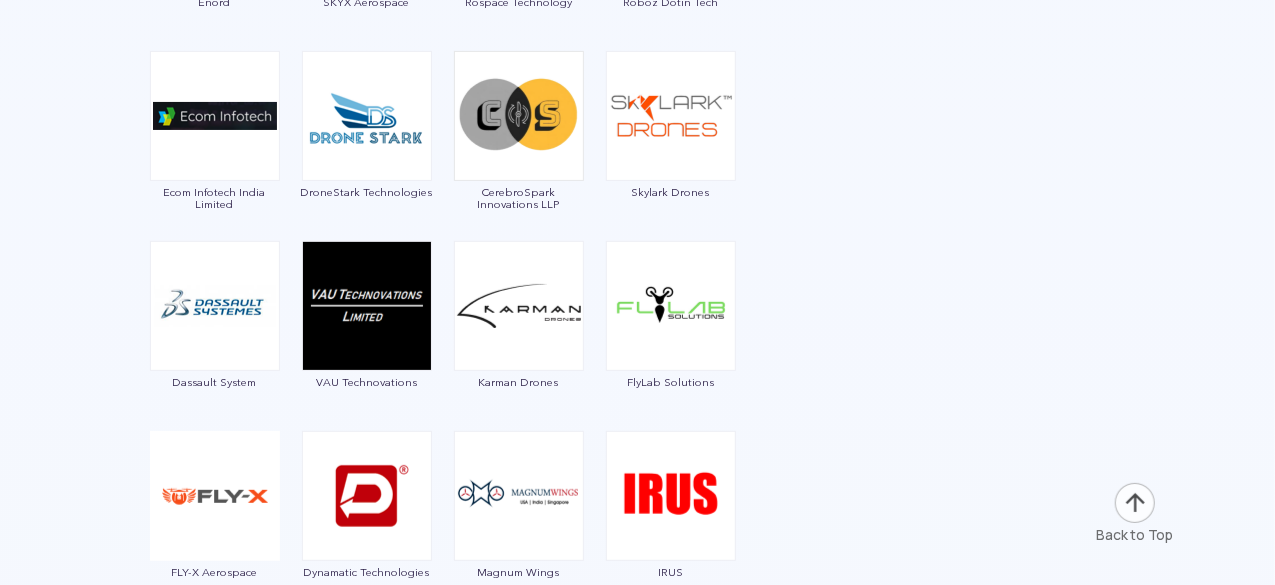 drag, startPoint x: 449, startPoint y: 190, endPoint x: 537, endPoint y: 177, distance: 88.95505 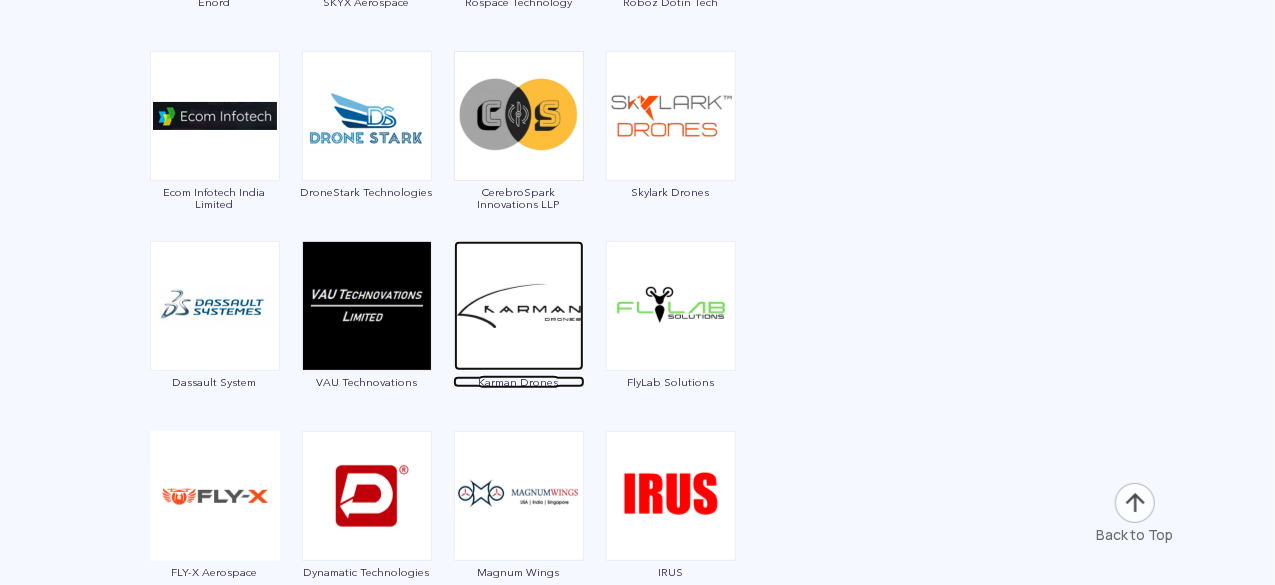click at bounding box center [519, 306] 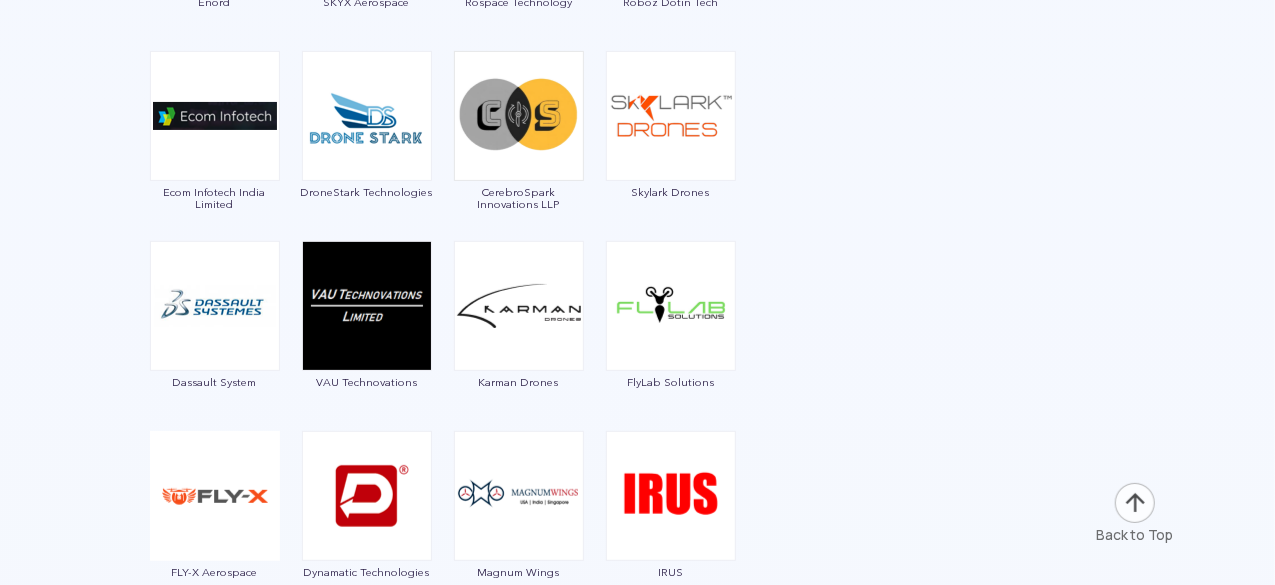 click at bounding box center [638, -1134] 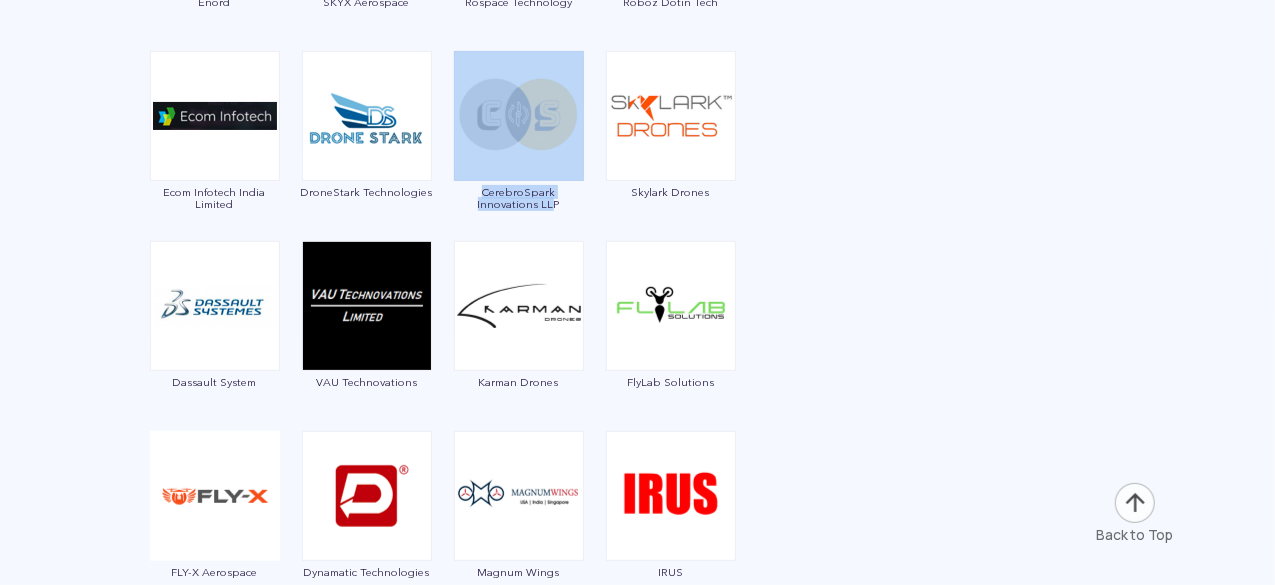 drag, startPoint x: 450, startPoint y: 189, endPoint x: 518, endPoint y: 219, distance: 74.323616 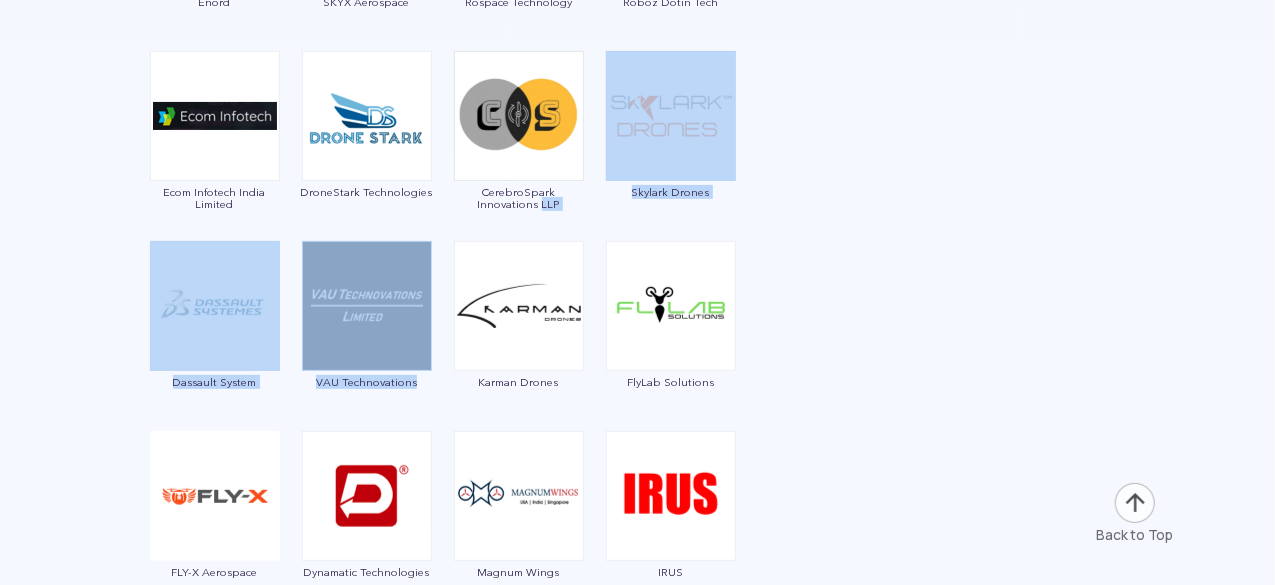 drag, startPoint x: 468, startPoint y: 237, endPoint x: 462, endPoint y: 208, distance: 29.614185 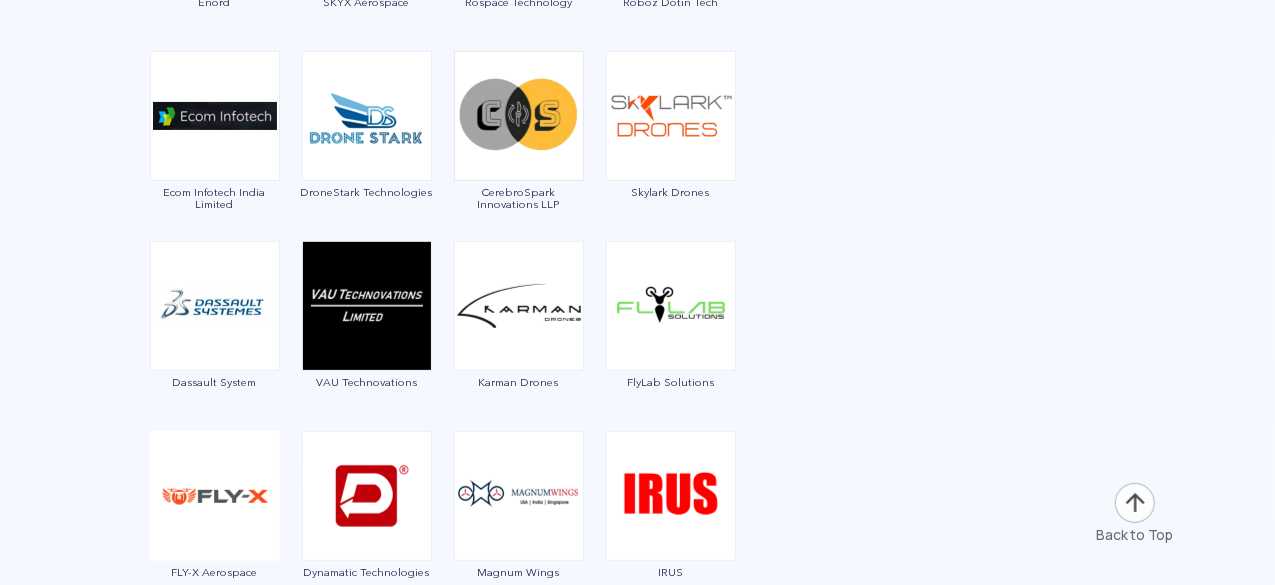 click at bounding box center (638, -1134) 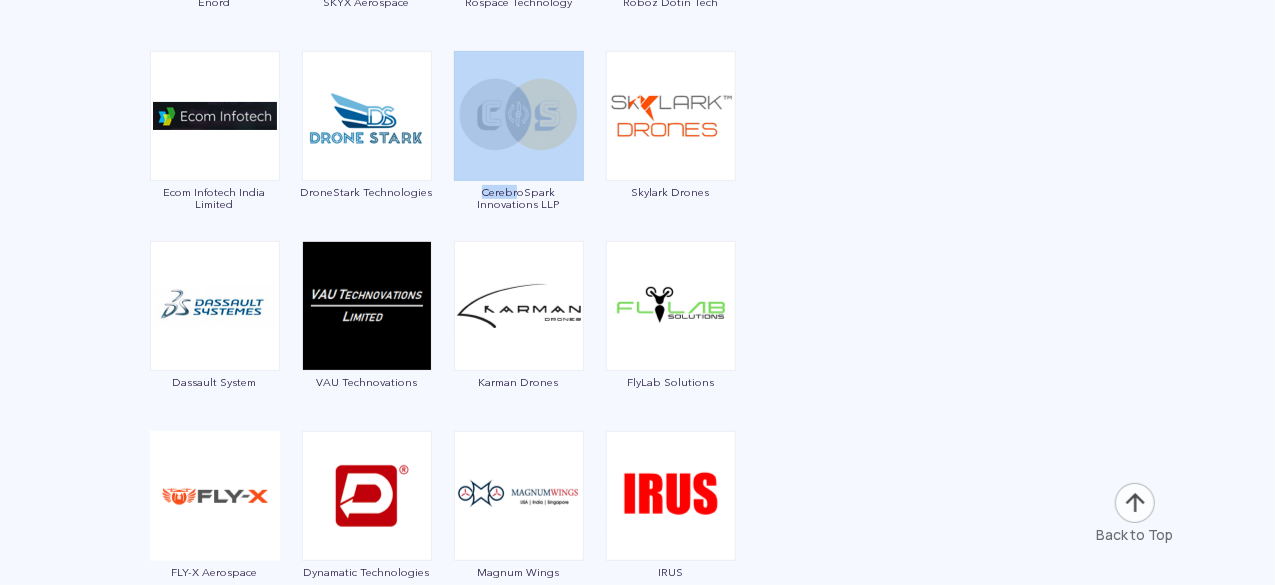 drag, startPoint x: 450, startPoint y: 189, endPoint x: 490, endPoint y: 195, distance: 40.4475 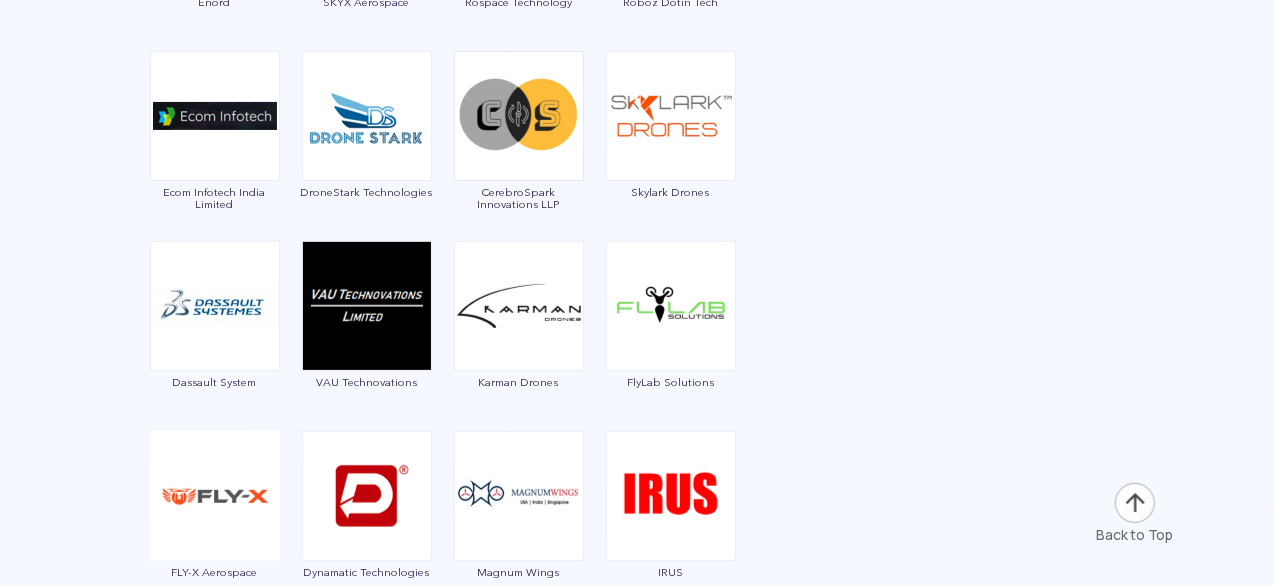 drag, startPoint x: 1004, startPoint y: 190, endPoint x: 968, endPoint y: 190, distance: 36 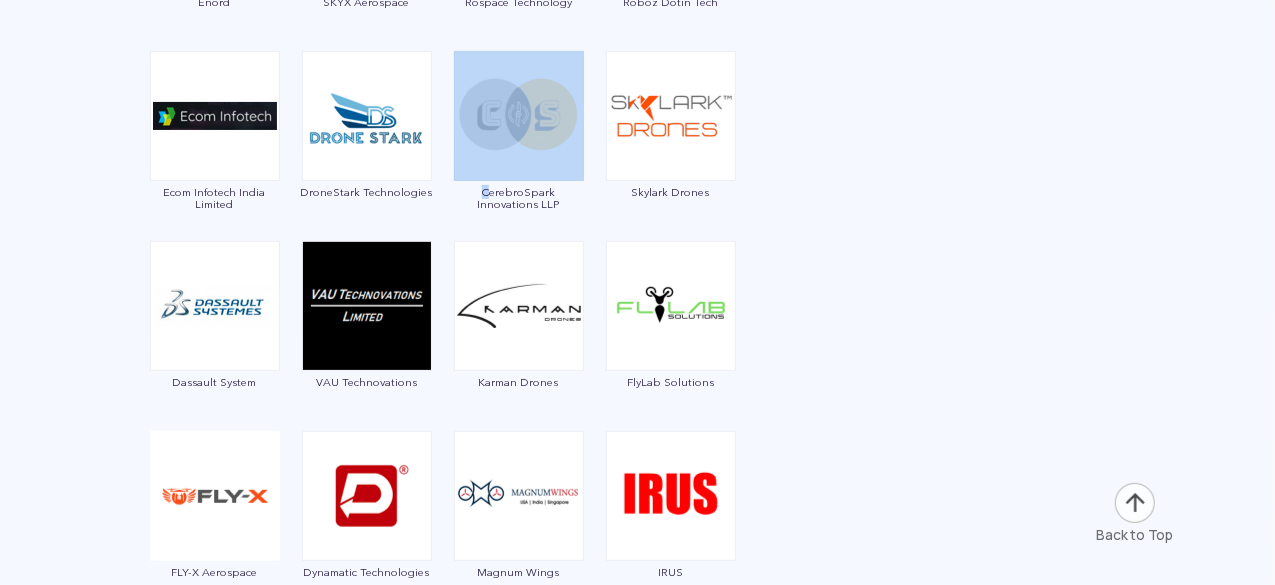 drag, startPoint x: 445, startPoint y: 190, endPoint x: 459, endPoint y: 190, distance: 14 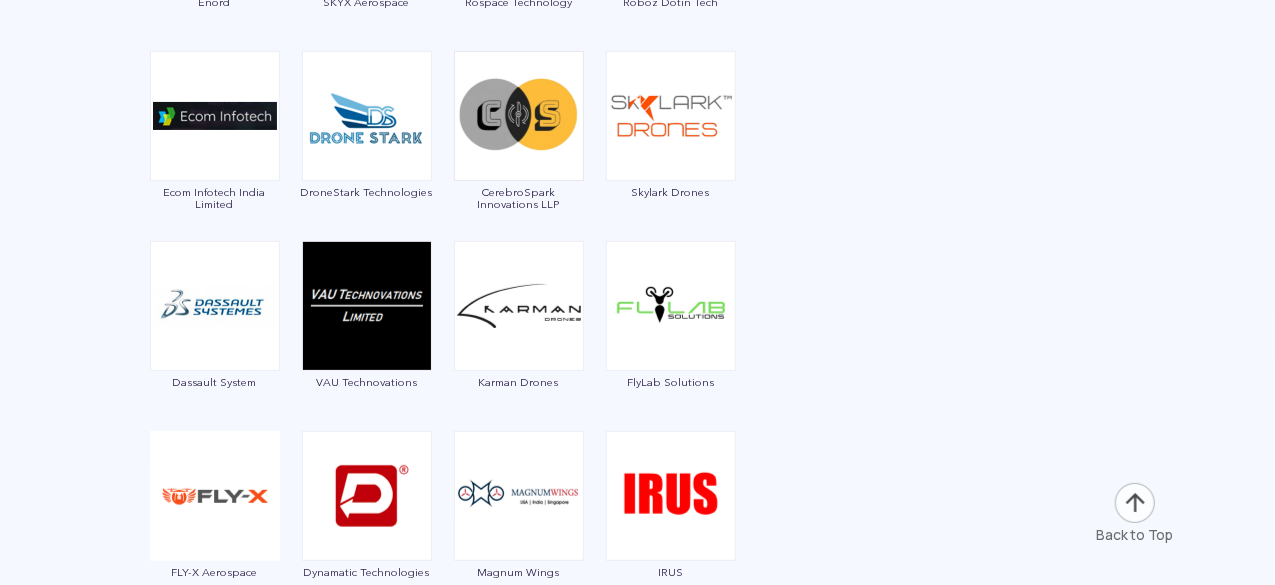 drag, startPoint x: 1064, startPoint y: 178, endPoint x: 995, endPoint y: 180, distance: 69.02898 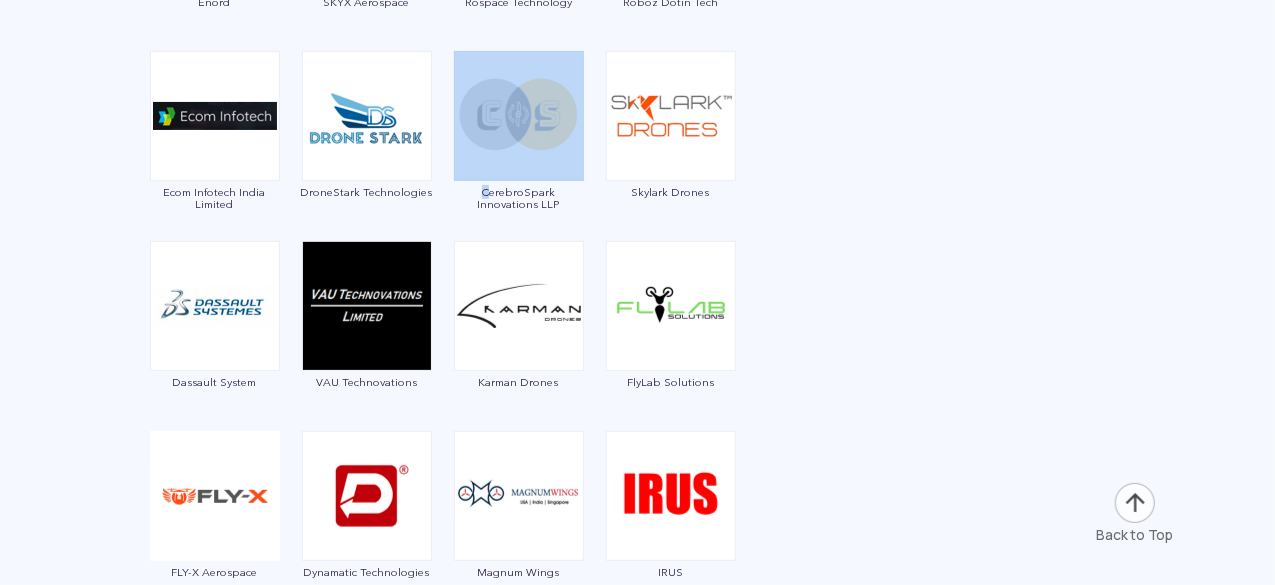 drag, startPoint x: 450, startPoint y: 188, endPoint x: 460, endPoint y: 191, distance: 10.440307 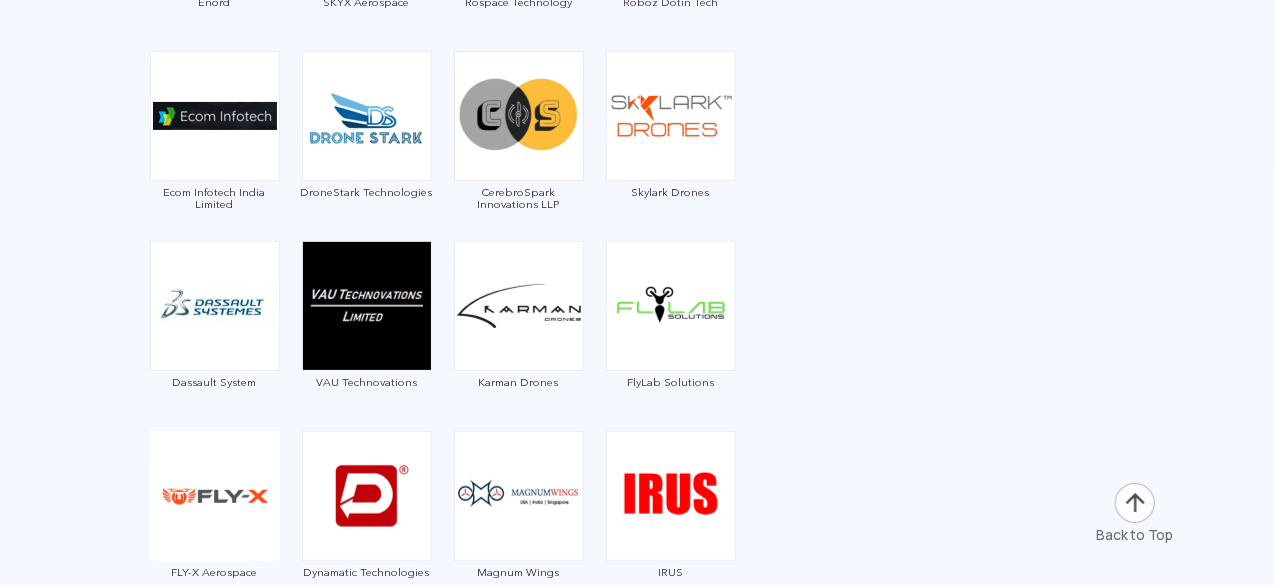 drag, startPoint x: 931, startPoint y: 185, endPoint x: 854, endPoint y: 185, distance: 77 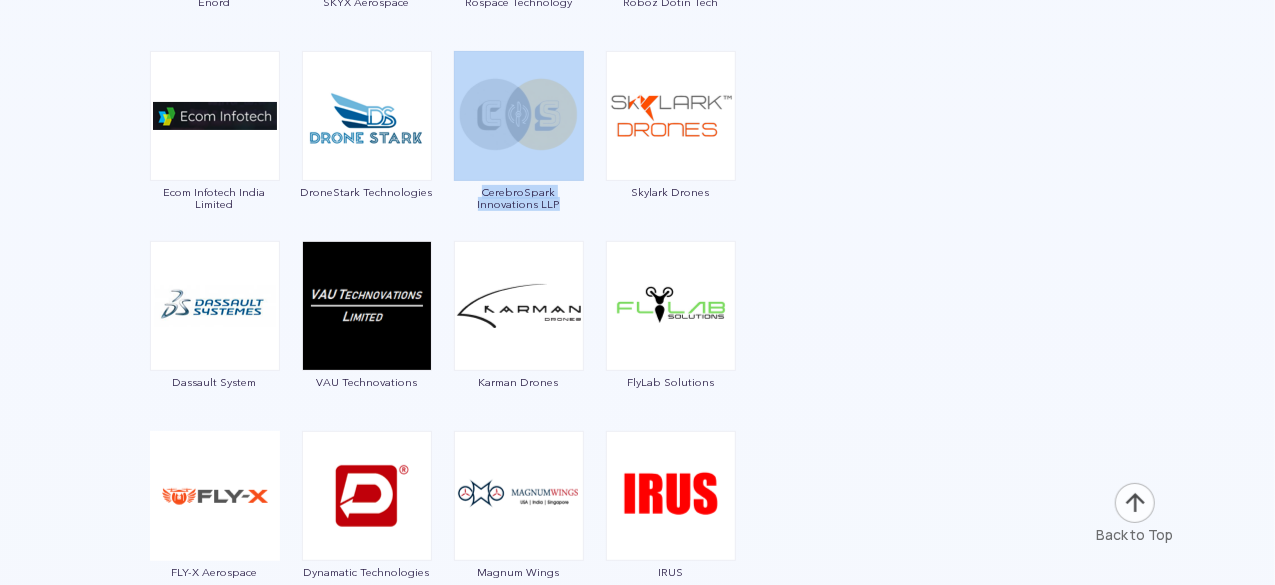 drag, startPoint x: 448, startPoint y: 187, endPoint x: 543, endPoint y: 207, distance: 97.082436 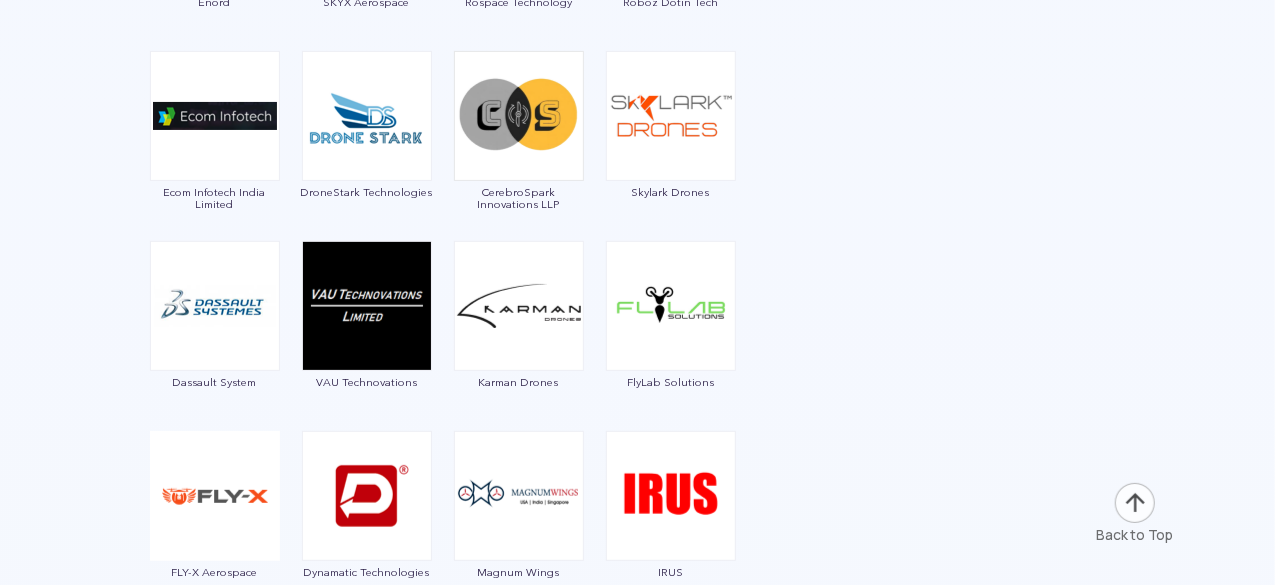 click at bounding box center (638, -1134) 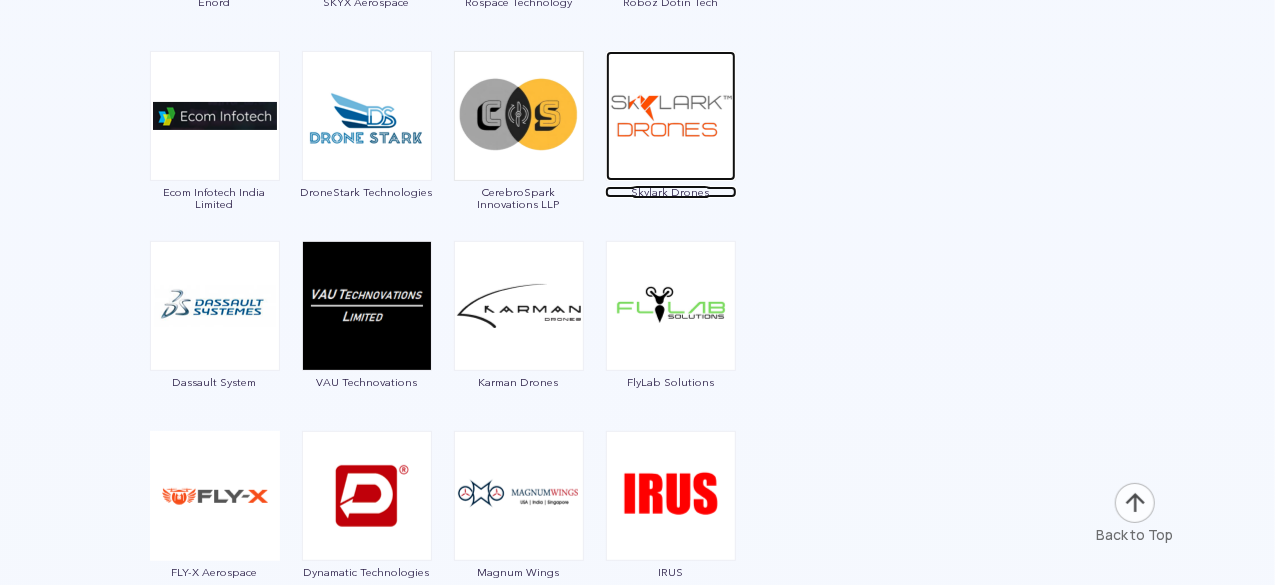 click on "Skylark Drones" at bounding box center [671, 192] 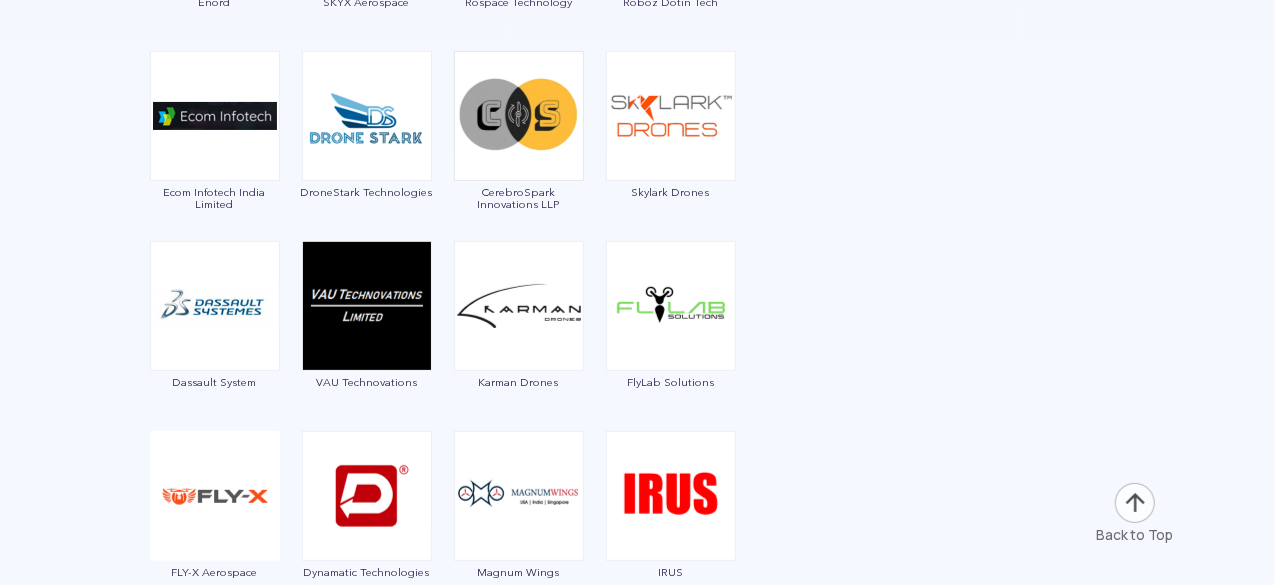 click at bounding box center [638, -1134] 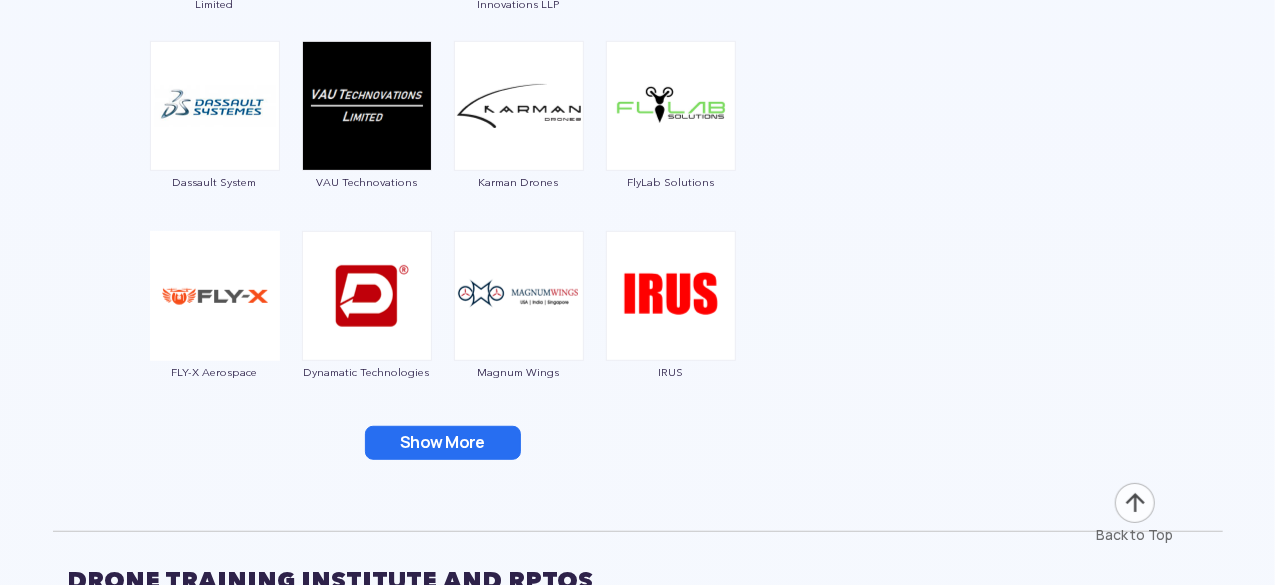 scroll, scrollTop: 4163, scrollLeft: 0, axis: vertical 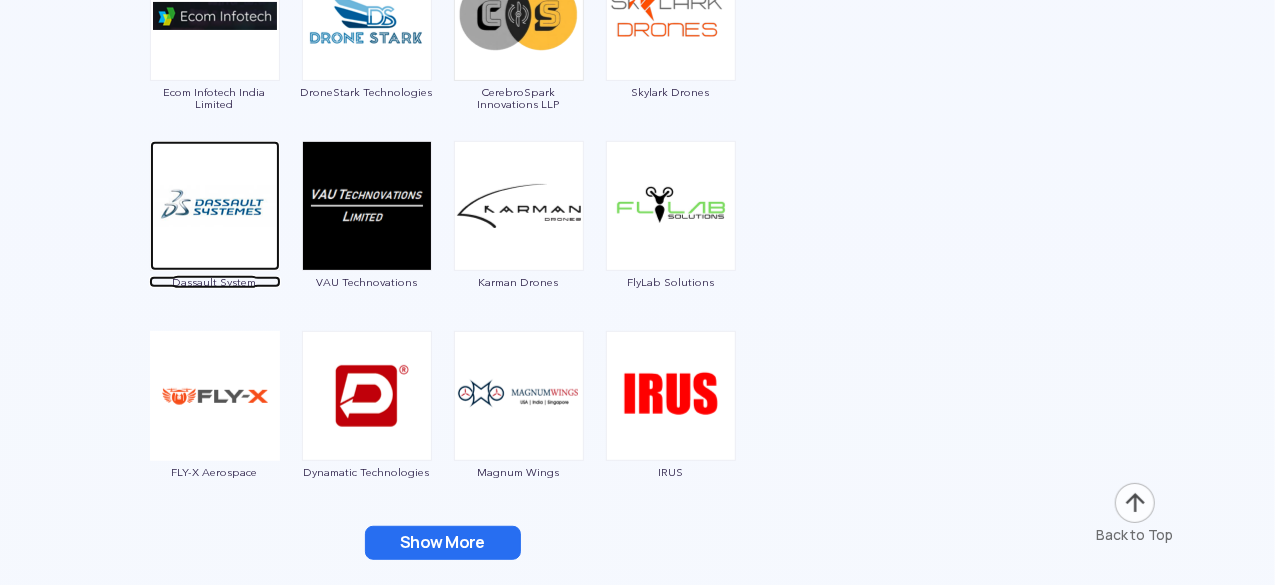 click at bounding box center (215, 206) 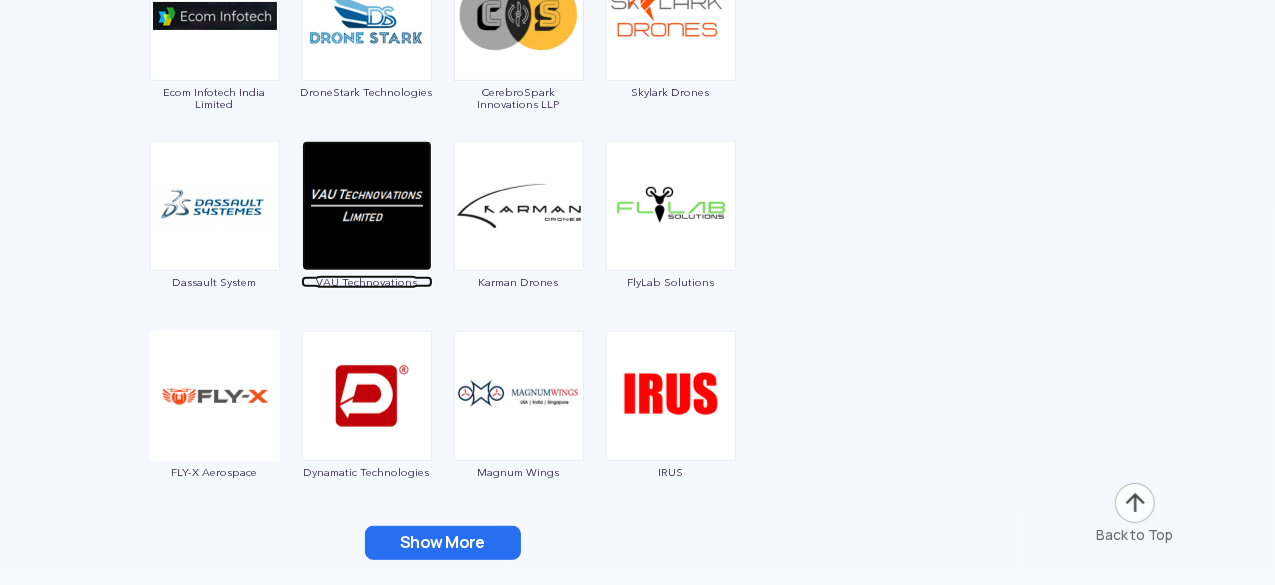 click on "VAU Technovations" at bounding box center [367, 282] 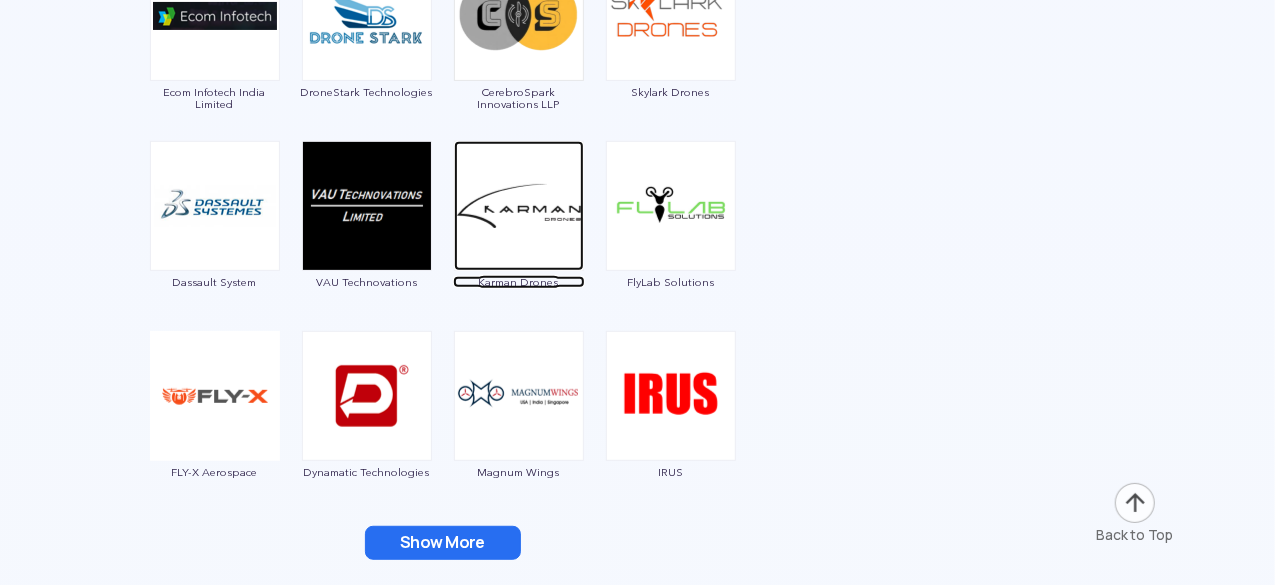 click on "Karman Drones" at bounding box center (519, 282) 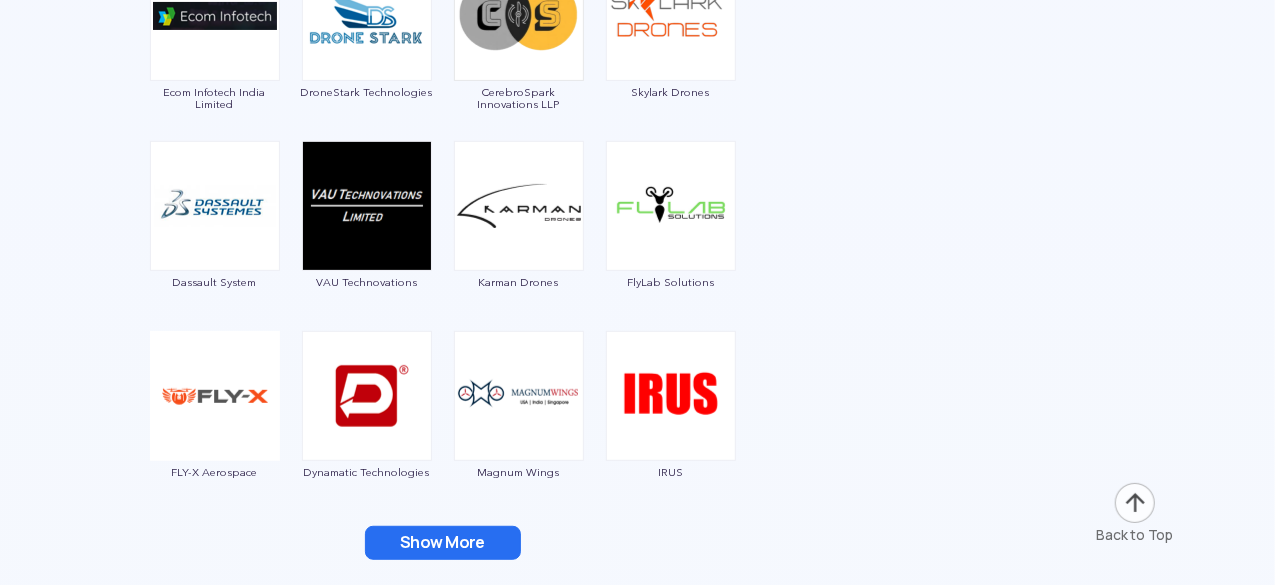 click at bounding box center (638, -1234) 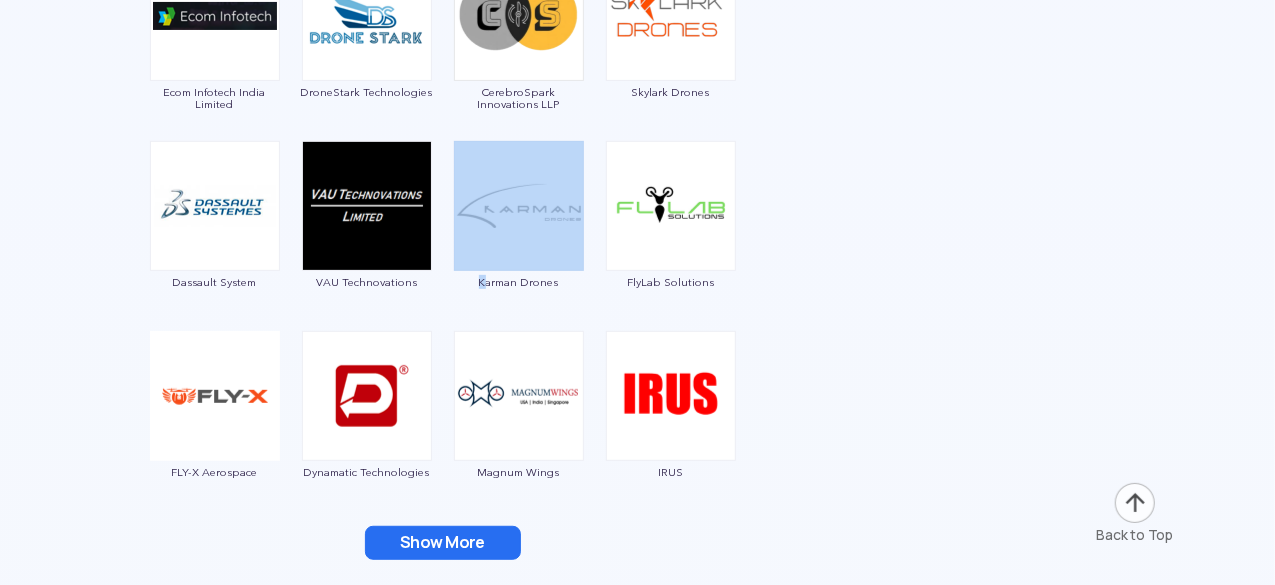 drag, startPoint x: 439, startPoint y: 284, endPoint x: 488, endPoint y: 283, distance: 49.010204 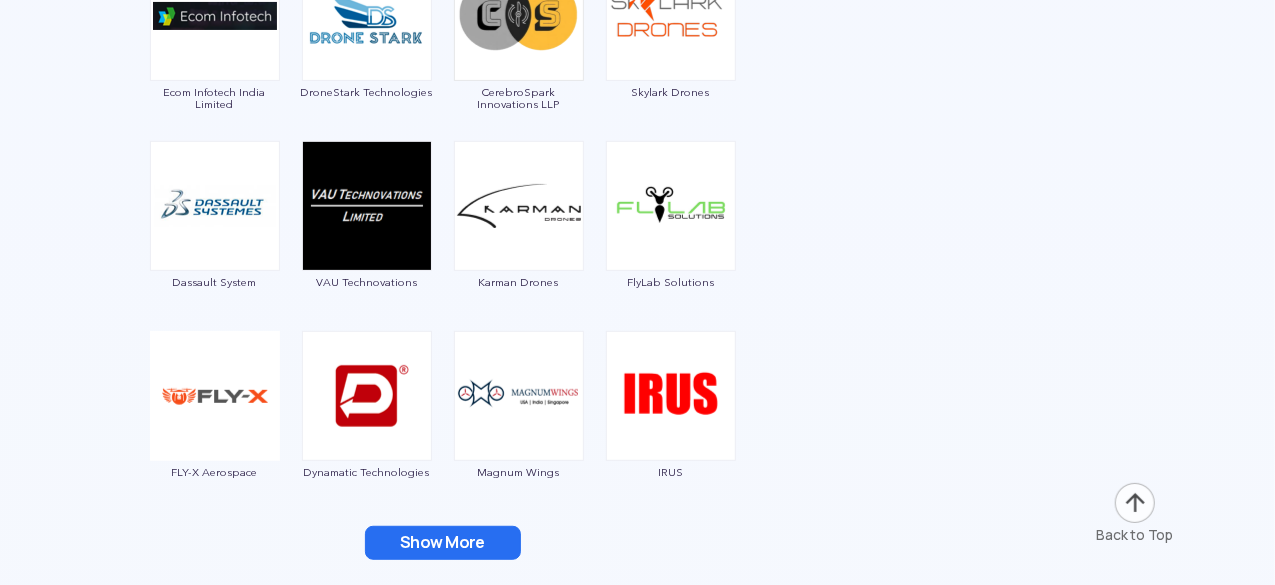 click at bounding box center (638, -1234) 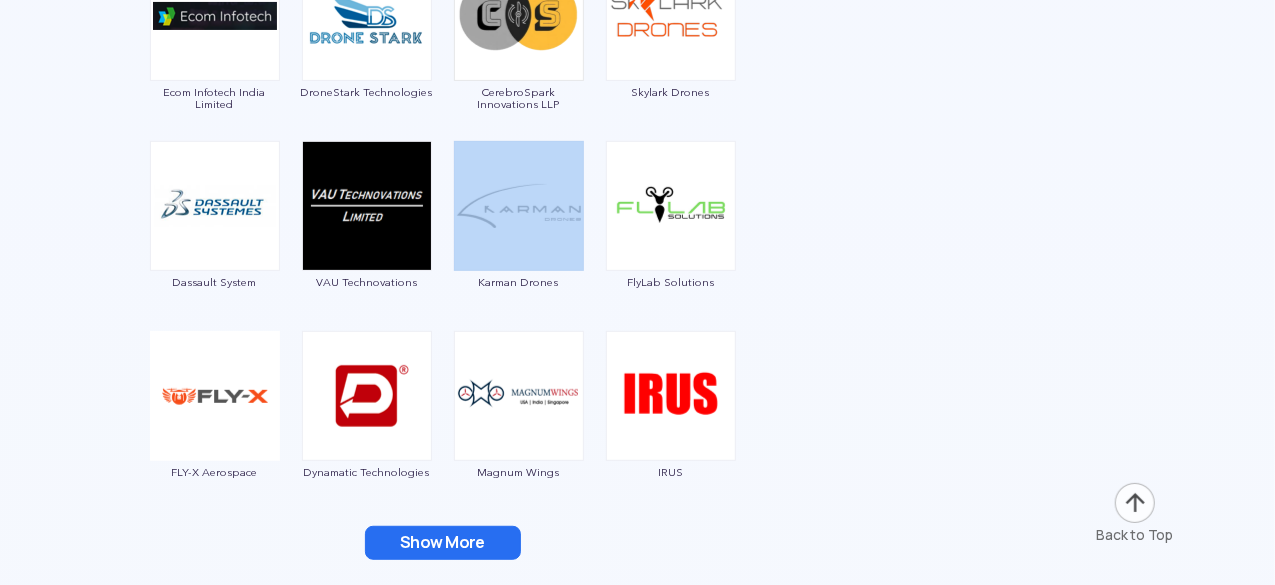 drag, startPoint x: 433, startPoint y: 285, endPoint x: 473, endPoint y: 275, distance: 41.231056 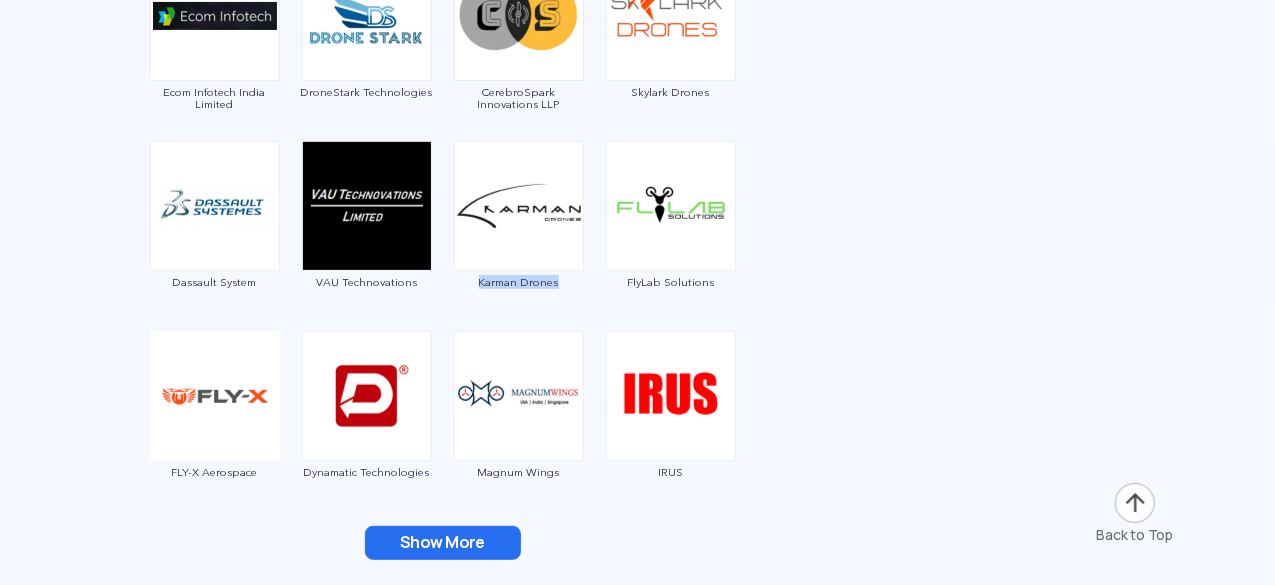 drag, startPoint x: 469, startPoint y: 273, endPoint x: 568, endPoint y: 291, distance: 100.62306 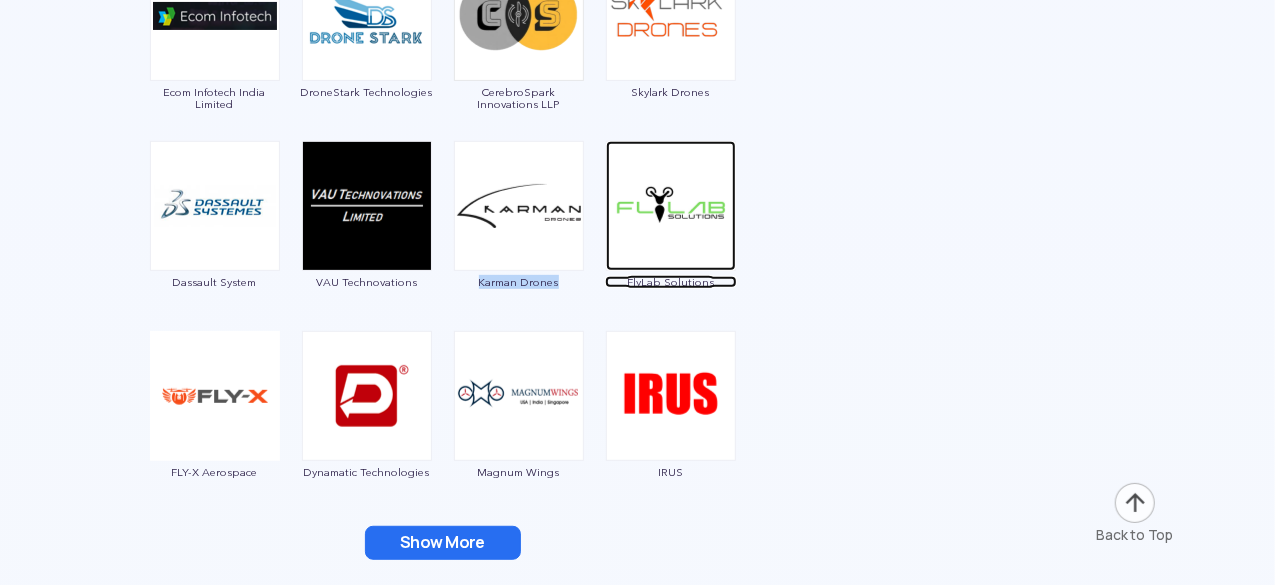 click on "FlyLab Solutions" at bounding box center (671, 282) 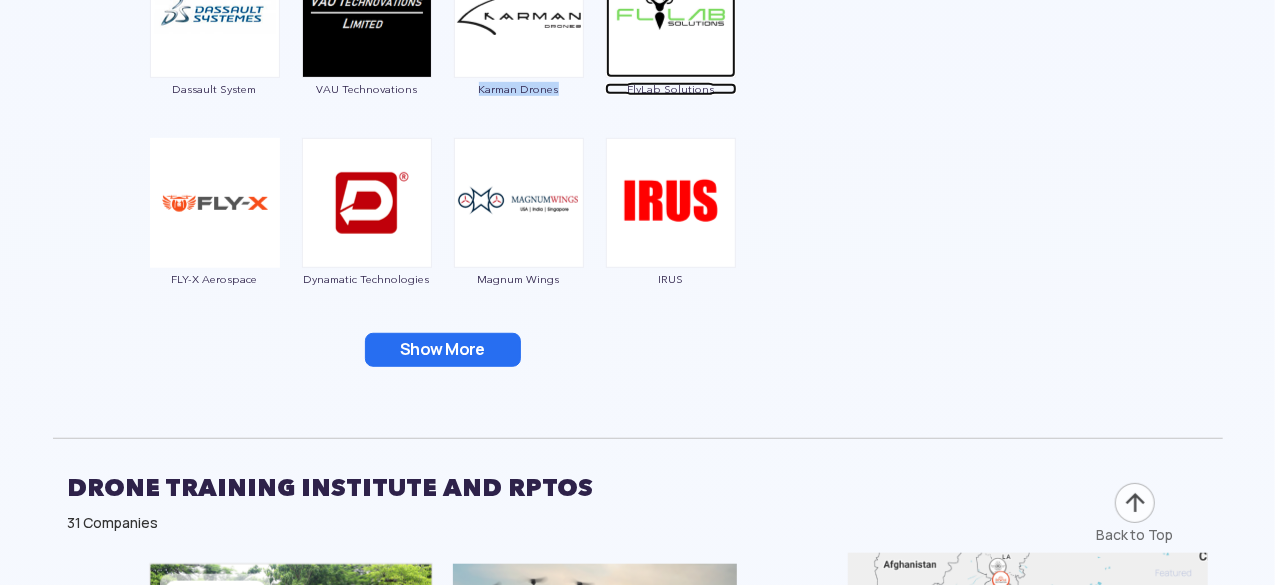 scroll, scrollTop: 4363, scrollLeft: 0, axis: vertical 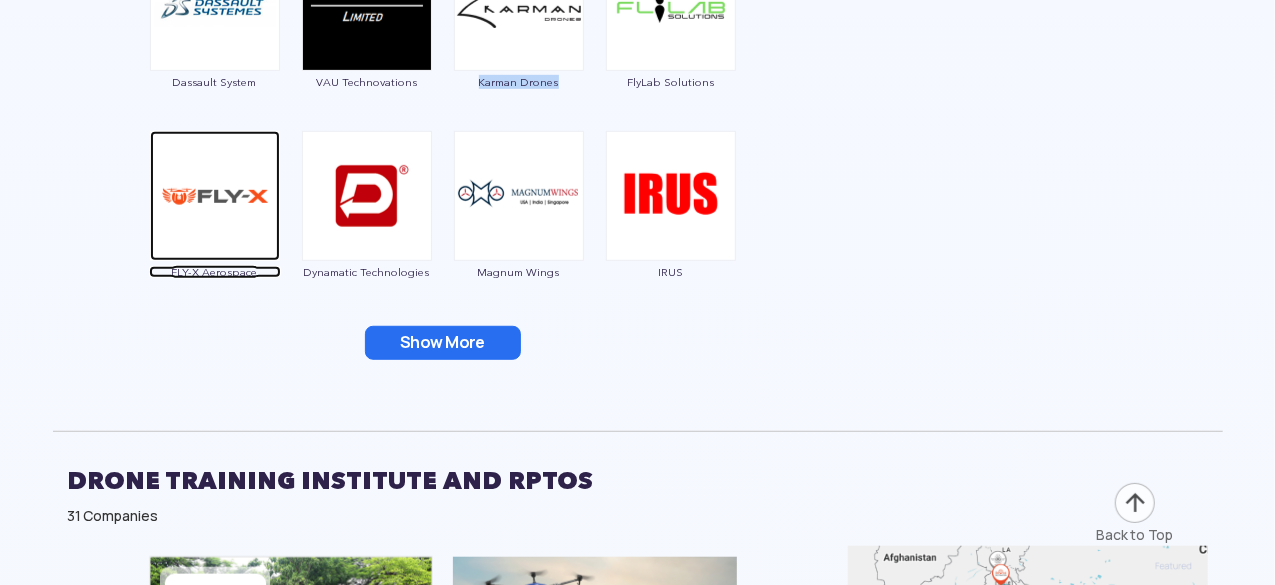 click on "FLY-X Aerospace" at bounding box center [215, 272] 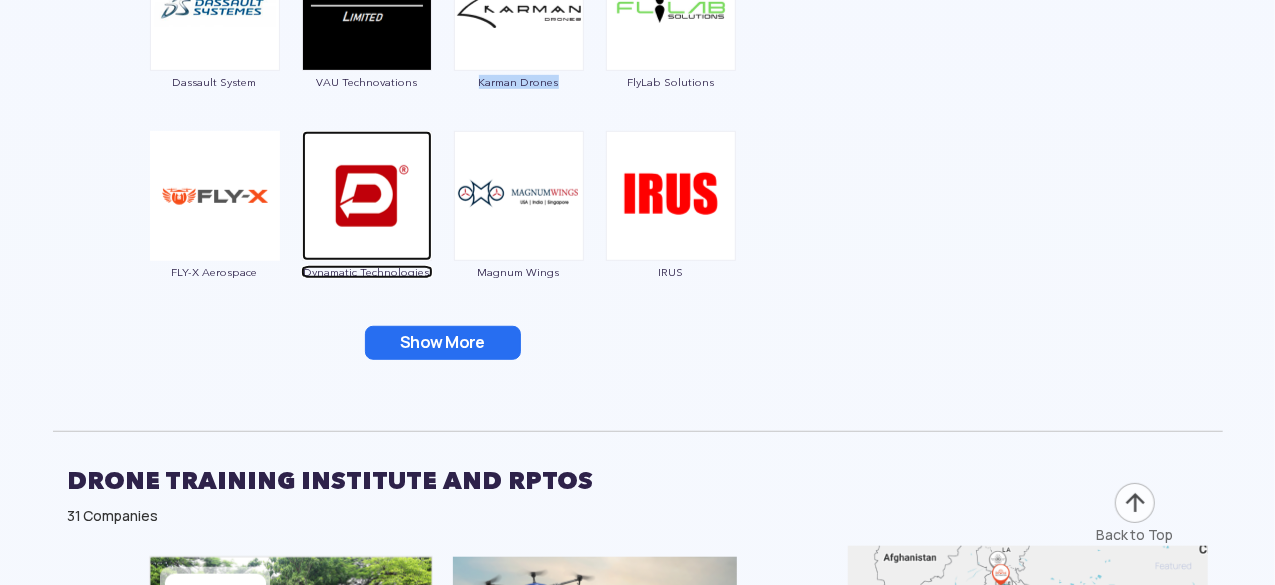 click on "Dynamatic Technologies" at bounding box center (367, 272) 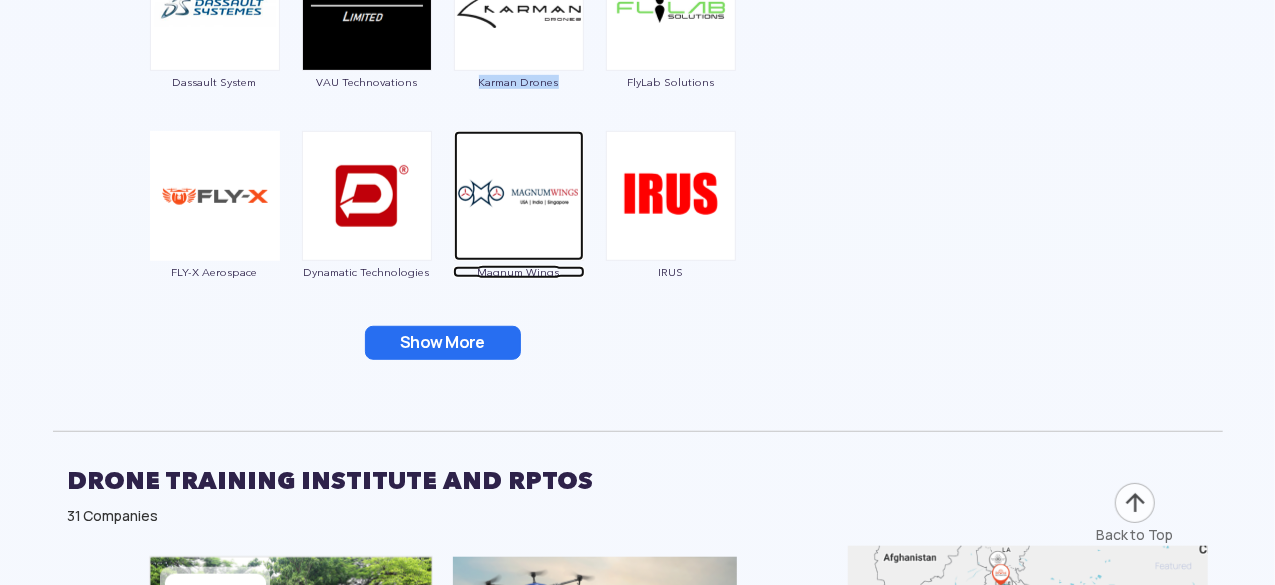 click on "Magnum Wings" at bounding box center (519, 272) 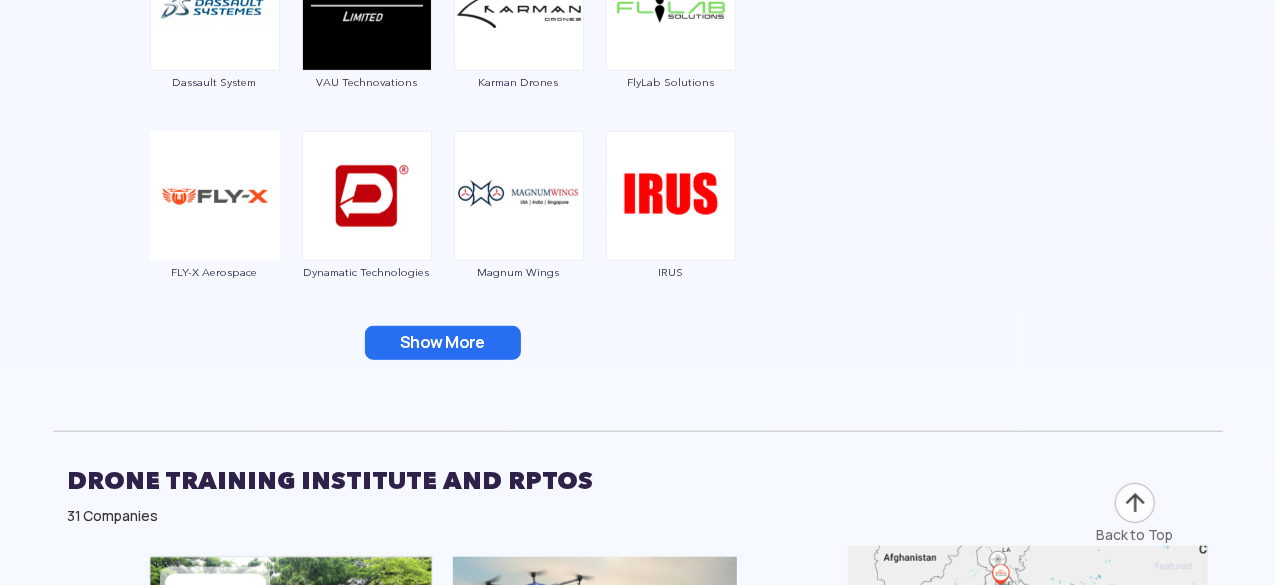 click at bounding box center (638, -1434) 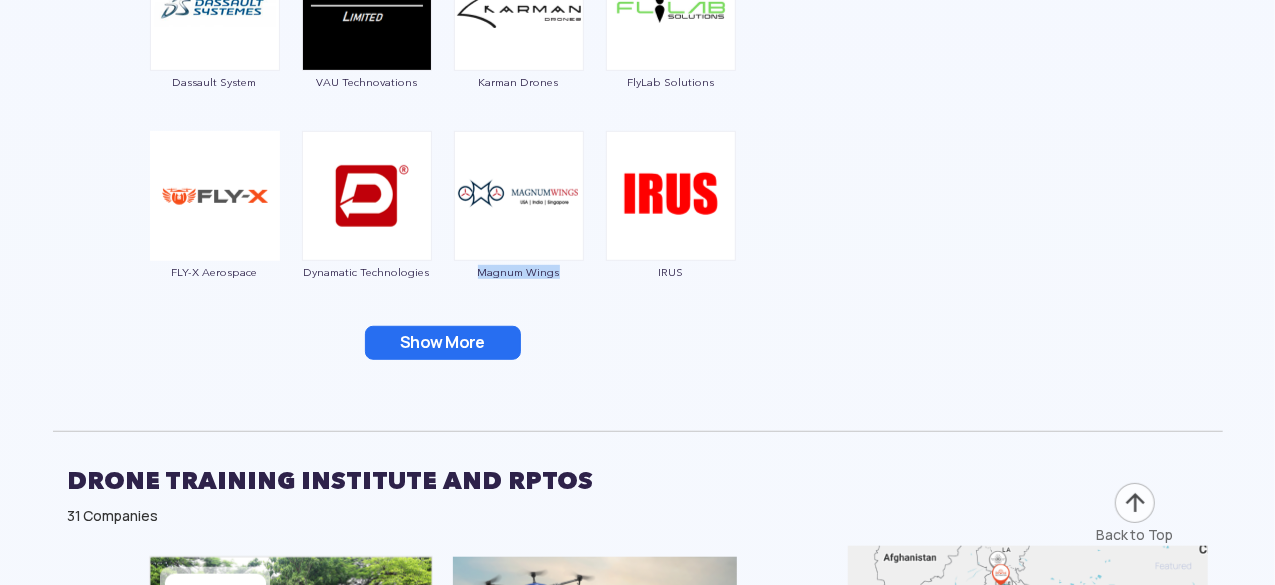 drag, startPoint x: 465, startPoint y: 263, endPoint x: 559, endPoint y: 273, distance: 94.53042 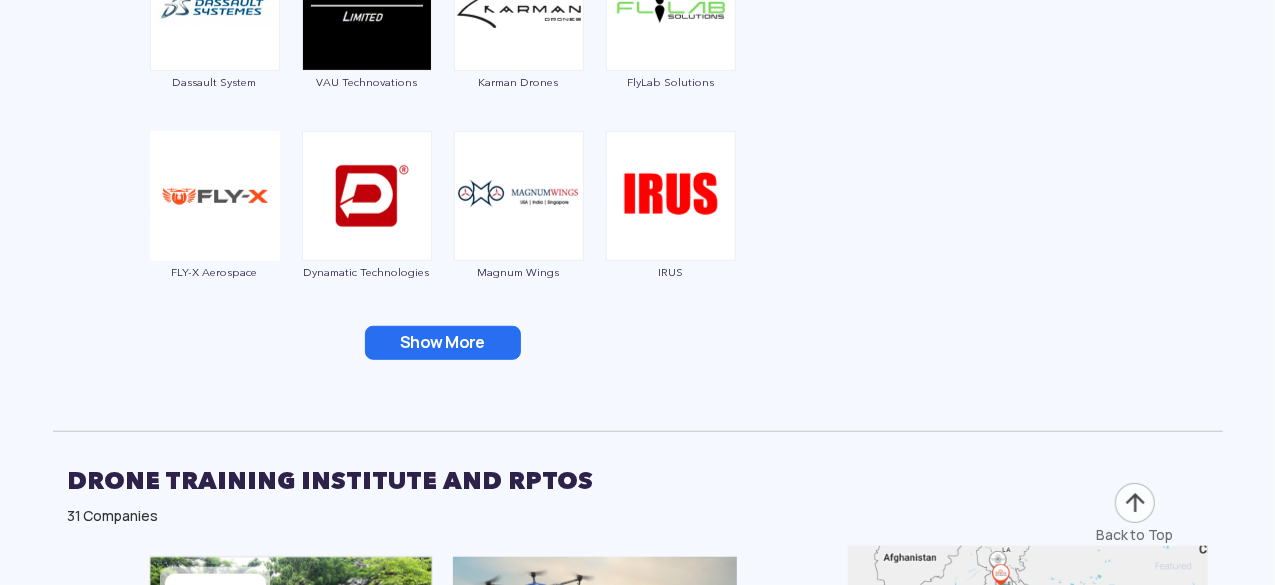 click at bounding box center (638, -1434) 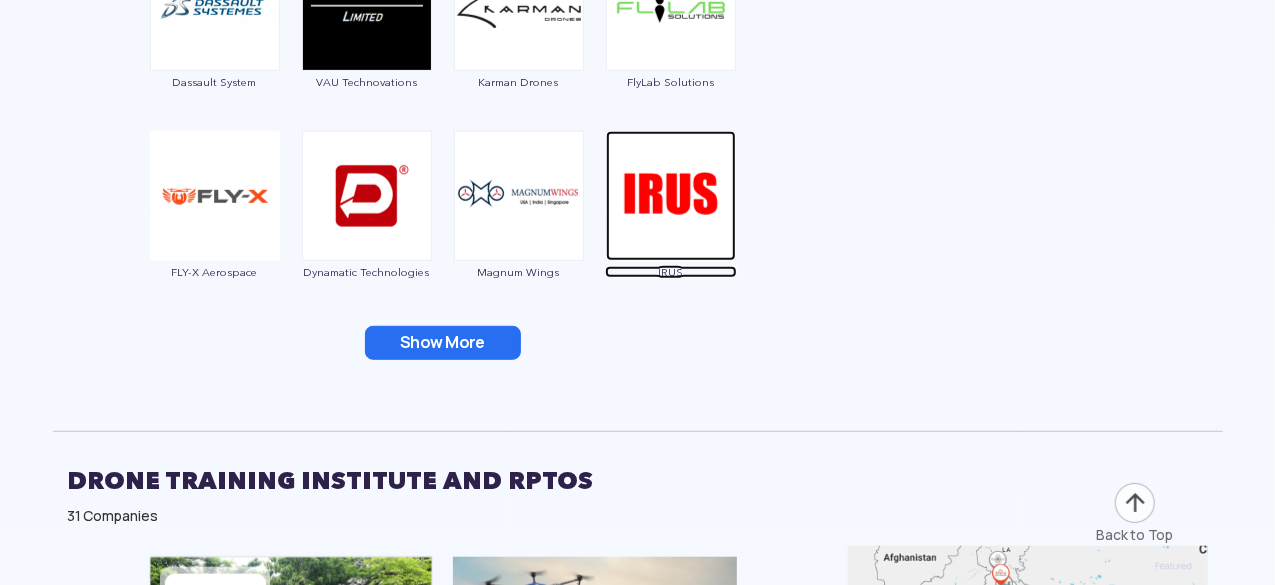click on "IRUS" at bounding box center (671, 272) 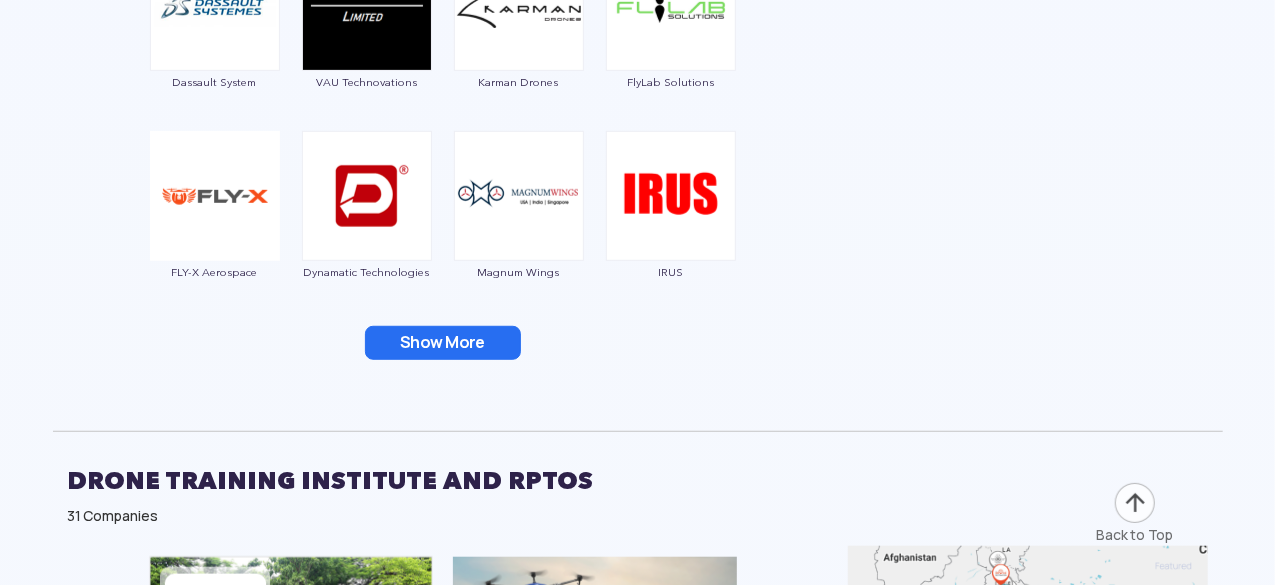 click on "Show More" at bounding box center [443, 343] 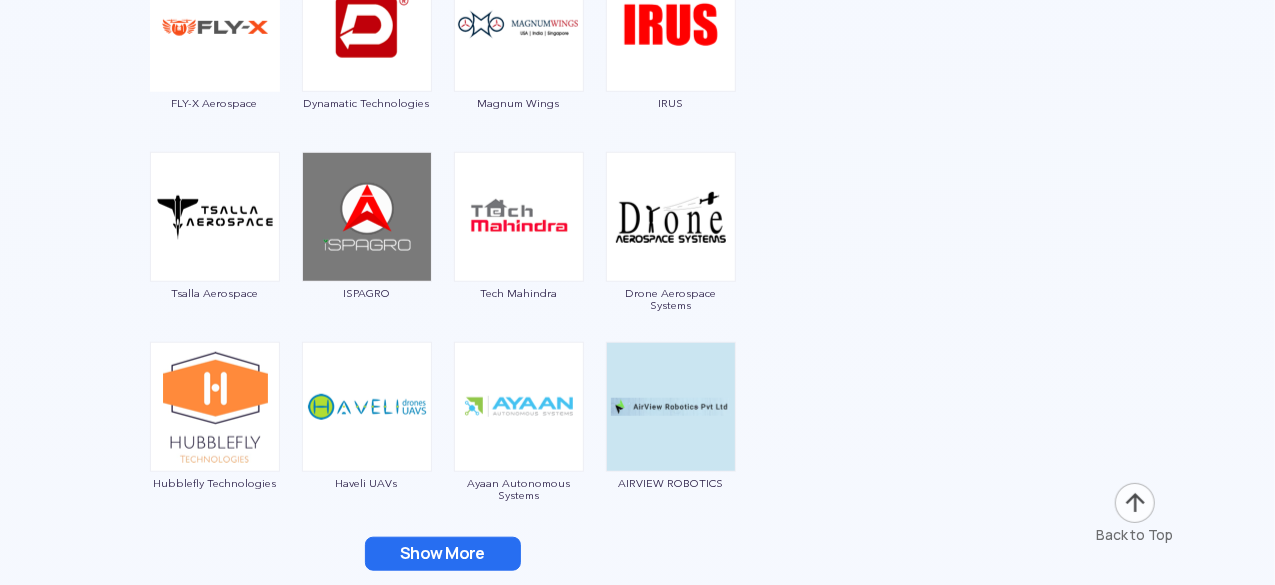 scroll, scrollTop: 4563, scrollLeft: 0, axis: vertical 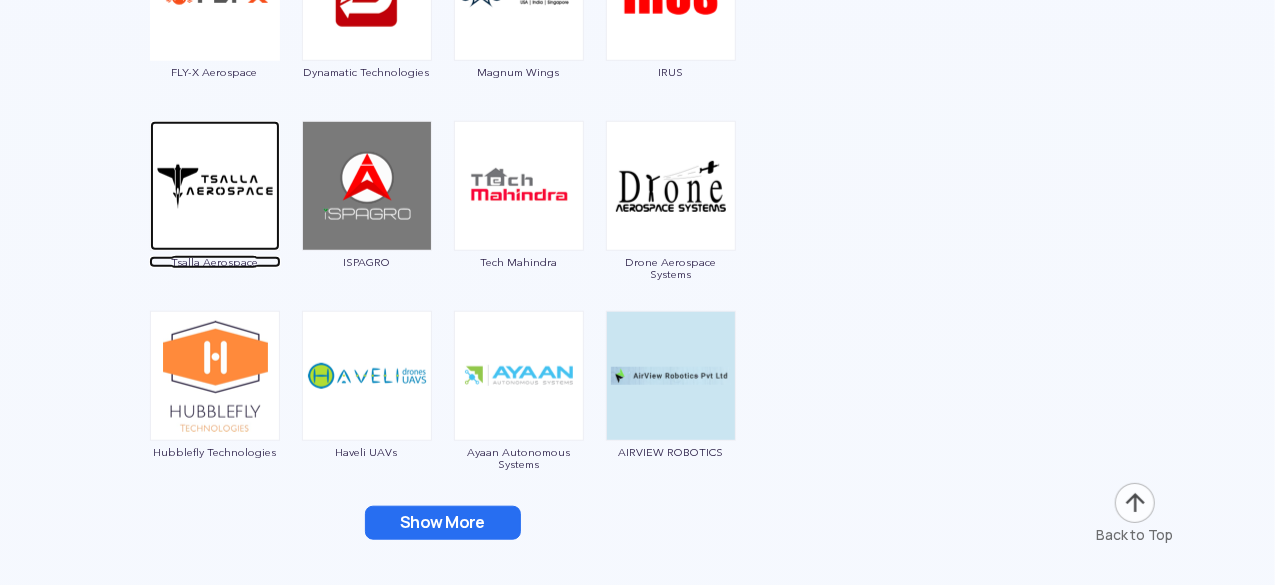 click at bounding box center [215, 186] 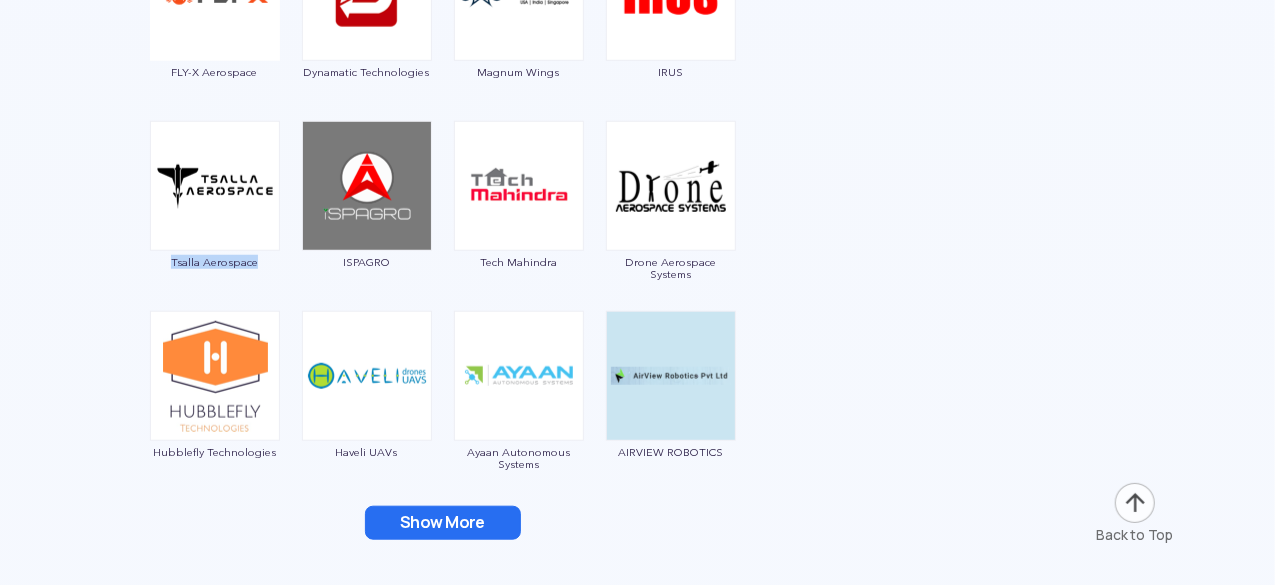 drag, startPoint x: 282, startPoint y: 259, endPoint x: 173, endPoint y: 265, distance: 109.165016 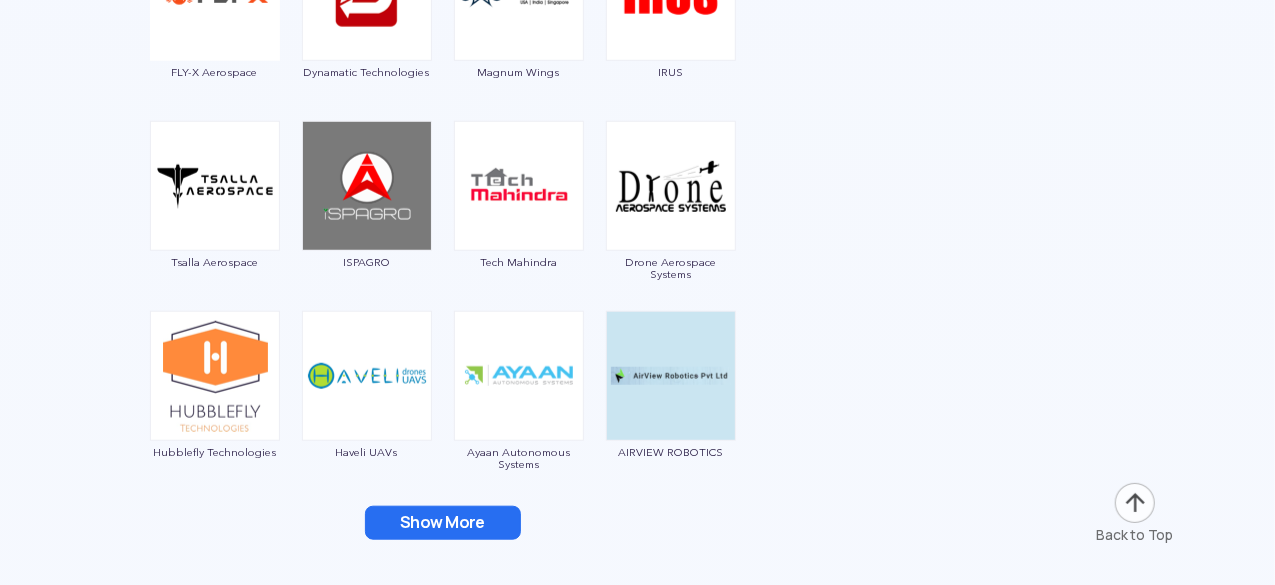 click on "ISPAGRO" at bounding box center (367, 262) 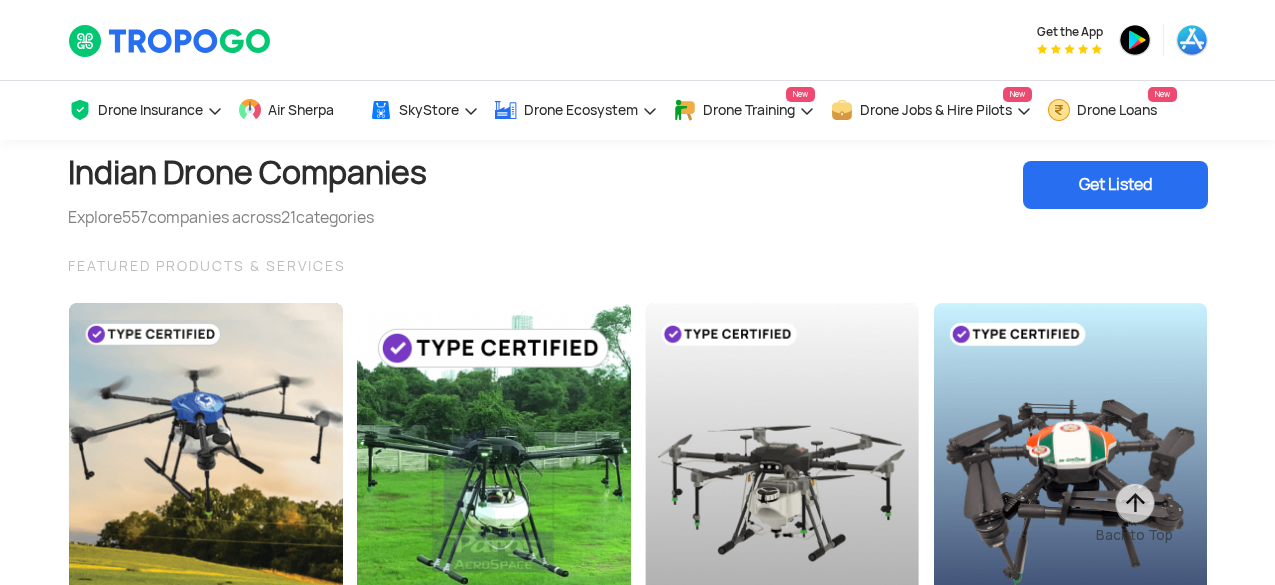 scroll, scrollTop: 4373, scrollLeft: 0, axis: vertical 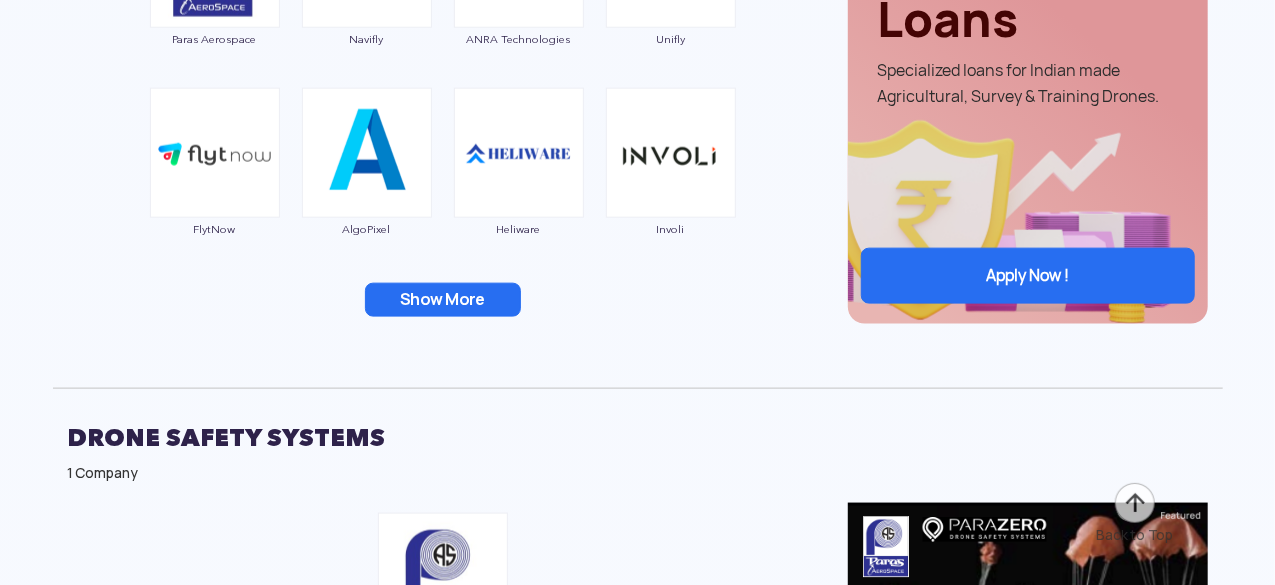click on "Show More" at bounding box center (443, 300) 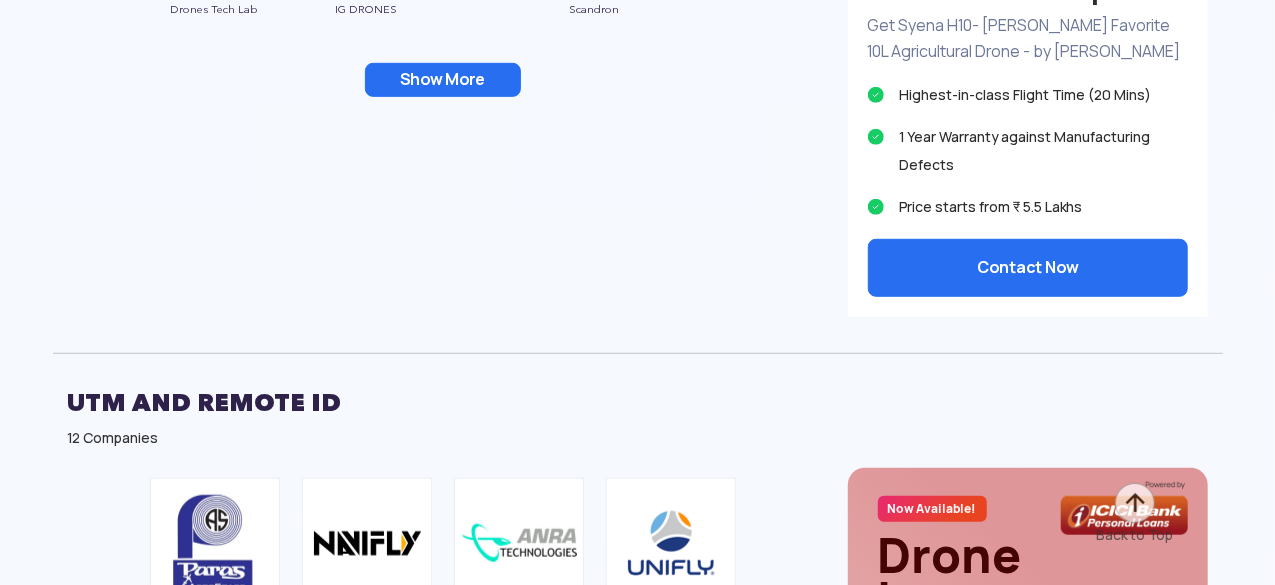 scroll, scrollTop: 4163, scrollLeft: 0, axis: vertical 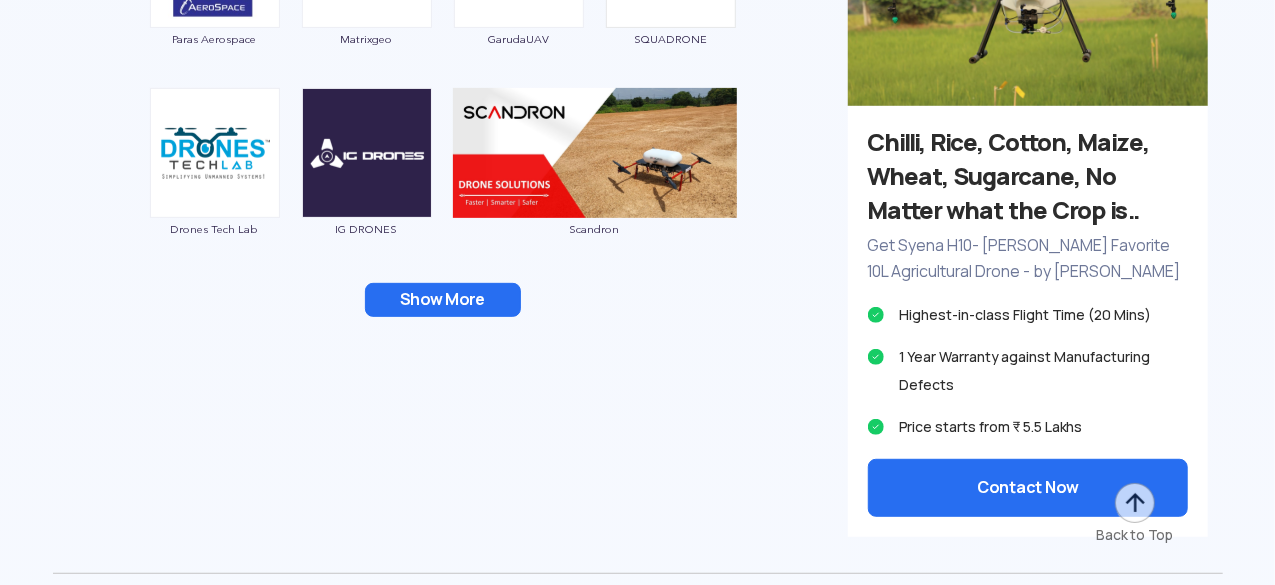 click on "Show More" at bounding box center (443, 300) 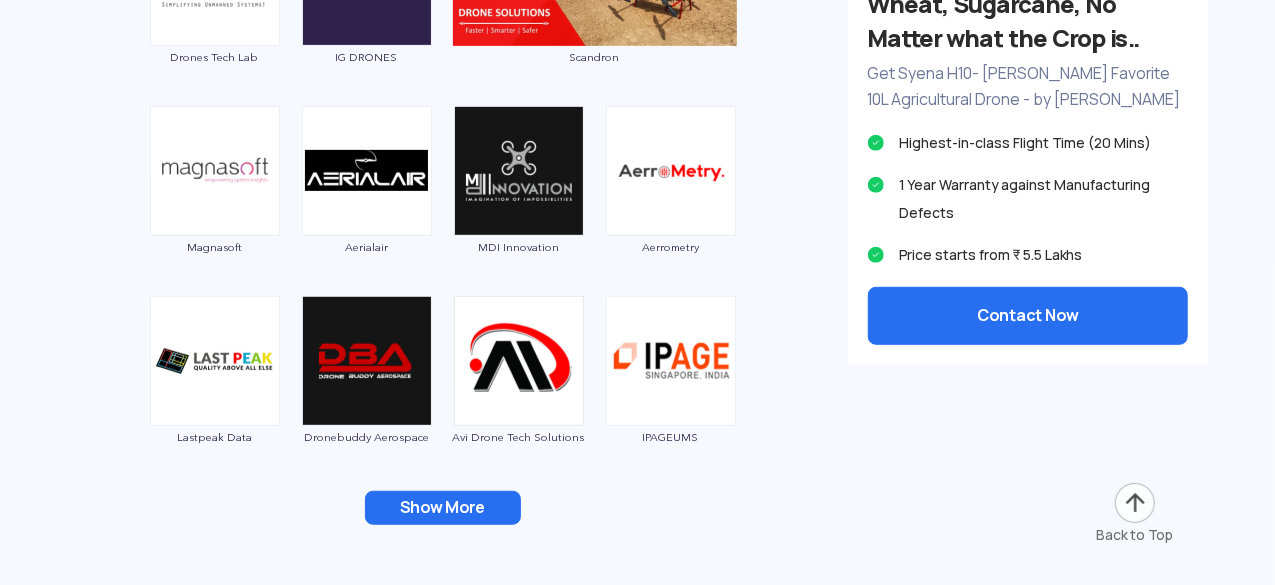 scroll, scrollTop: 4663, scrollLeft: 0, axis: vertical 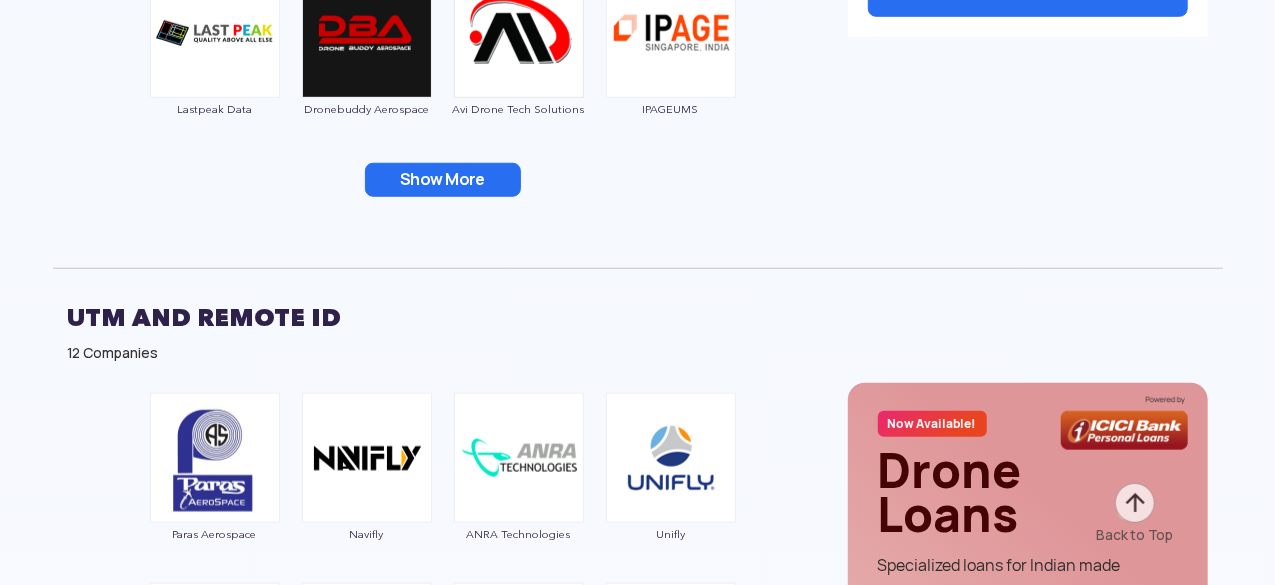 click on "Show More" at bounding box center (443, 180) 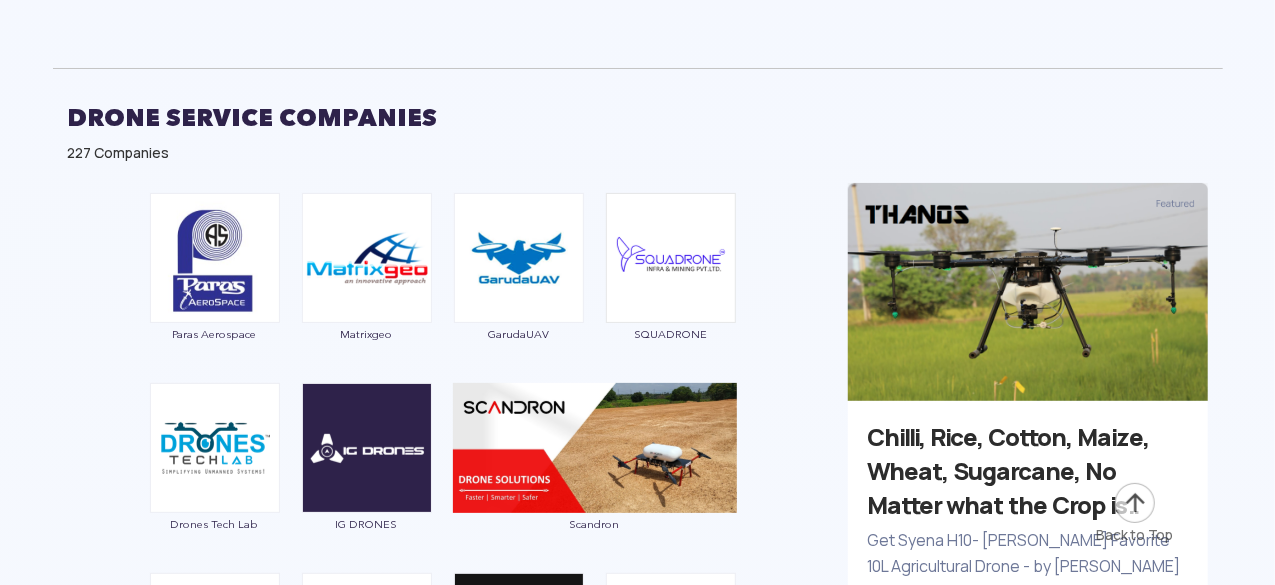 scroll, scrollTop: 3863, scrollLeft: 0, axis: vertical 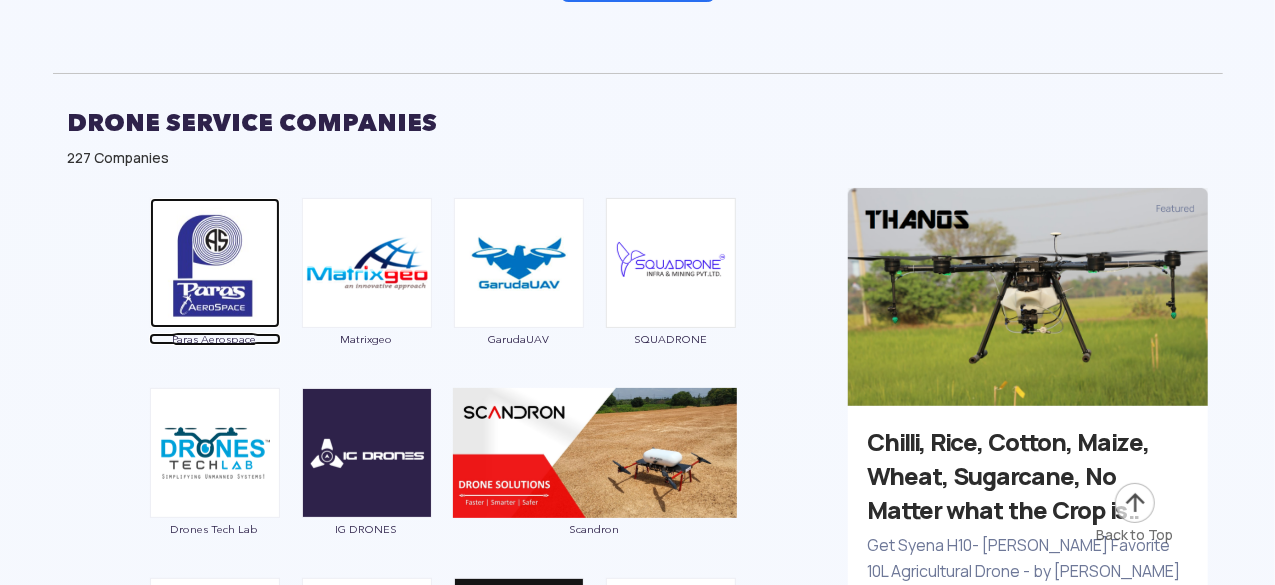 click at bounding box center (215, 263) 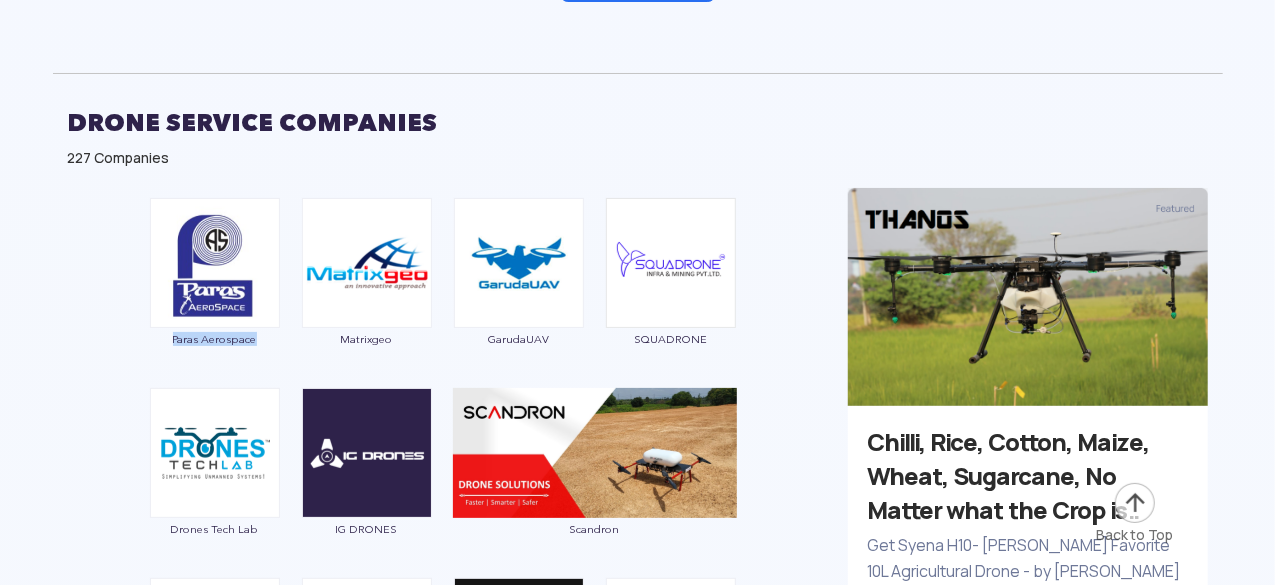 drag, startPoint x: 159, startPoint y: 326, endPoint x: 268, endPoint y: 341, distance: 110.02727 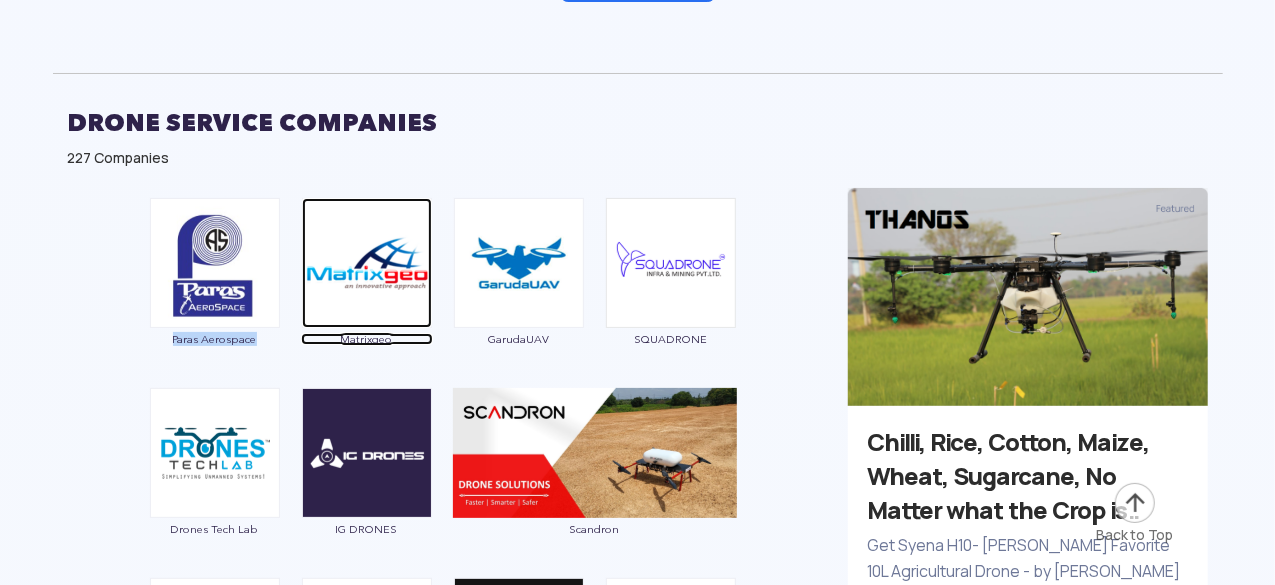 click on "Matrixgeo" at bounding box center (367, 339) 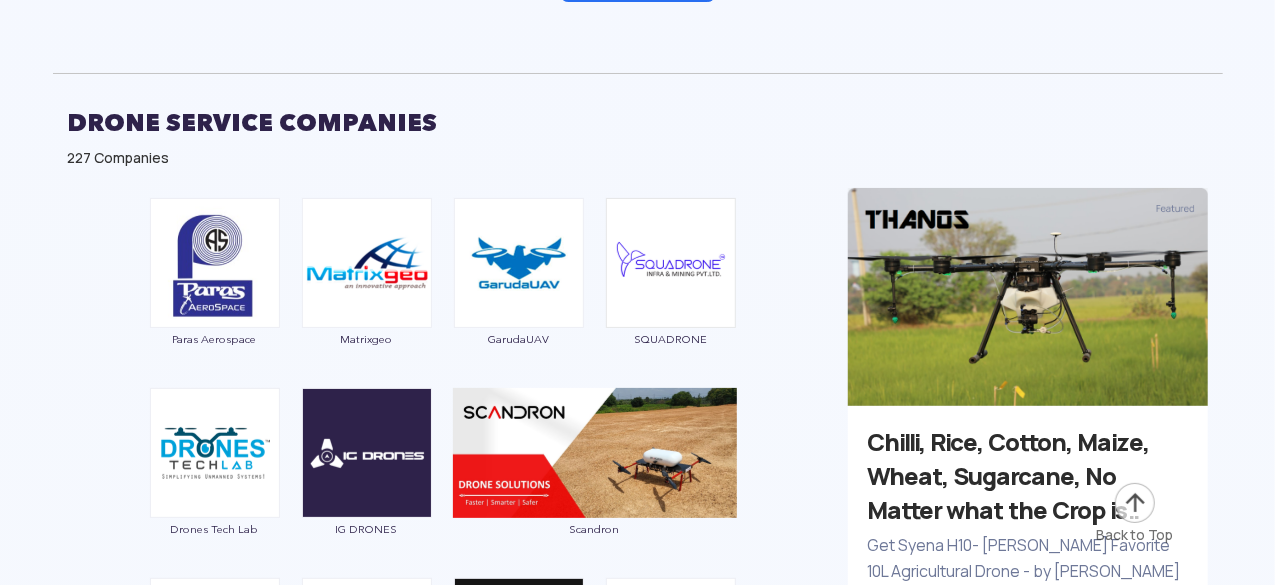 click on "227 Companies" at bounding box center (638, 158) 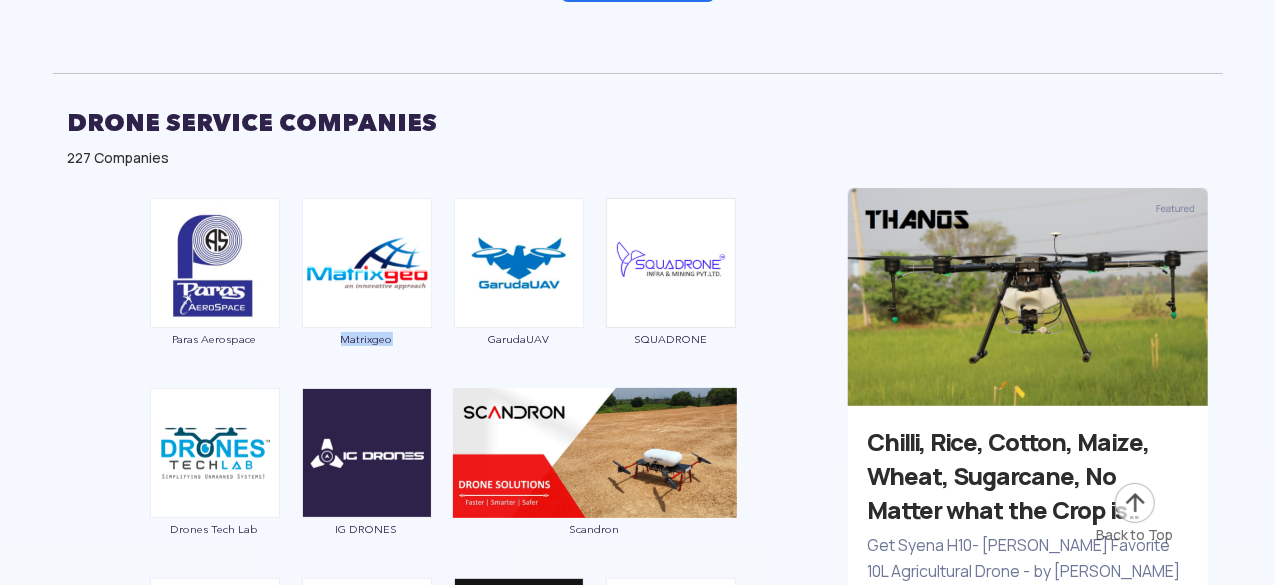 drag, startPoint x: 328, startPoint y: 325, endPoint x: 410, endPoint y: 336, distance: 82.73451 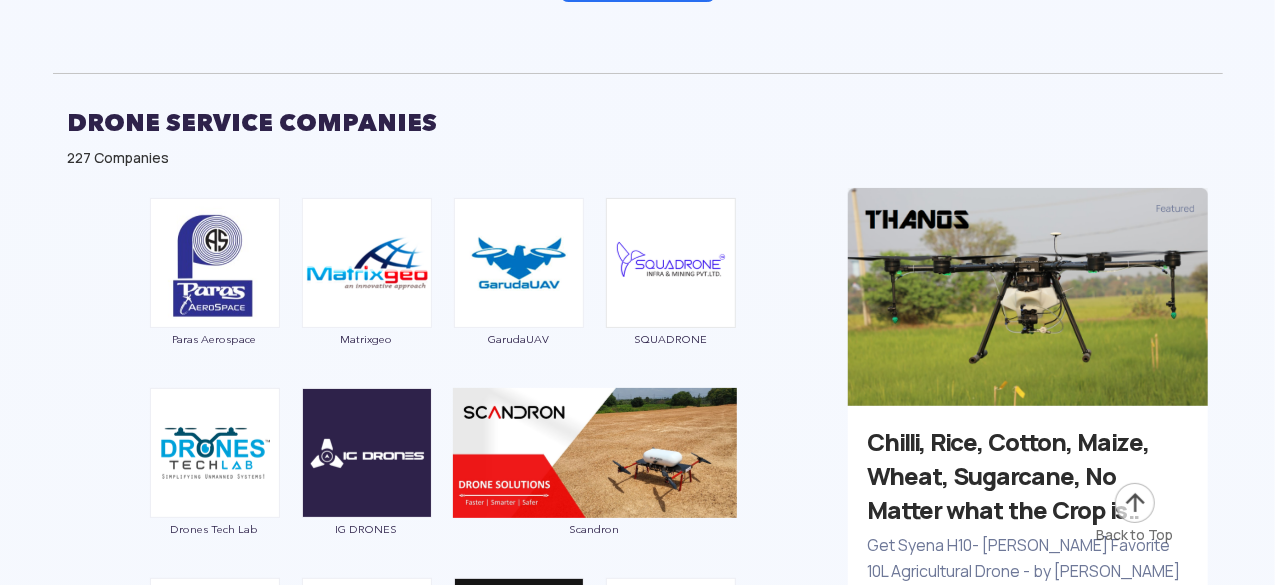 click at bounding box center (638, 724) 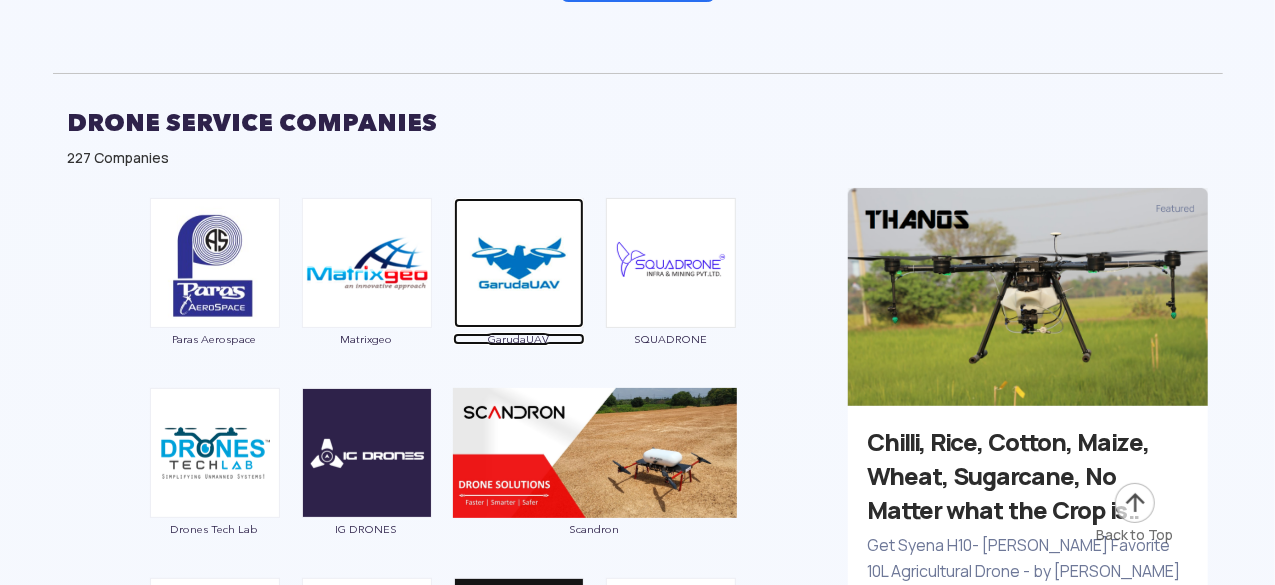 click at bounding box center (519, 263) 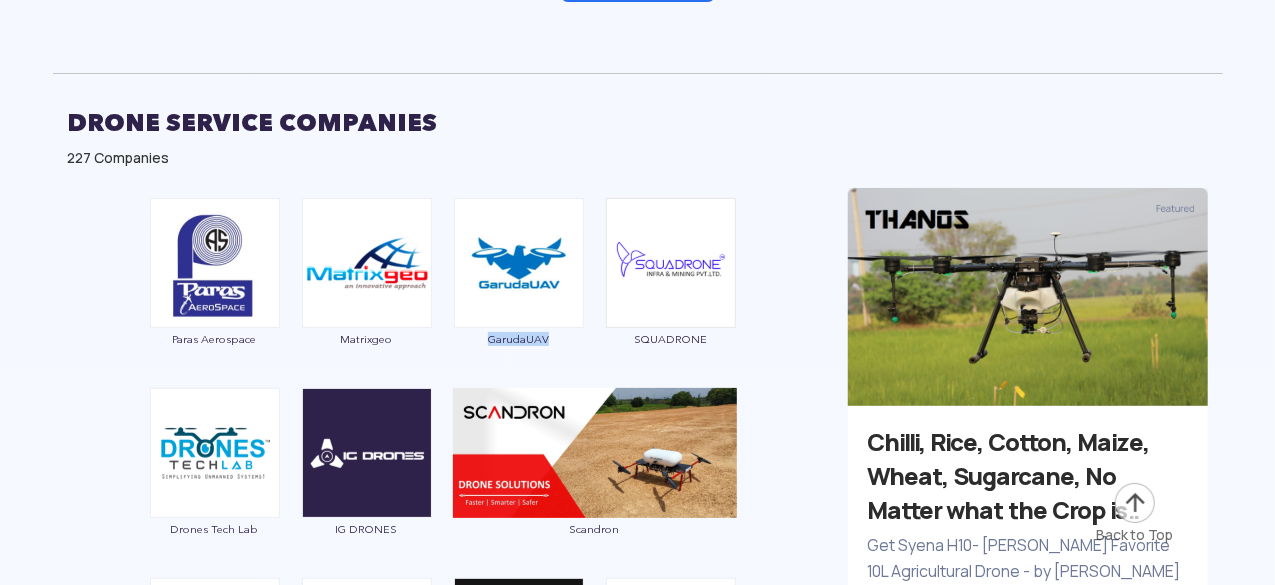 drag, startPoint x: 478, startPoint y: 327, endPoint x: 556, endPoint y: 339, distance: 78.91768 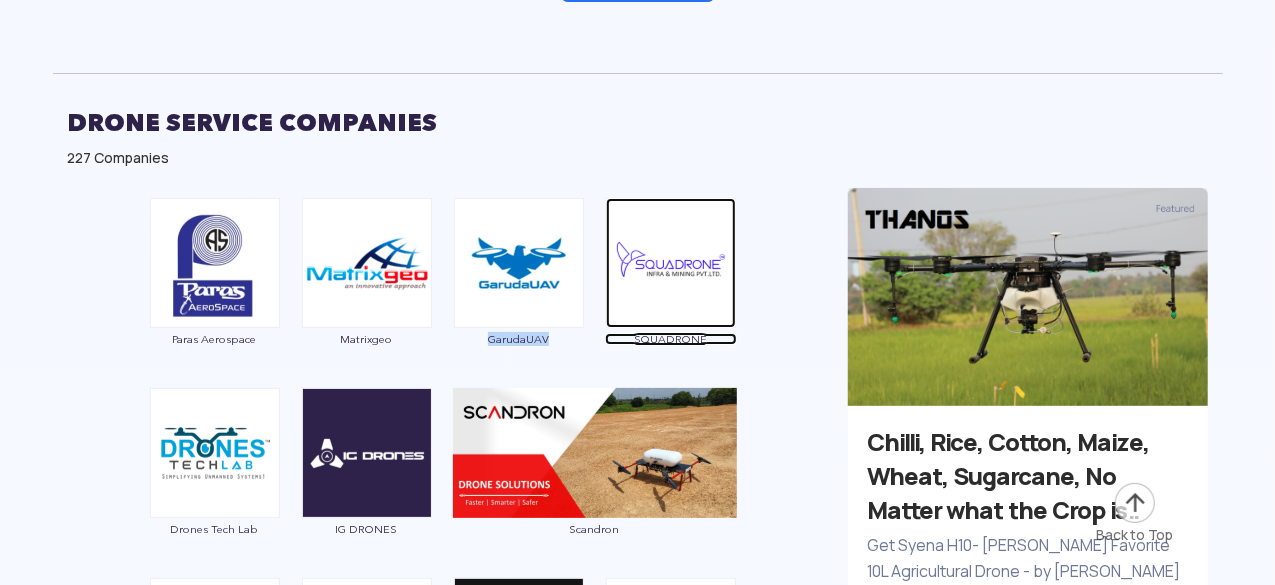 click on "SQUADRONE" at bounding box center (671, 339) 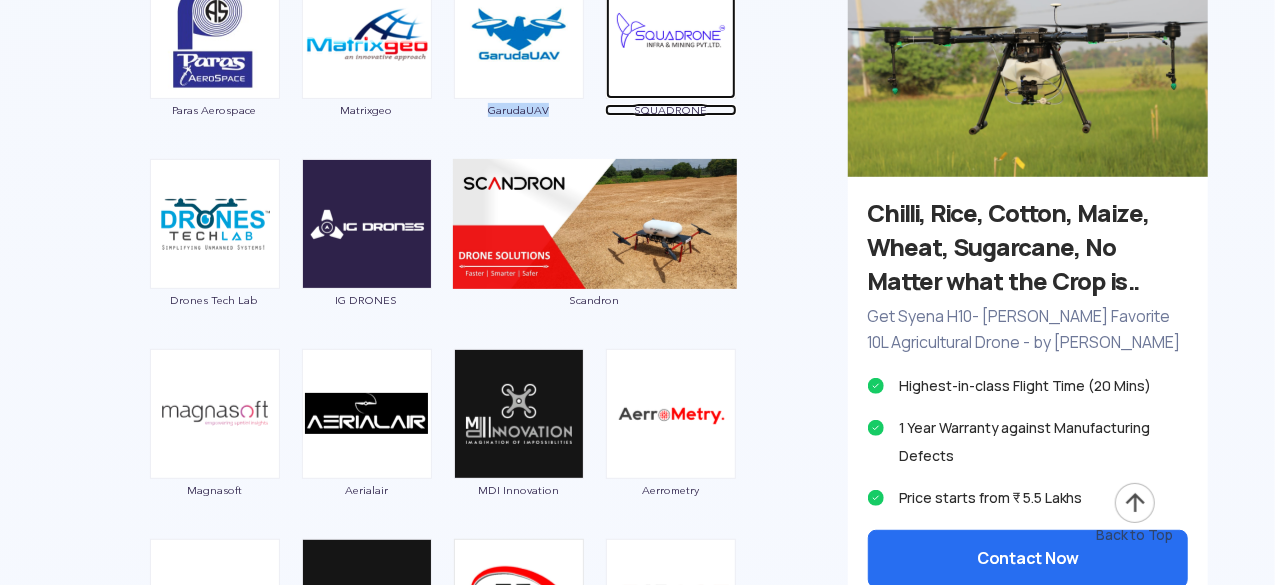 scroll, scrollTop: 4123, scrollLeft: 0, axis: vertical 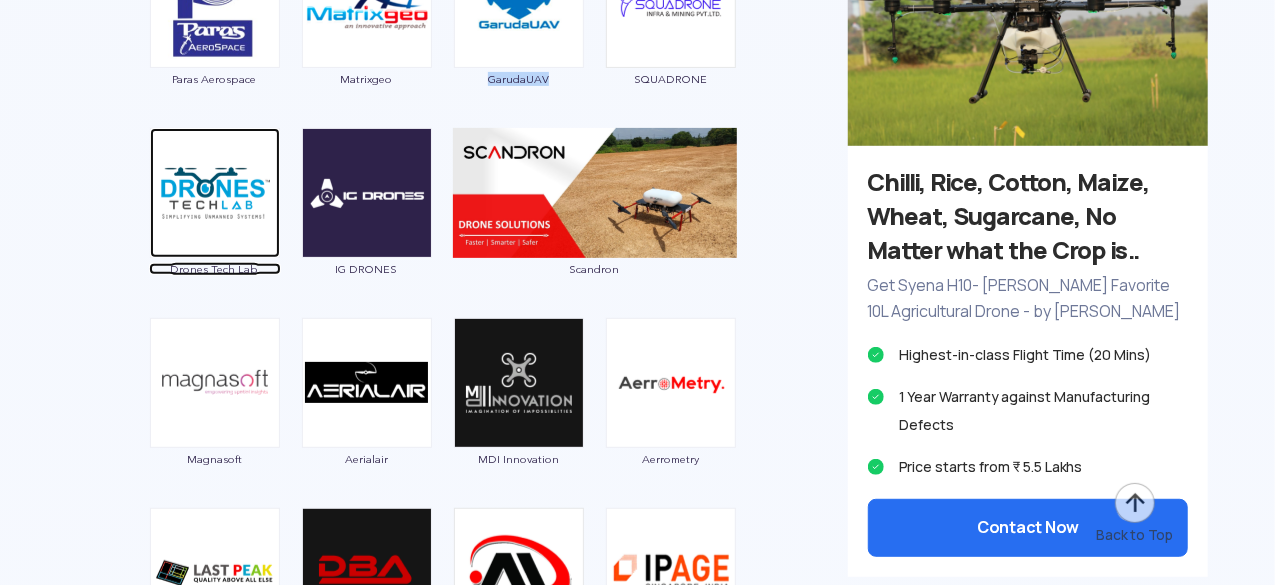 click at bounding box center (215, 193) 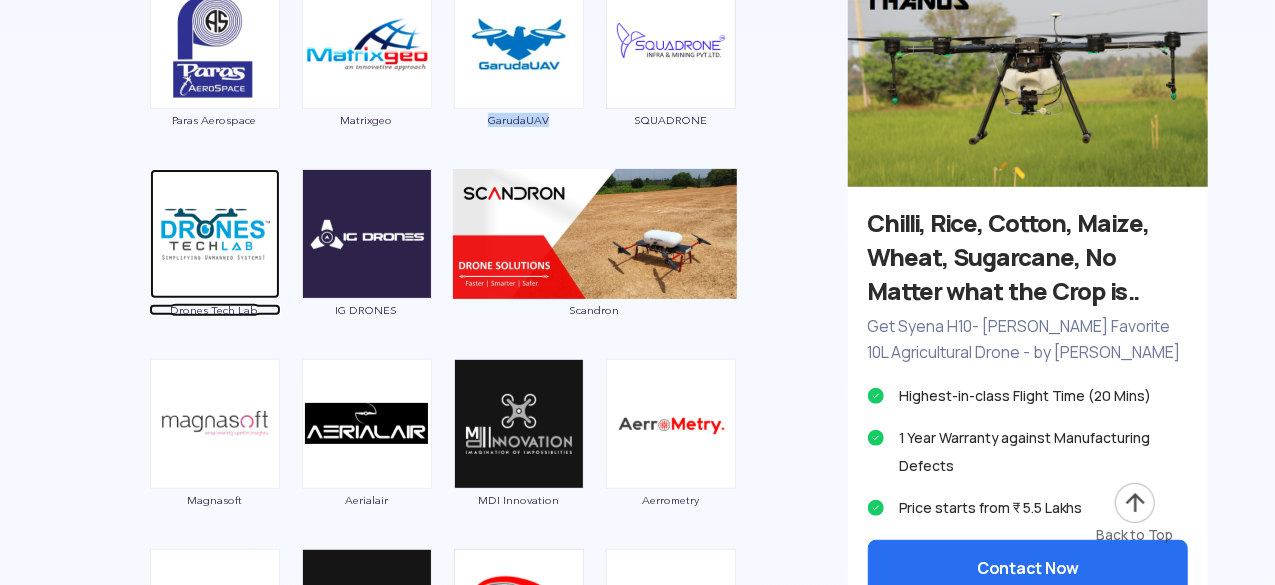 scroll, scrollTop: 4123, scrollLeft: 0, axis: vertical 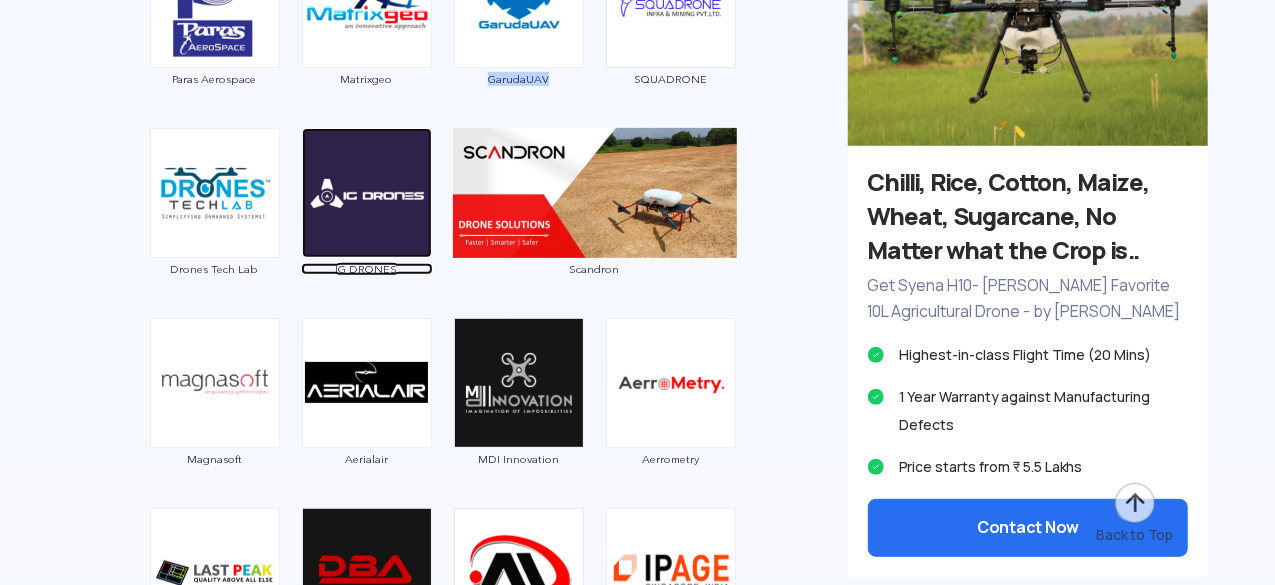 click on "IG DRONES" at bounding box center (367, 269) 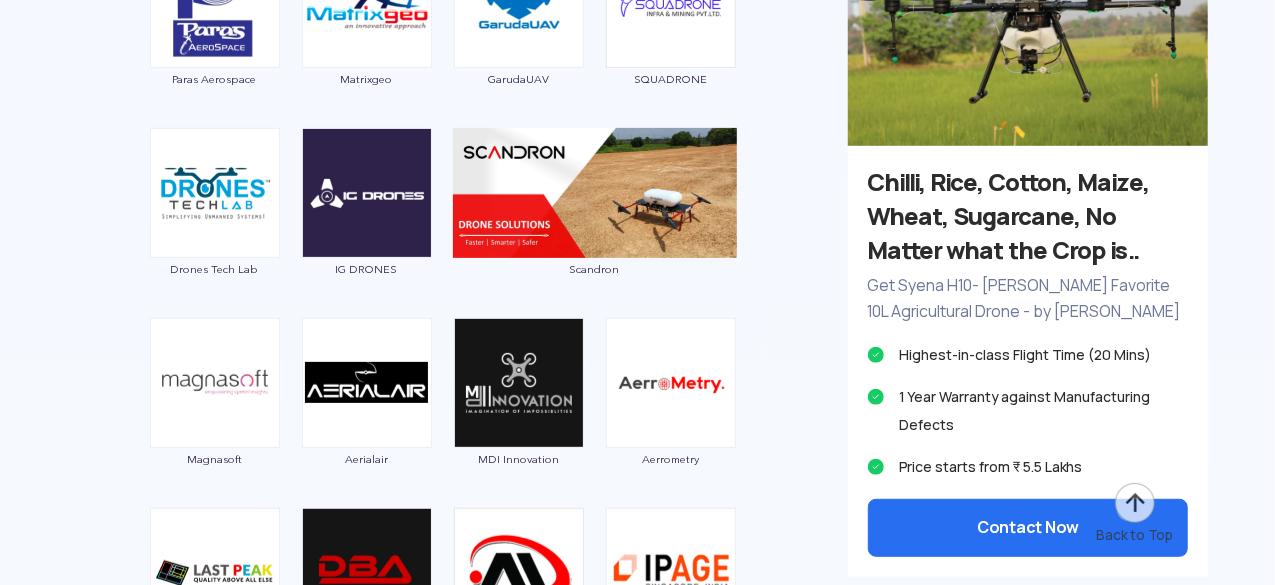 click on "IG DRONES" at bounding box center (367, 213) 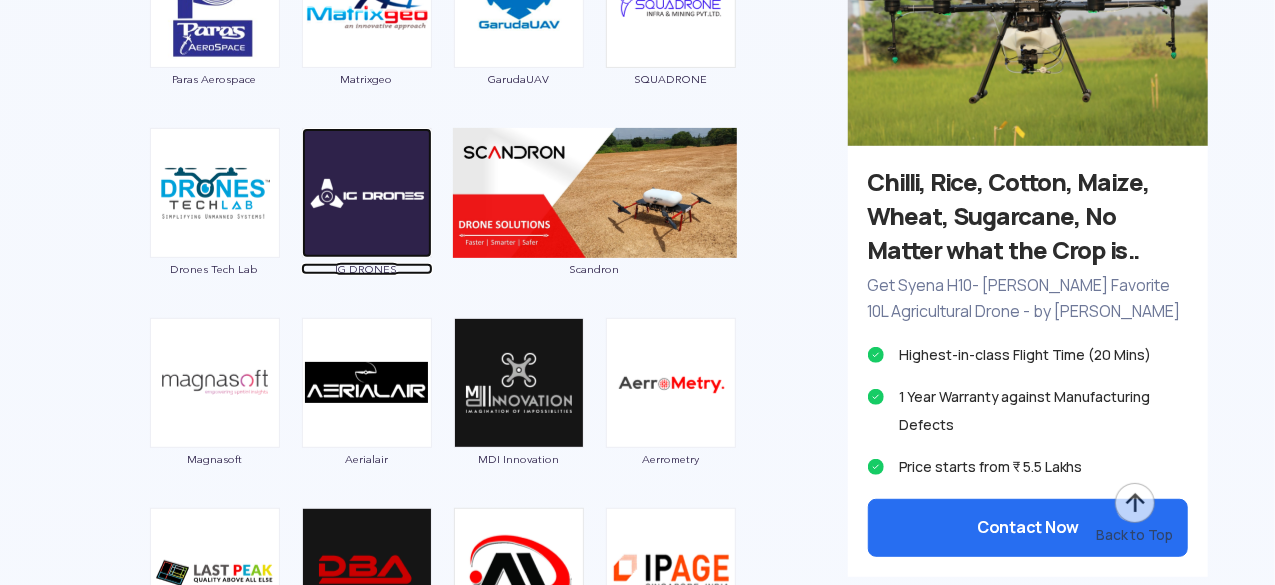 click at bounding box center (367, 193) 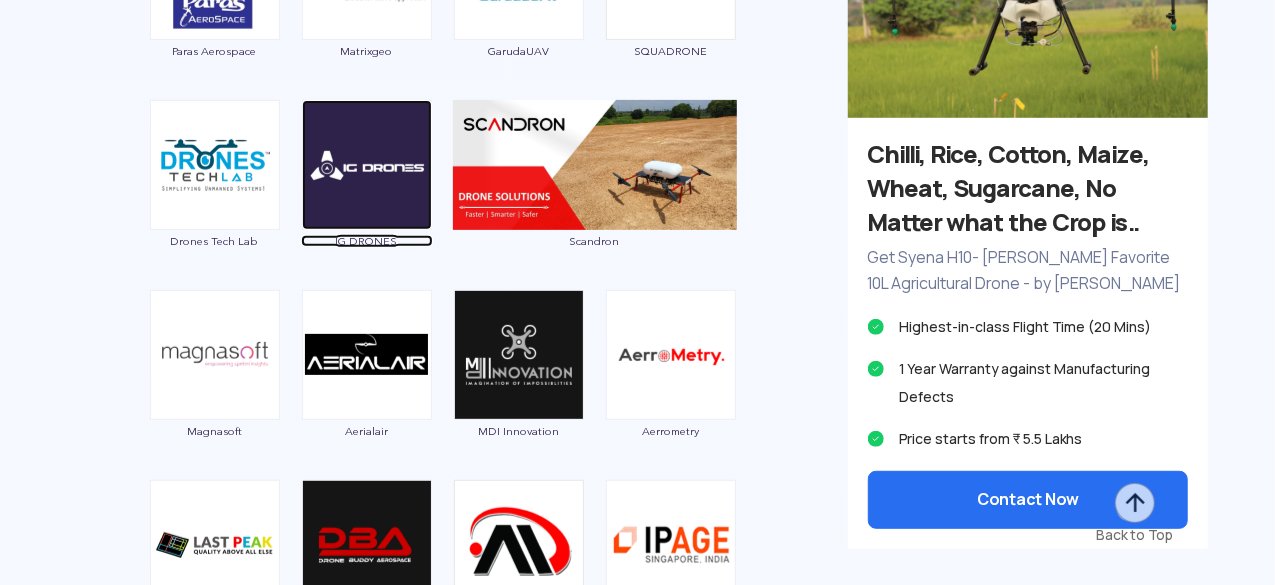 scroll, scrollTop: 4123, scrollLeft: 0, axis: vertical 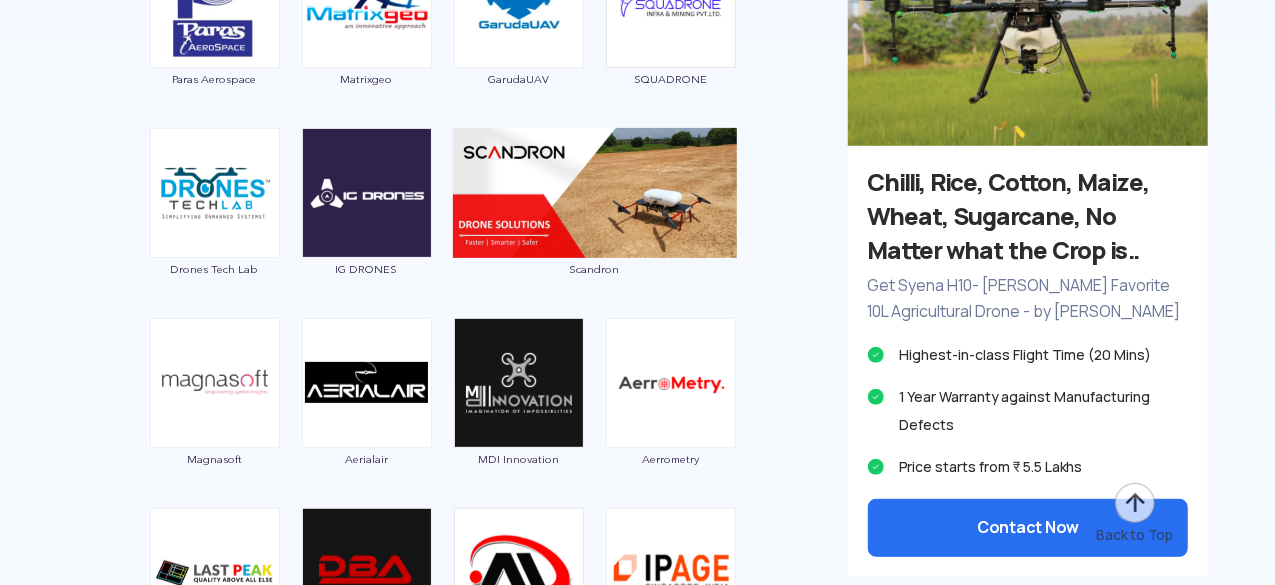 click on "Paras Aerospace Matrixgeo GarudaUAV SQUADRONE Drones Tech Lab IG DRONES Scandron Magnasoft Aerialair MDI Innovation Aerrometry Lastpeak Data Dronebuddy Aerospace Avi Drone Tech Solutions IPAGEUMS Drone Nation Mapjet Solution RMSI Aviocian Technologies Marvel Geospatial Agricopter Orbica Technolgies 3d Mapping Dream Innovators Pigeon Innovative Solutions Takvaviya Technologies Multimind Creations HAWKING UAV Drone Anatomy Enspatia3D Scanpoint Geomatics Botlab Dynamics Accionland Yourbackers Aeromodelling Redgrit Drones Hotshoe Pvt Ltd CodeRize AABSyS GeoArk Lightning Drones India Geoid Resource SENSEIMAGE Vayu Drone Technologies Pvt Ltd Prime UAV Dronelab Technologies Kaiinos Geospatial Technologies DATAPKT Aviation Drone Training Center Pune Aerial Photo India Agniforge Spatialhawk 14W TECHNOLOGIES EAGLEEYE DRONES SkyLane Dronetech Chaitanya Instruments RedBay UAV Airosspace R&D Aerodyne Drone Aerospace Systems Innquete Engineering Solutions Equinox's Drones AERIZONE Startflying Solution Garudalytics Drooyh" at bounding box center (443, 540) 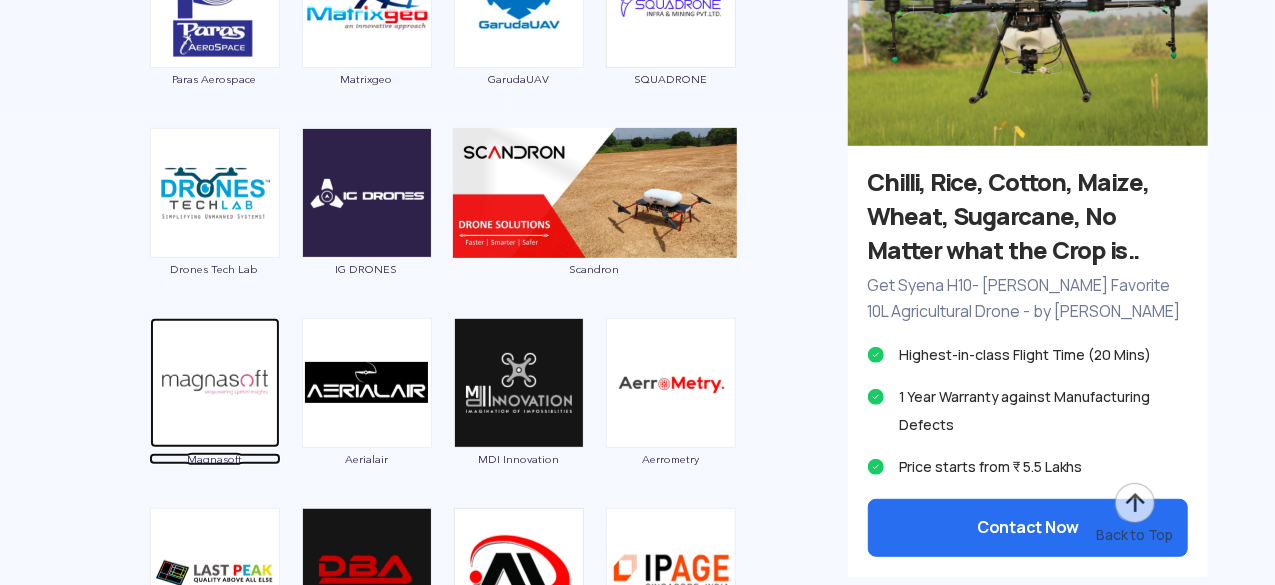 click at bounding box center (215, 383) 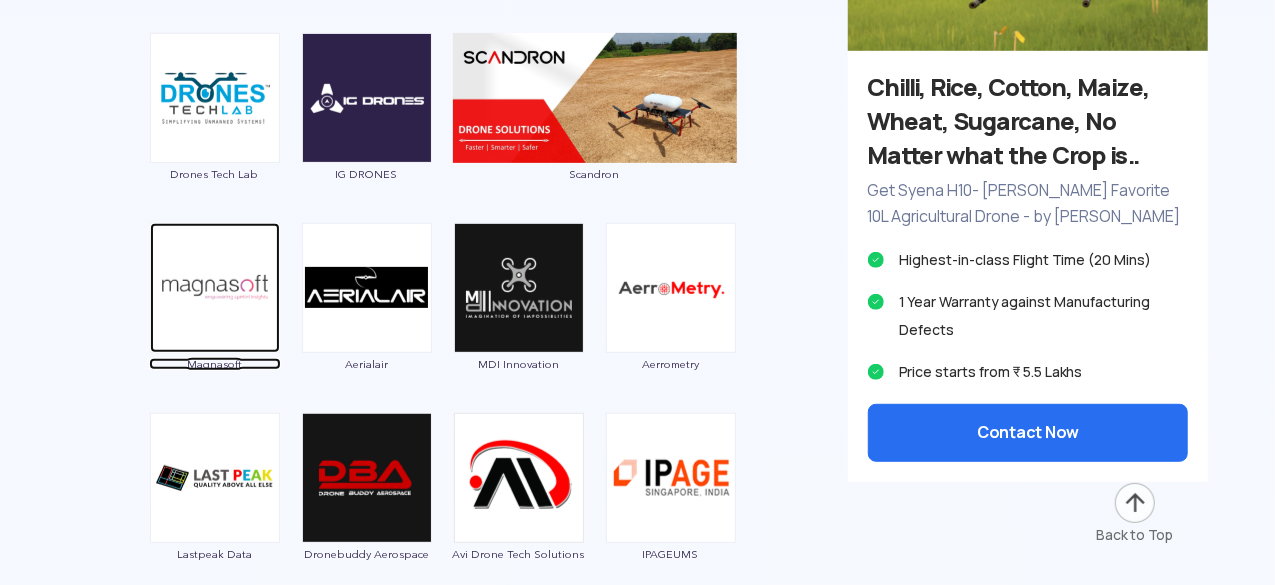 scroll, scrollTop: 4323, scrollLeft: 0, axis: vertical 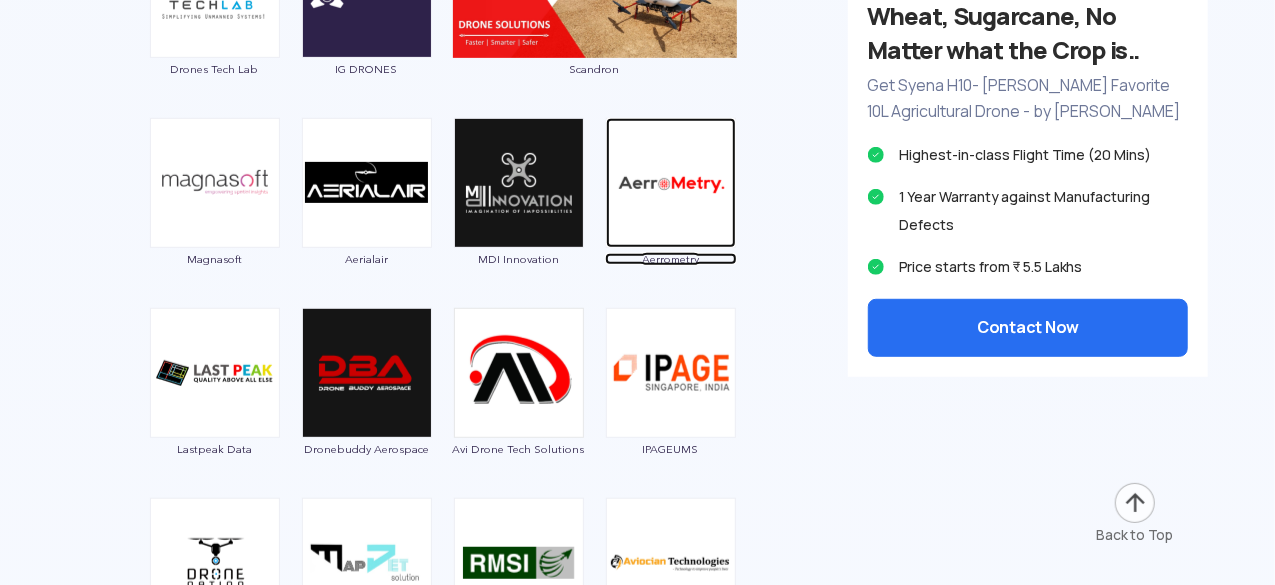 click at bounding box center (671, 183) 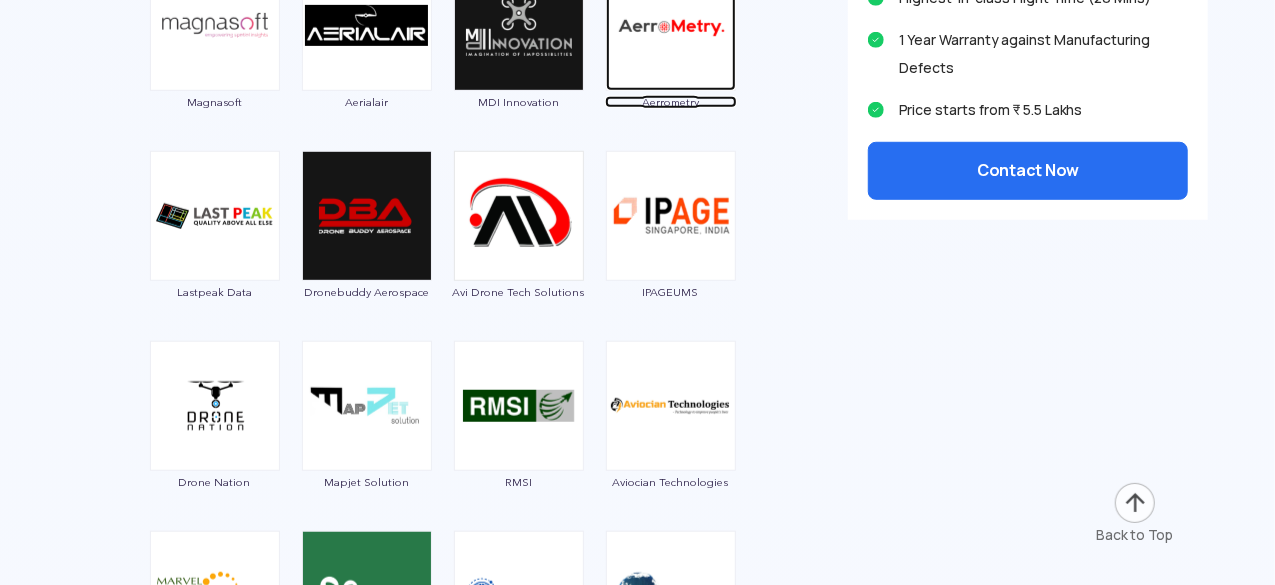 scroll, scrollTop: 4523, scrollLeft: 0, axis: vertical 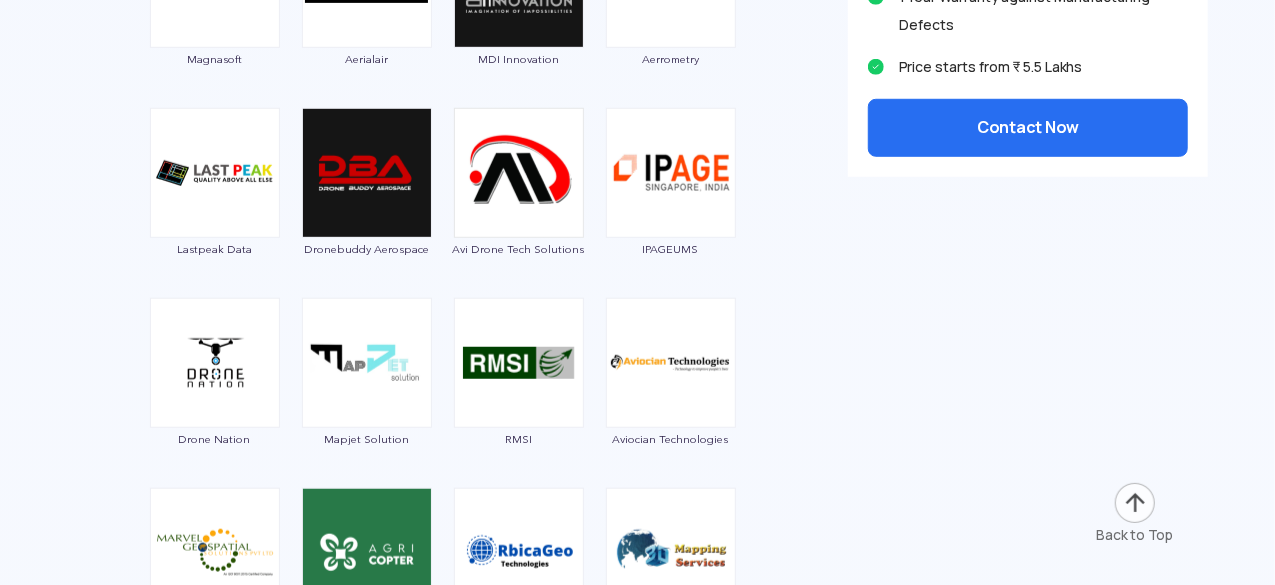 click at bounding box center [519, 173] 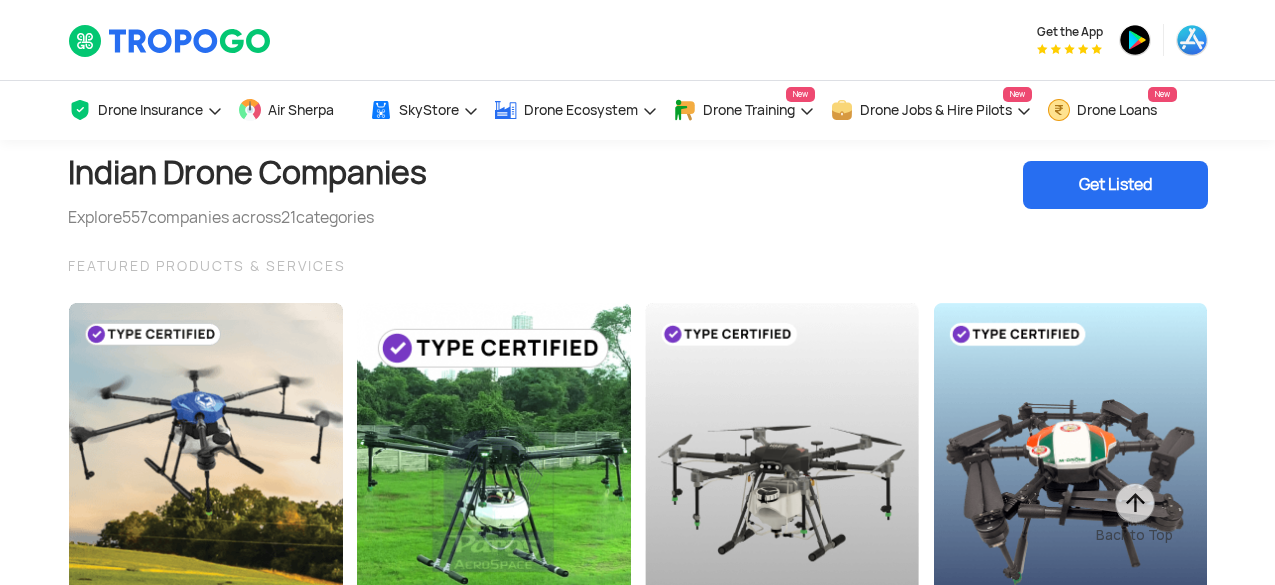 scroll, scrollTop: 4333, scrollLeft: 0, axis: vertical 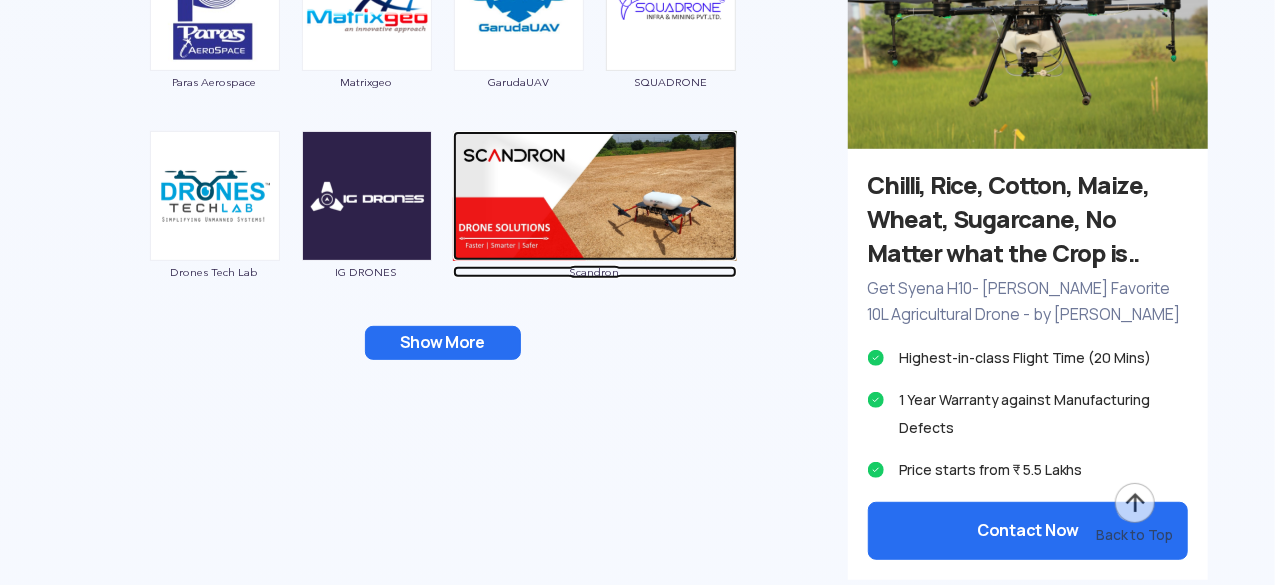 click at bounding box center [595, 196] 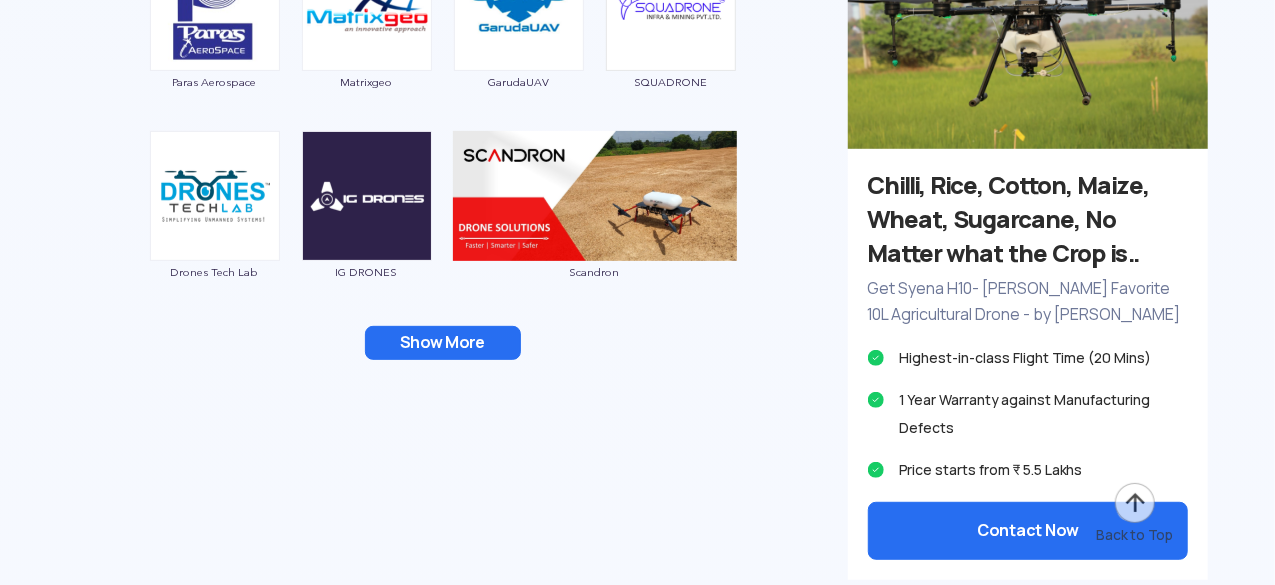 click on "Show More" at bounding box center (443, 343) 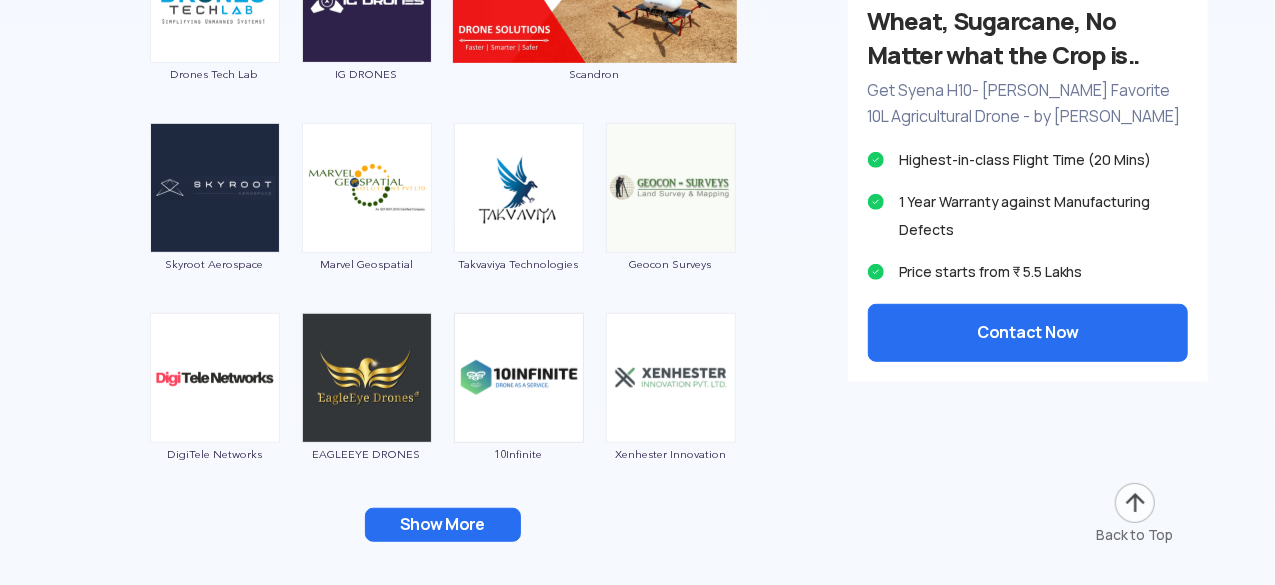 scroll, scrollTop: 4320, scrollLeft: 0, axis: vertical 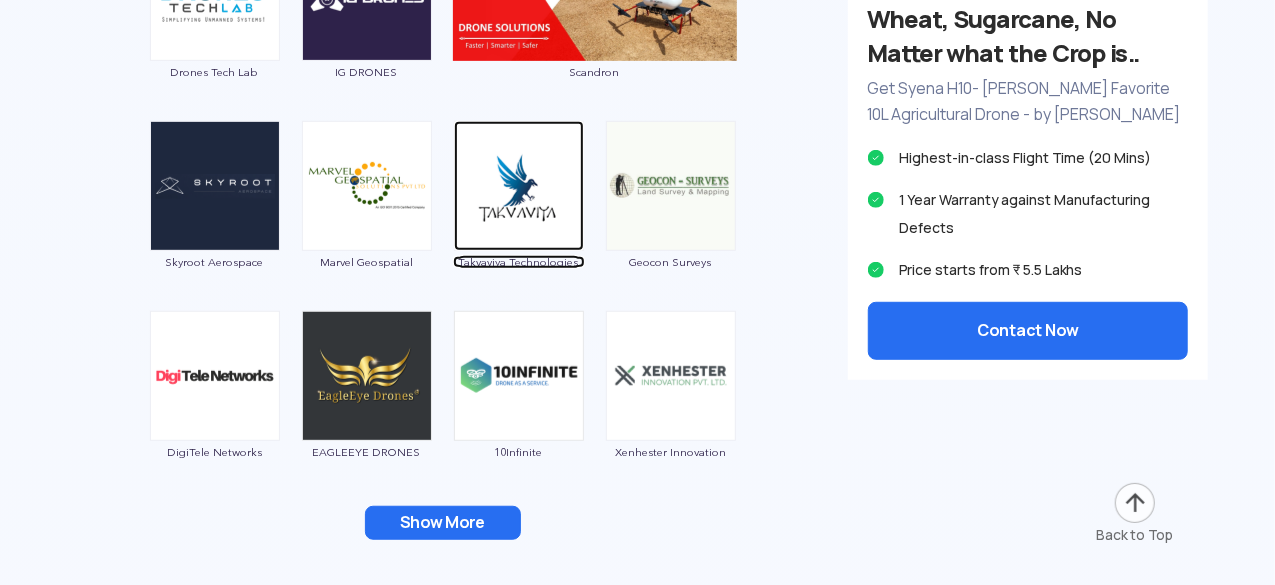 click on "Takvaviya Technologies" at bounding box center (519, 262) 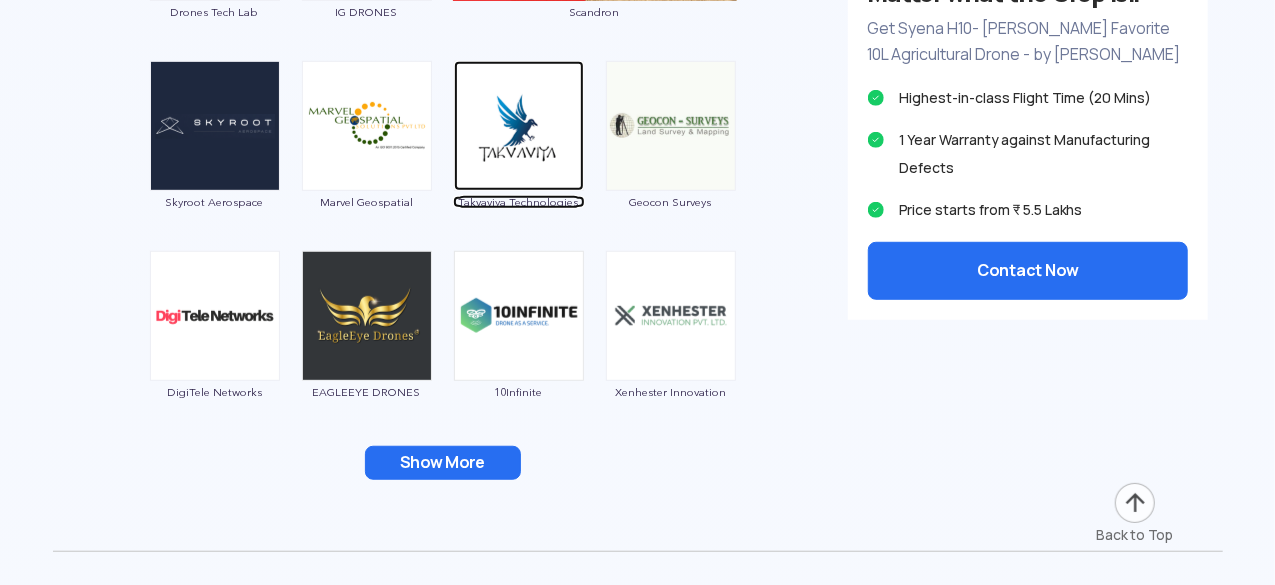 scroll, scrollTop: 4420, scrollLeft: 0, axis: vertical 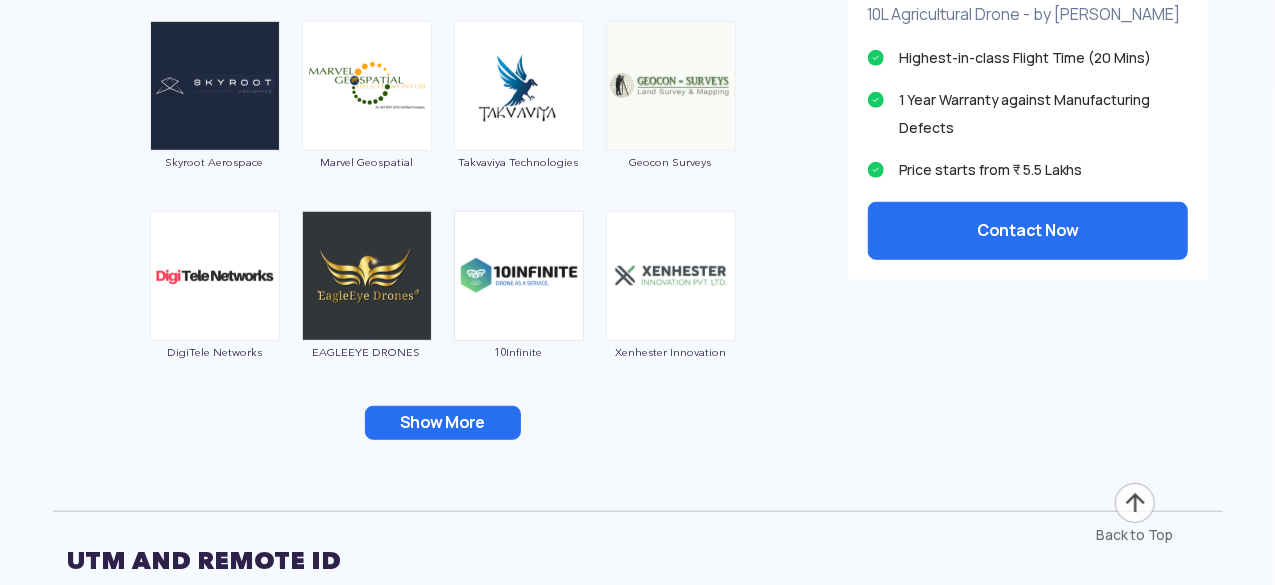 click on "EAGLEEYE DRONES" at bounding box center [367, 296] 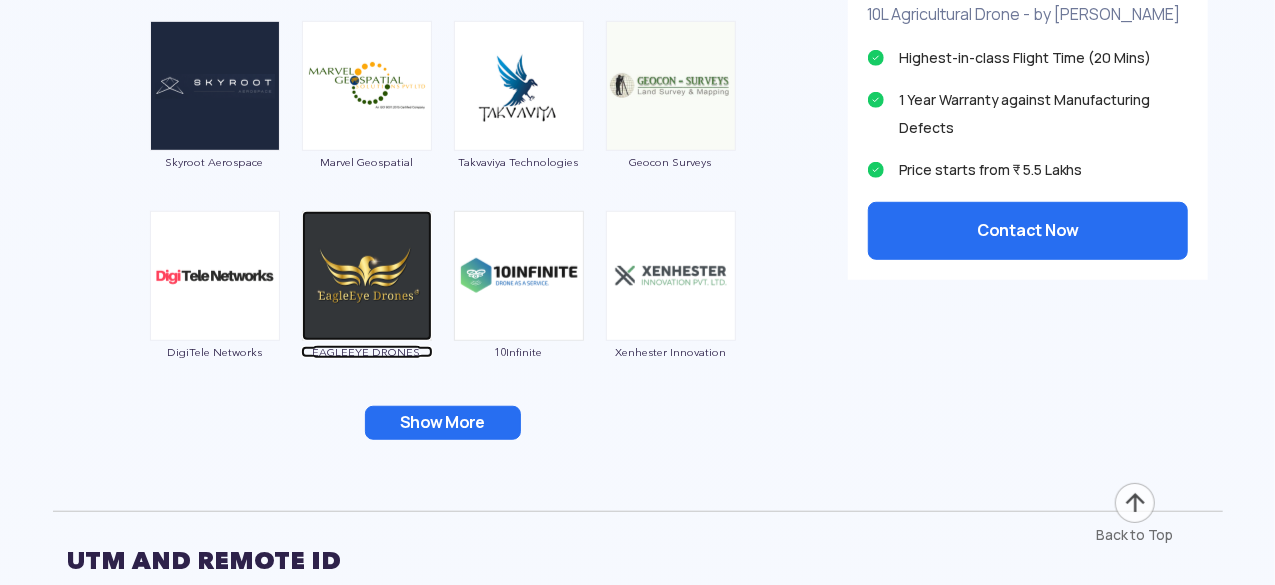 click on "EAGLEEYE DRONES" at bounding box center (367, 352) 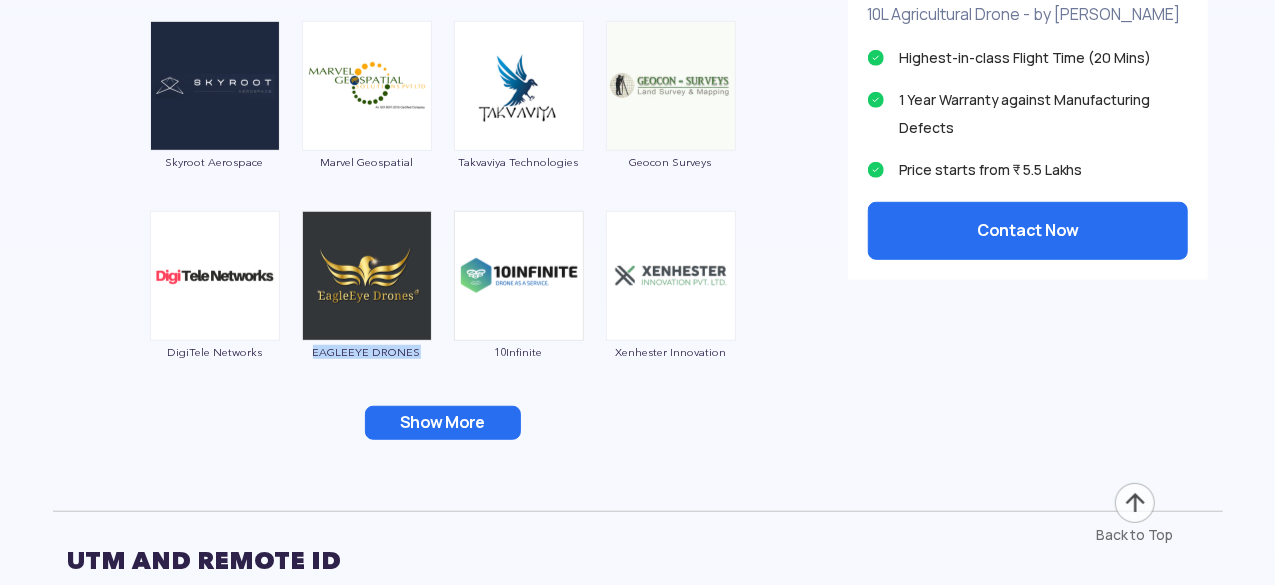 drag, startPoint x: 422, startPoint y: 340, endPoint x: 302, endPoint y: 342, distance: 120.01666 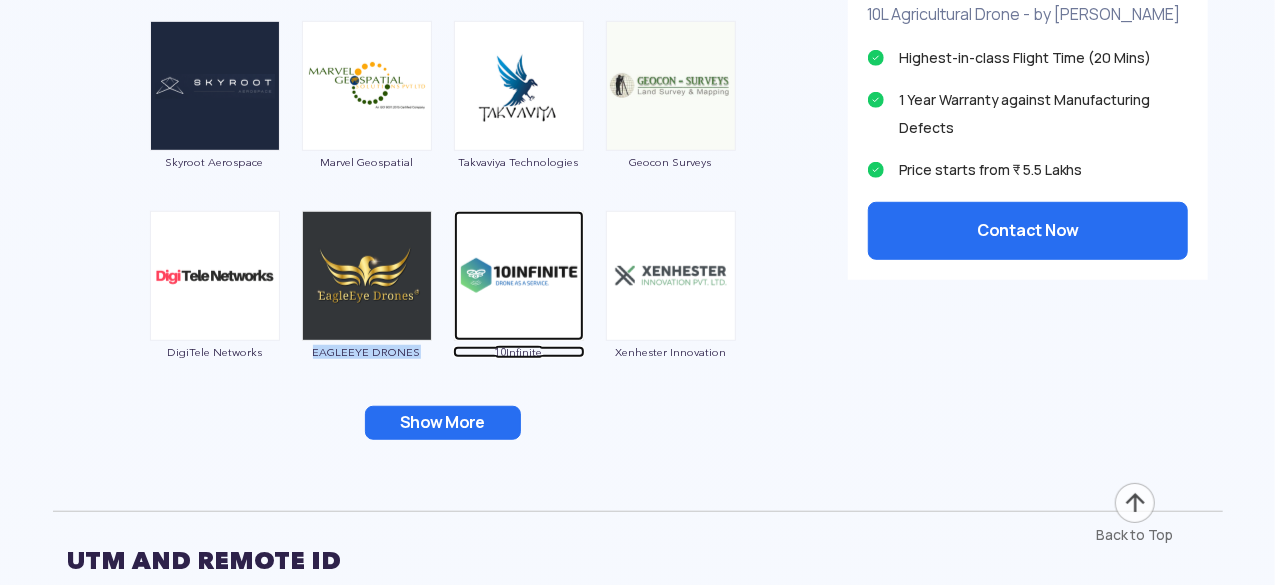 click on "10Infinite" at bounding box center [519, 352] 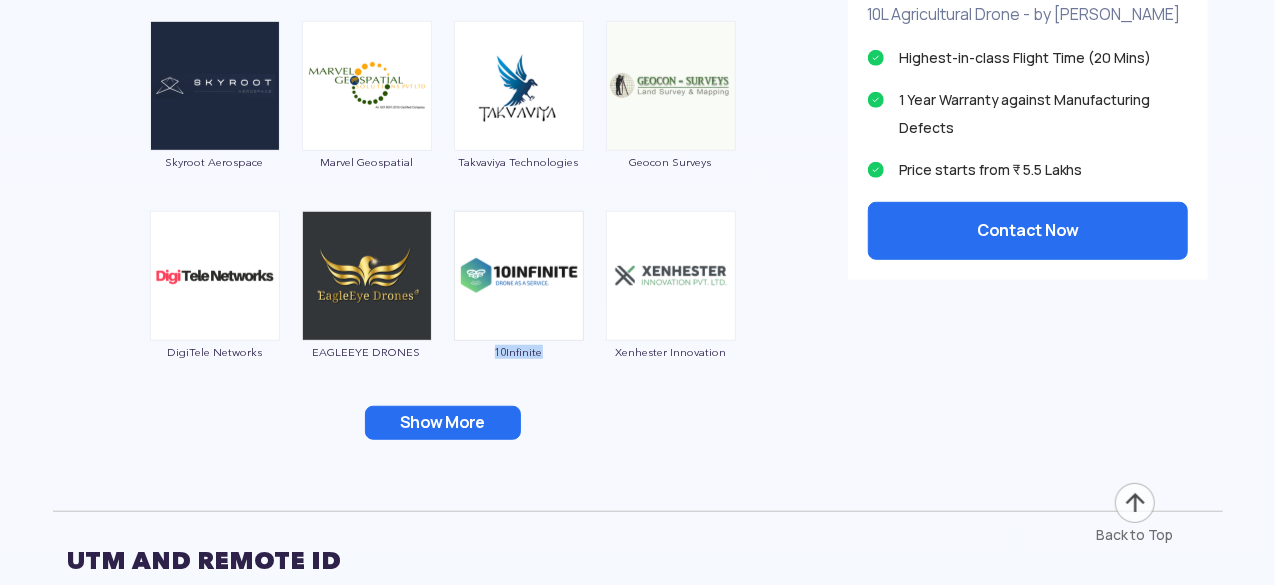 drag, startPoint x: 562, startPoint y: 355, endPoint x: 484, endPoint y: 350, distance: 78.160095 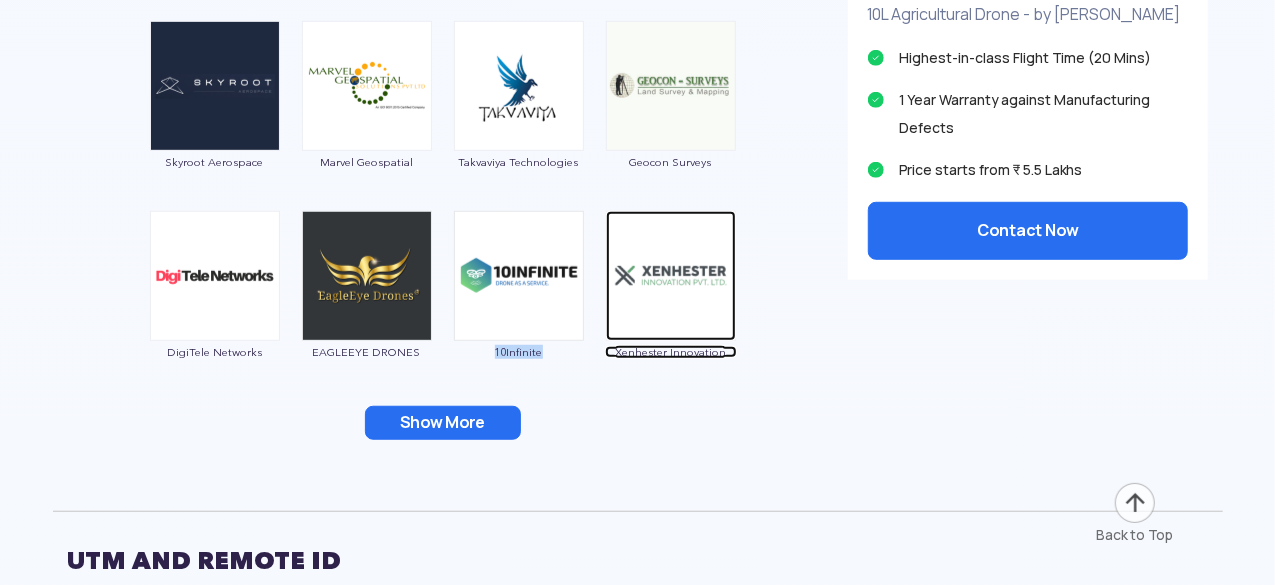 click on "Xenhester Innovation" at bounding box center (671, 352) 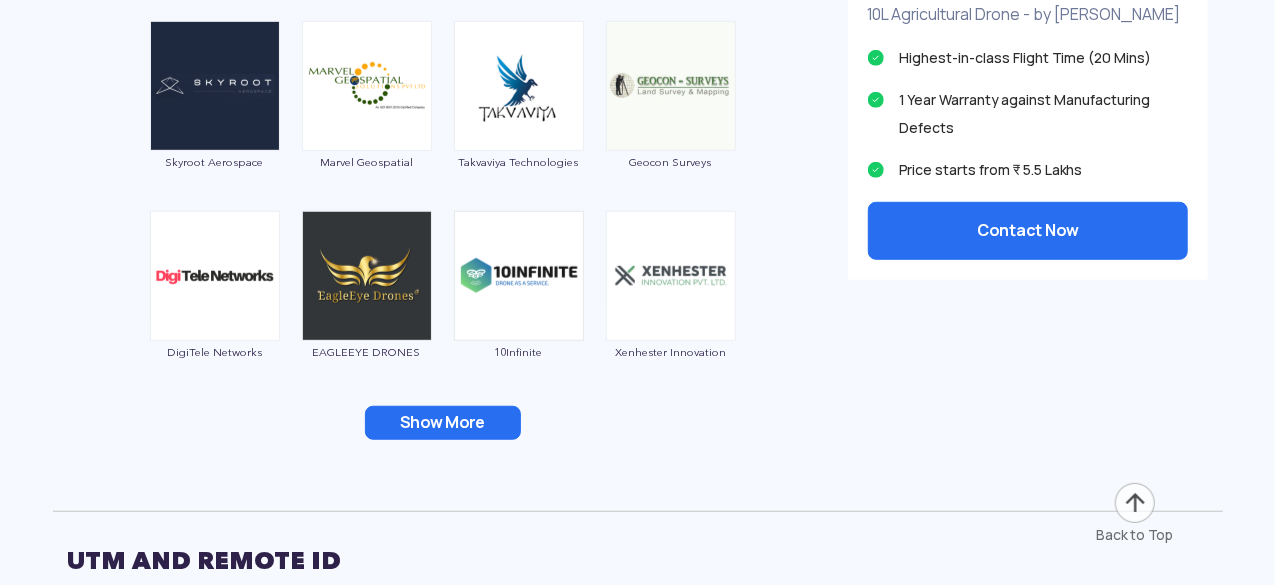 click at bounding box center [638, -23] 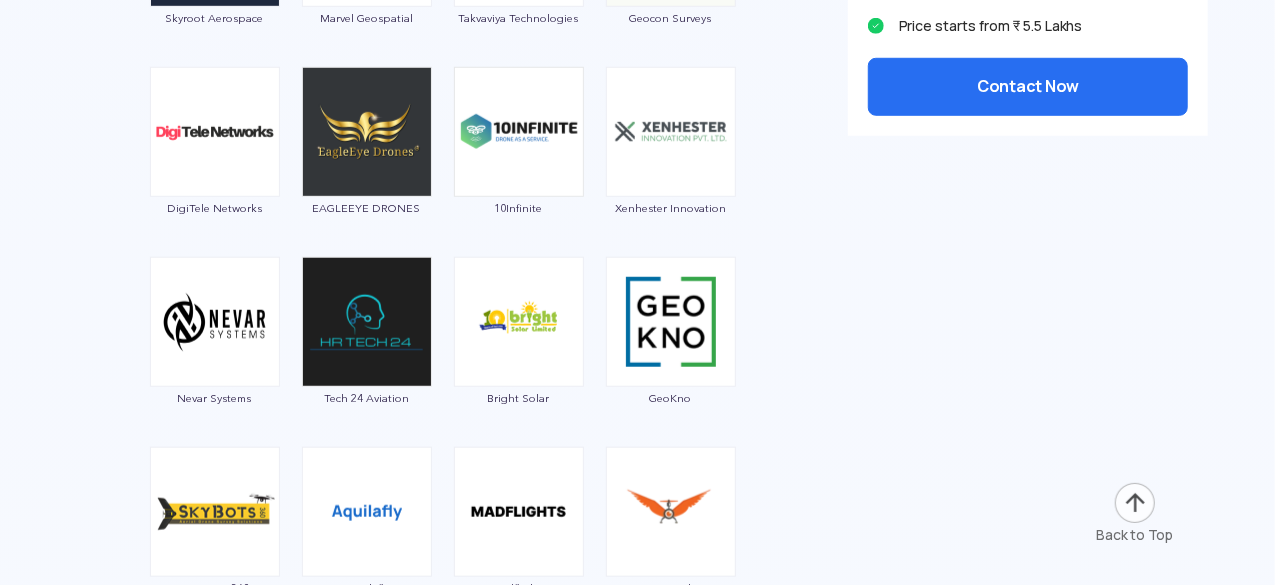 scroll, scrollTop: 4620, scrollLeft: 0, axis: vertical 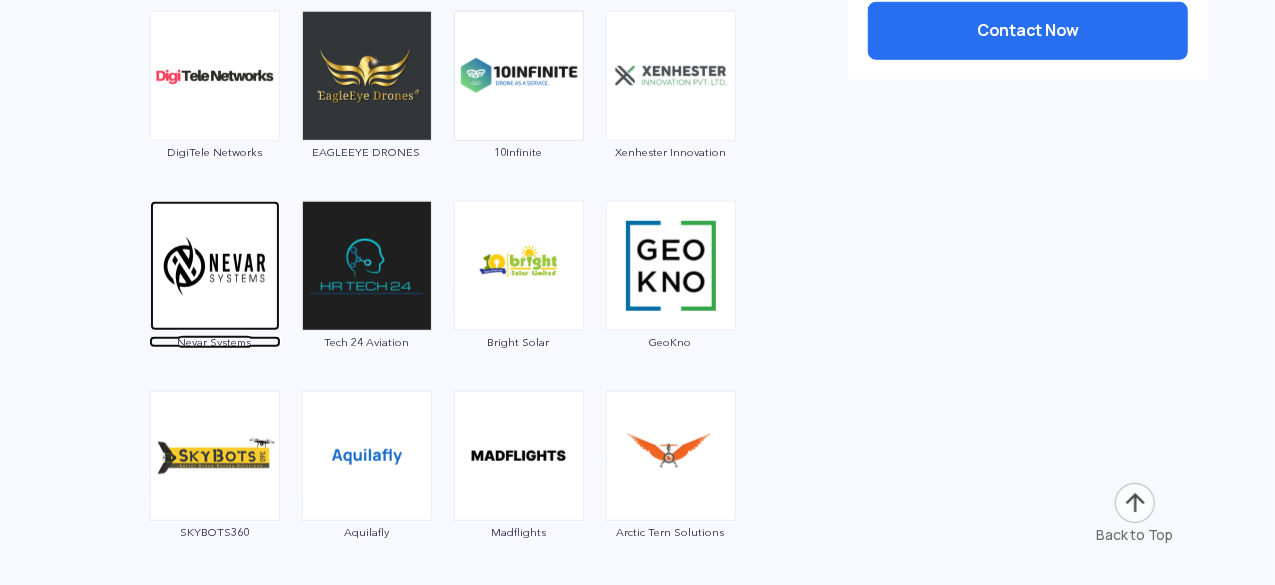 click at bounding box center (215, 266) 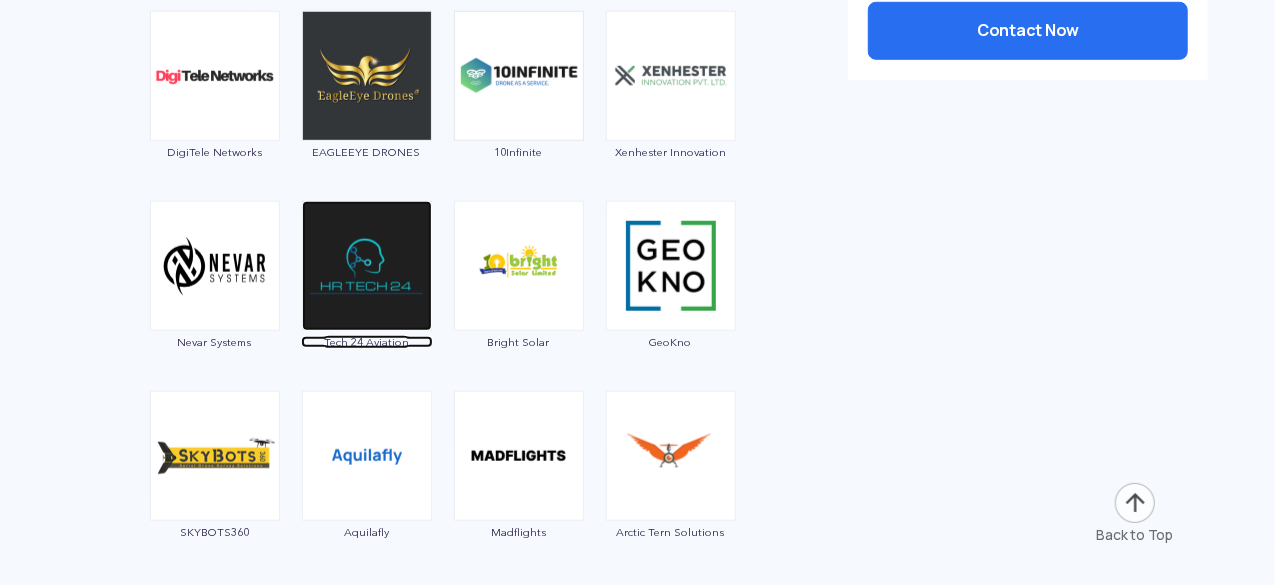 click at bounding box center [367, 266] 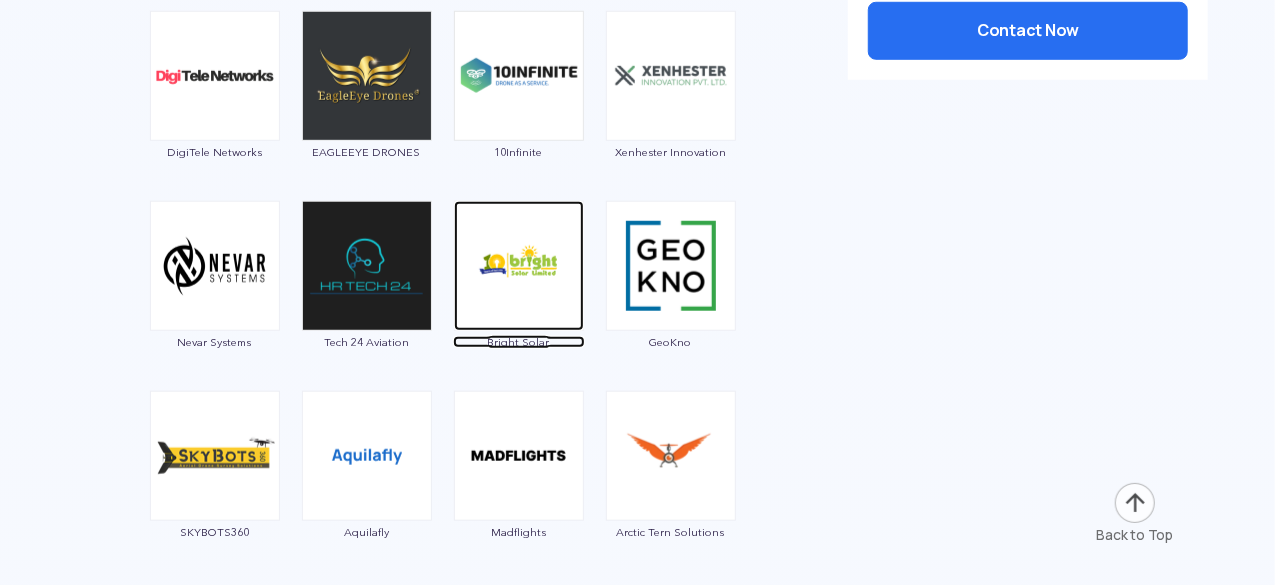 click at bounding box center (519, 266) 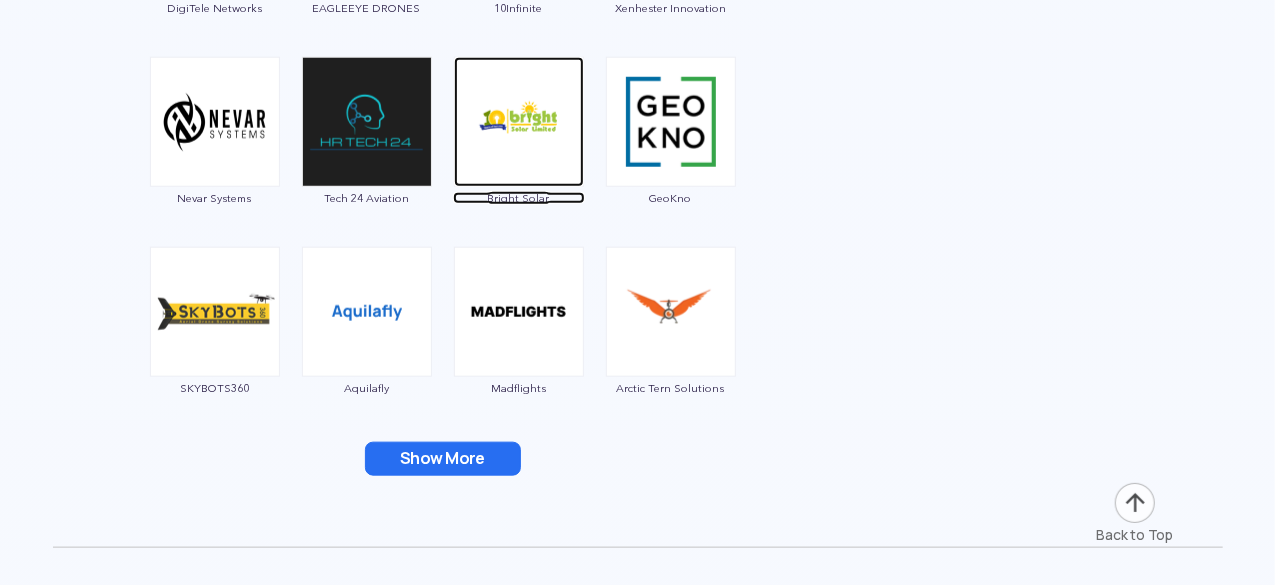 scroll, scrollTop: 4820, scrollLeft: 0, axis: vertical 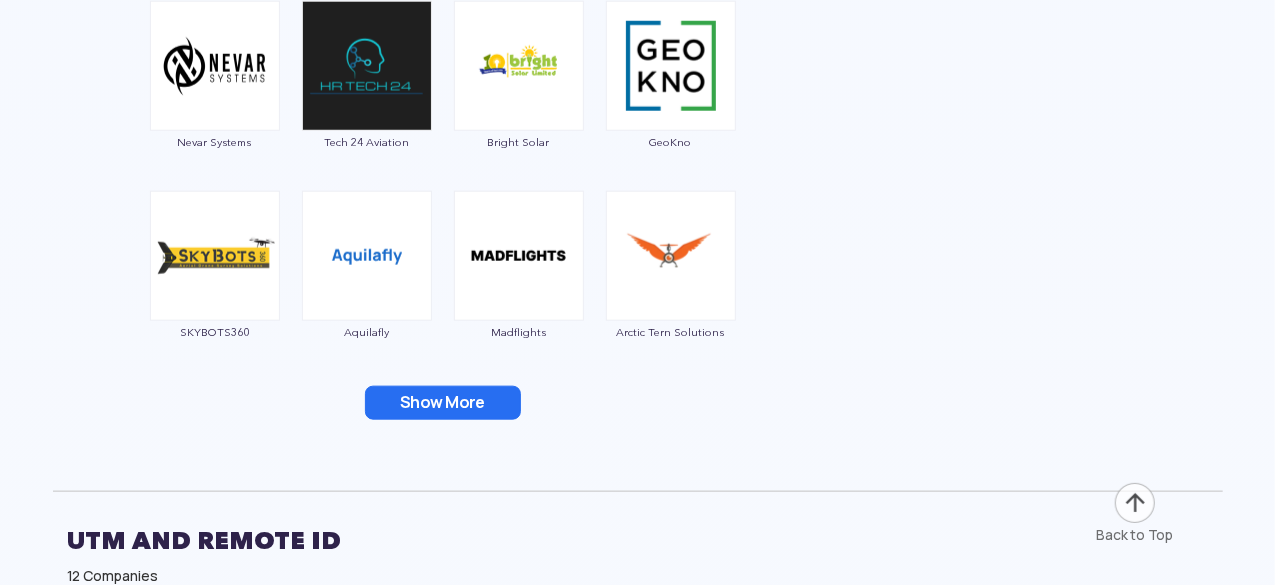 click on "Arctic Tern Solutions" at bounding box center (671, 276) 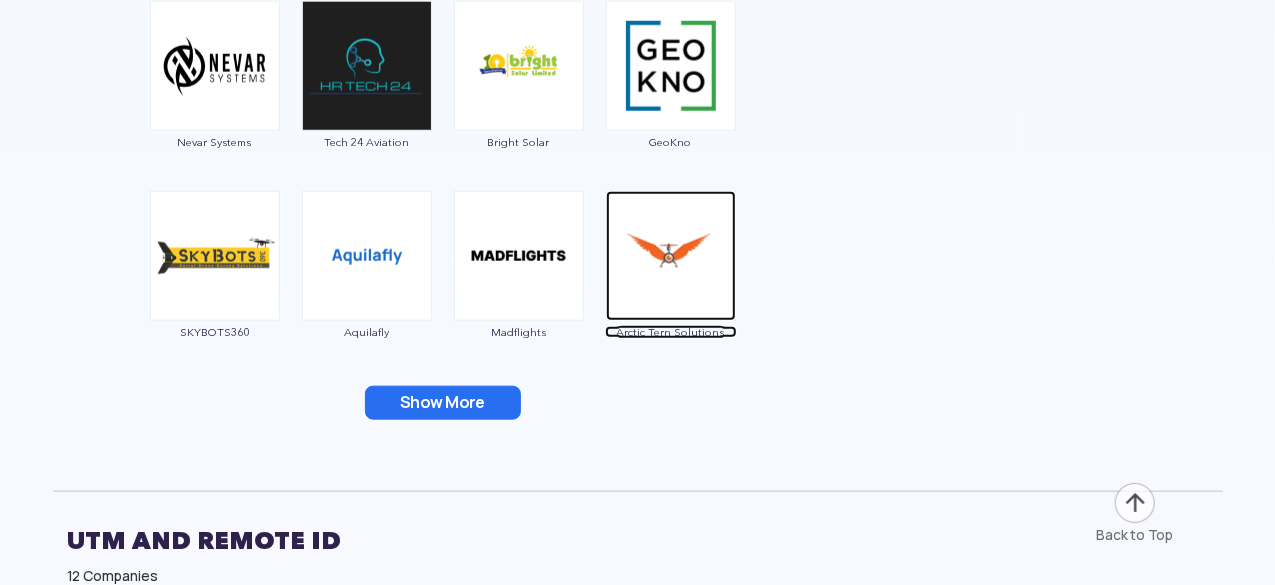 click at bounding box center [671, 256] 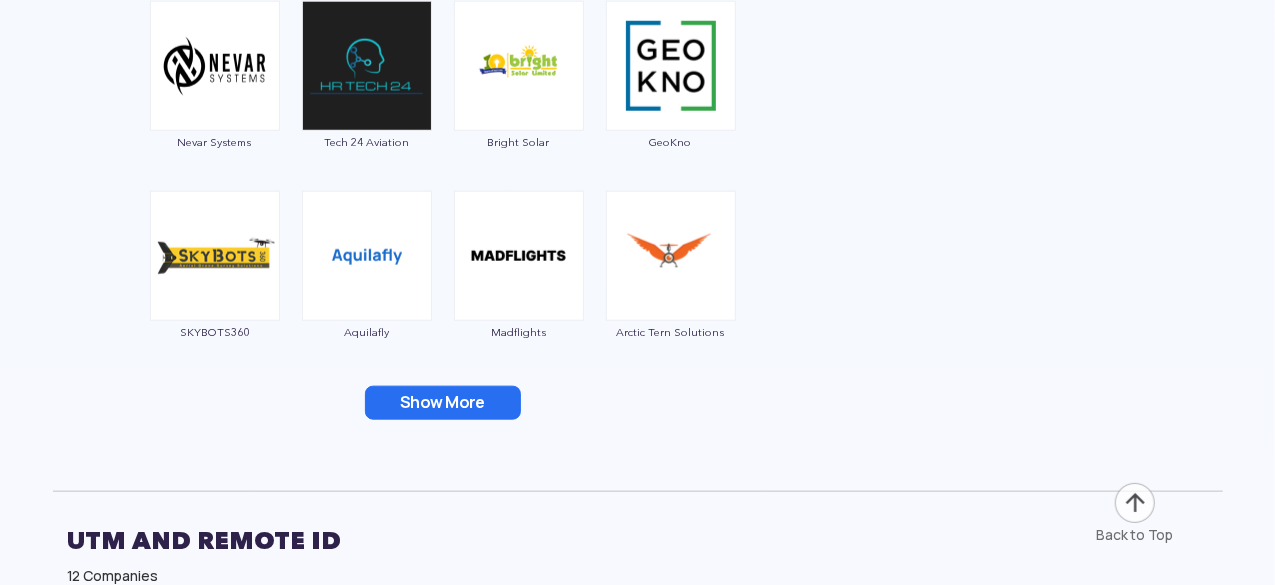 click on "Show More" at bounding box center [443, 403] 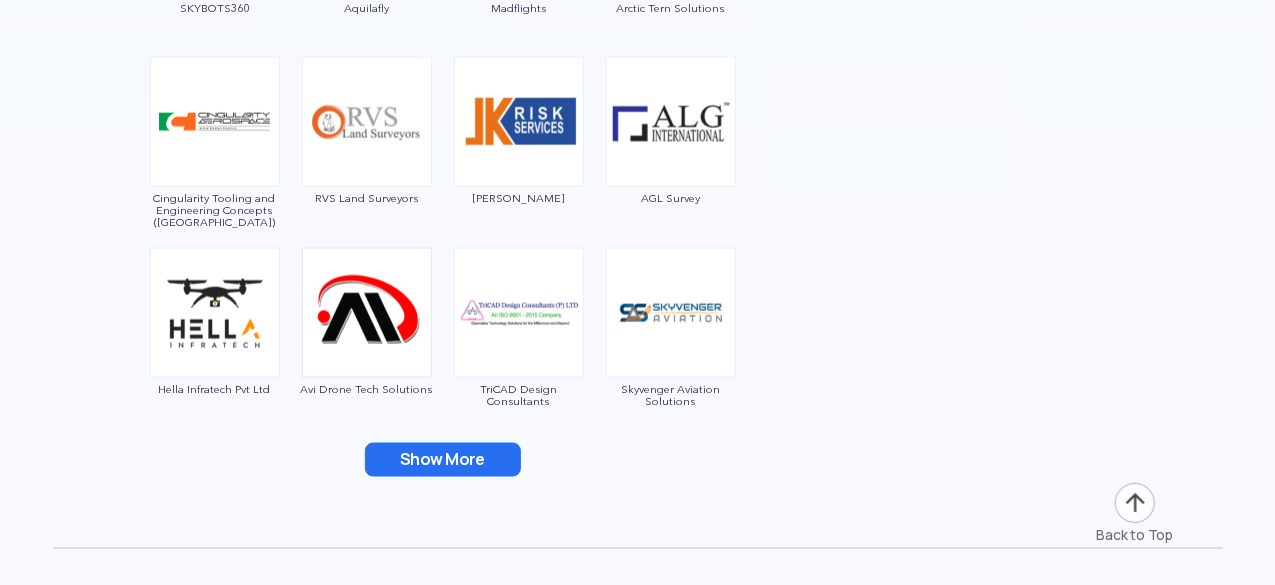 scroll, scrollTop: 5220, scrollLeft: 0, axis: vertical 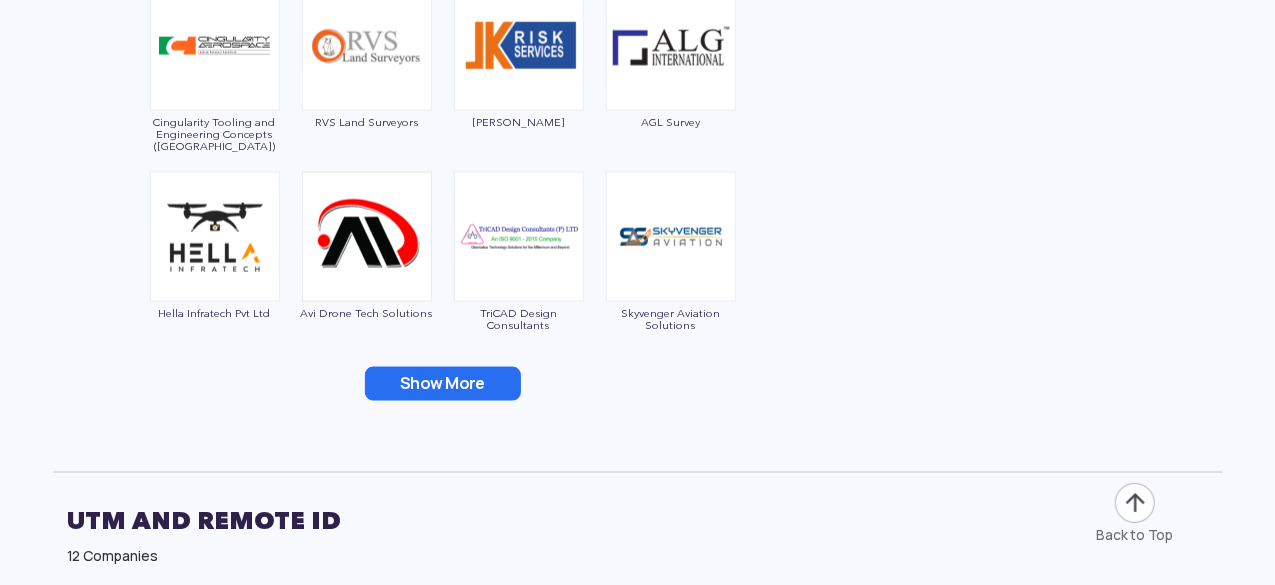 click on "Avi Drone Tech Solutions" at bounding box center (367, 313) 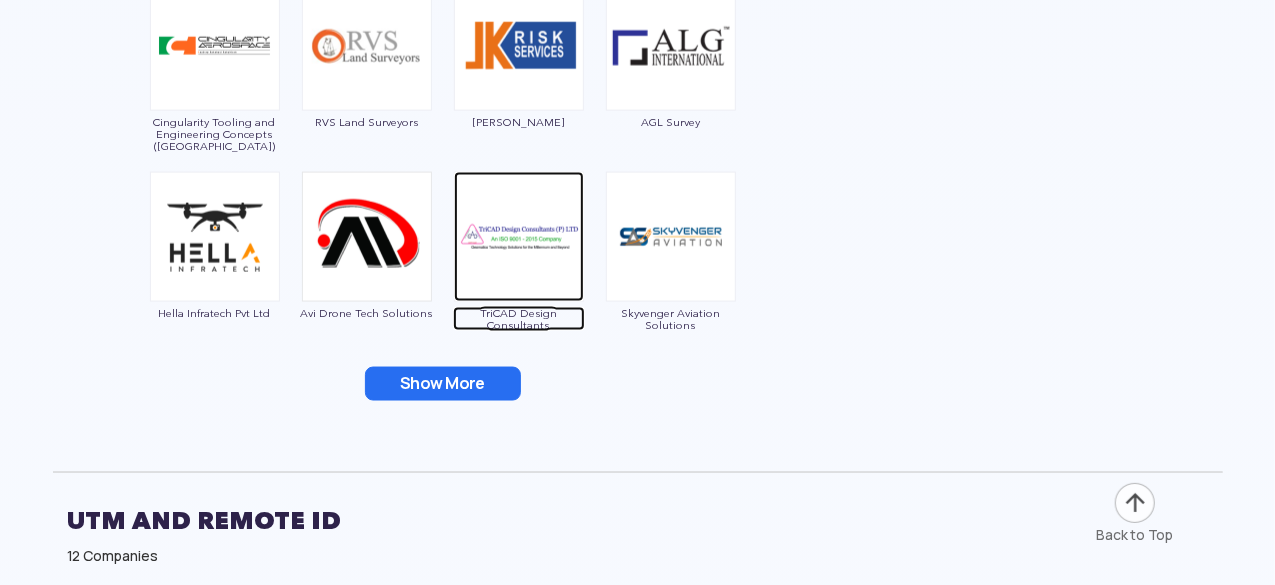 click at bounding box center [519, 237] 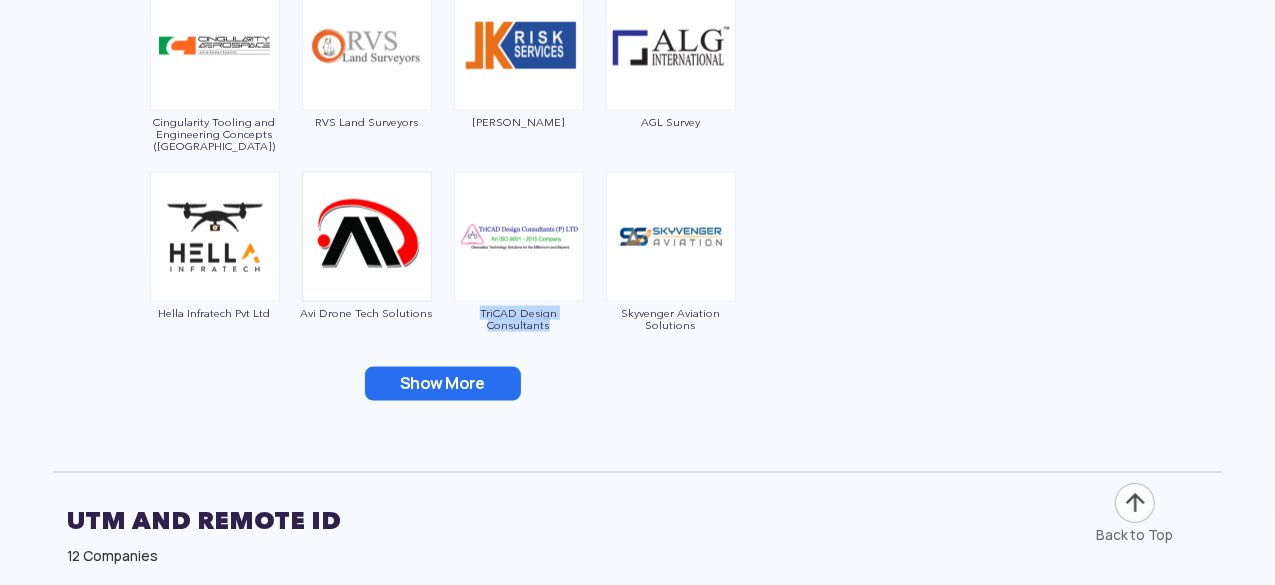 drag, startPoint x: 477, startPoint y: 299, endPoint x: 559, endPoint y: 329, distance: 87.31552 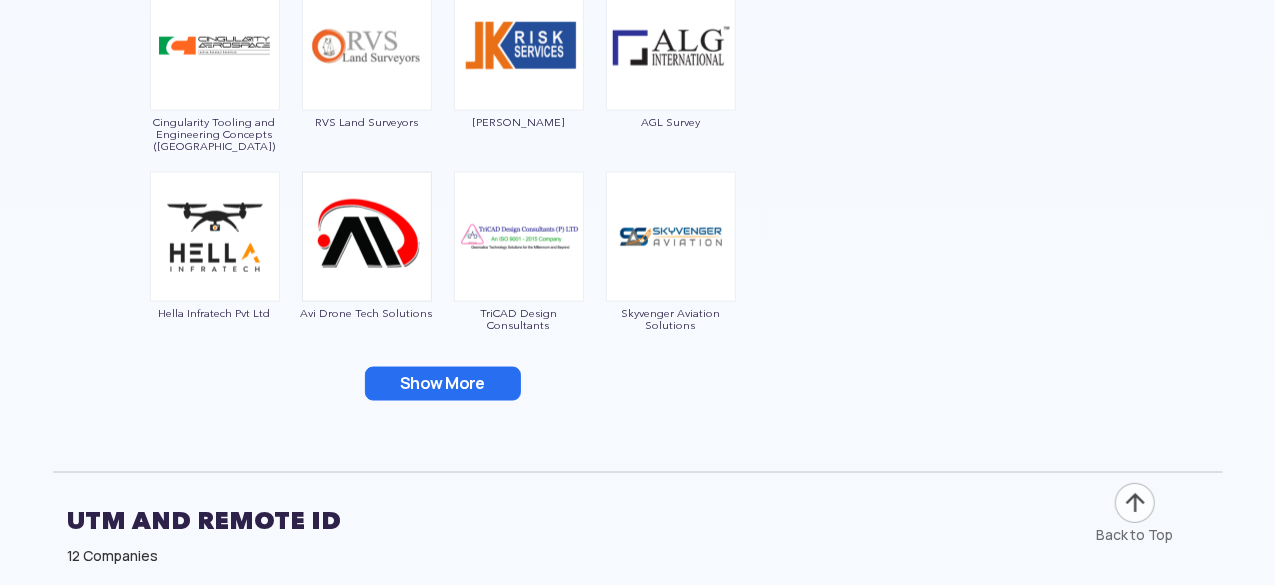 click on "Paras Aerospace Matrixgeo GarudaUAV SQUADRONE Drones Tech Lab IG DRONES Scandron Skyroot Aerospace Marvel Geospatial Takvaviya Technologies Geocon Surveys DigiTele Networks EAGLEEYE DRONES 10Infinite Xenhester Innovation Nevar Systems Tech 24 Aviation Bright Solar GeoKno SKYBOTS360 Aquilafly Madflights Arctic Tern Solutions Cingularity Tooling and Engineering Concepts (India) RVS Land Surveyors Saptrishi AGL Survey Hella Infratech Pvt Ltd Avi Drone Tech Solutions TriCAD Design Consultants Skyvenger Aviation Solutions Marut Drones Excel Geomatics Cyber Swift Suhora Soaron Aerospace Innovations Accionland SPI Engineers DYNAMATIC TECHNOLOGIES 1Martian Way Corporation Orbica Technolgies RT Network Solutions Thriveni EarthMovers Geo Adithya Technologies Trithi Robotics Dronebuddy Aerospace Geo Lightning Services GeoWings RayNas Infra & Geomatics Aerialair Buteos Aerobotics Corporation Hotshoe Pvt Ltd AERIZONE GIS Consortium CSL Infotech Rapidex Solutions Flotanomers Oroprise Solution Vecros JAHAGIRDAR AEROPRODUCTS" at bounding box center [443, -367] 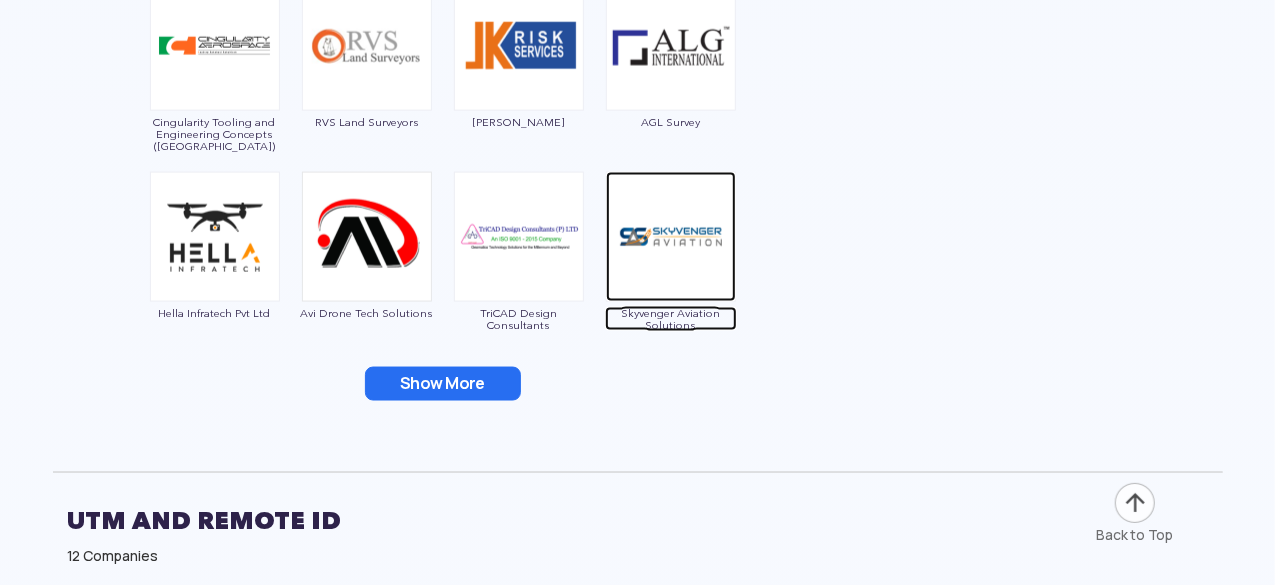 click on "Skyvenger Aviation Solutions" at bounding box center (671, 319) 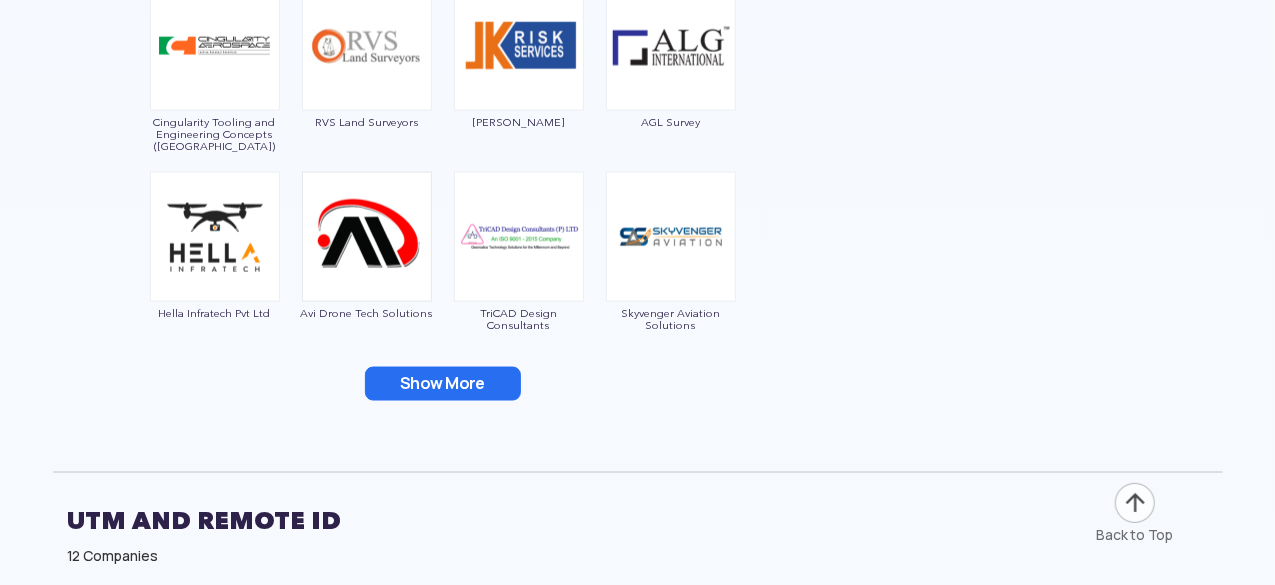 click on "Show More" at bounding box center (443, 384) 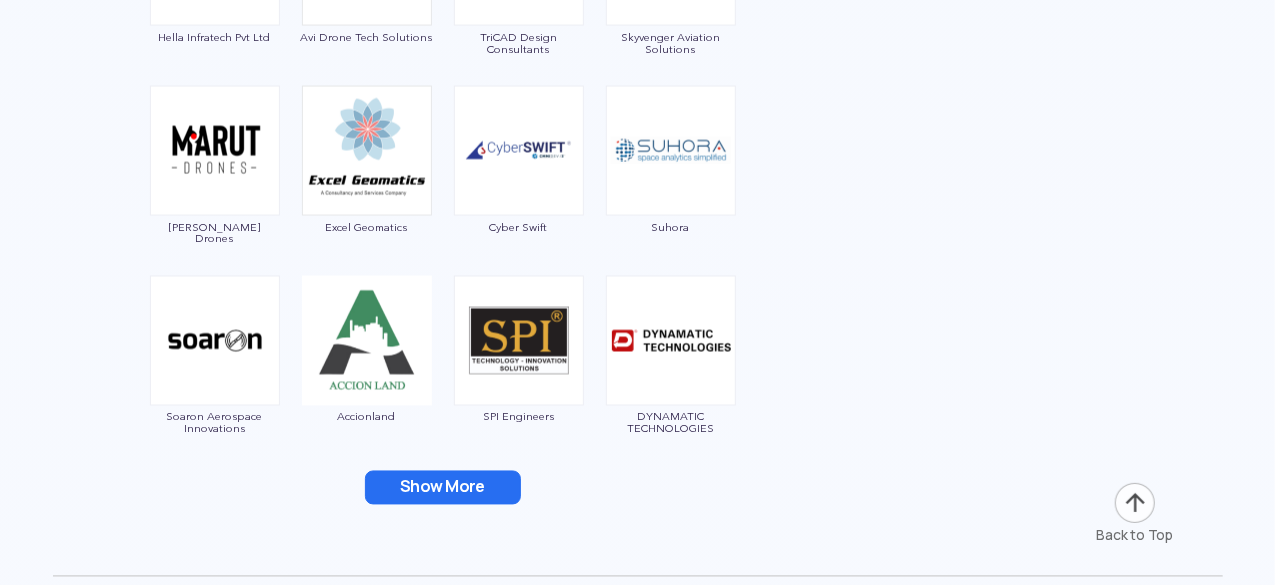 scroll, scrollTop: 5520, scrollLeft: 0, axis: vertical 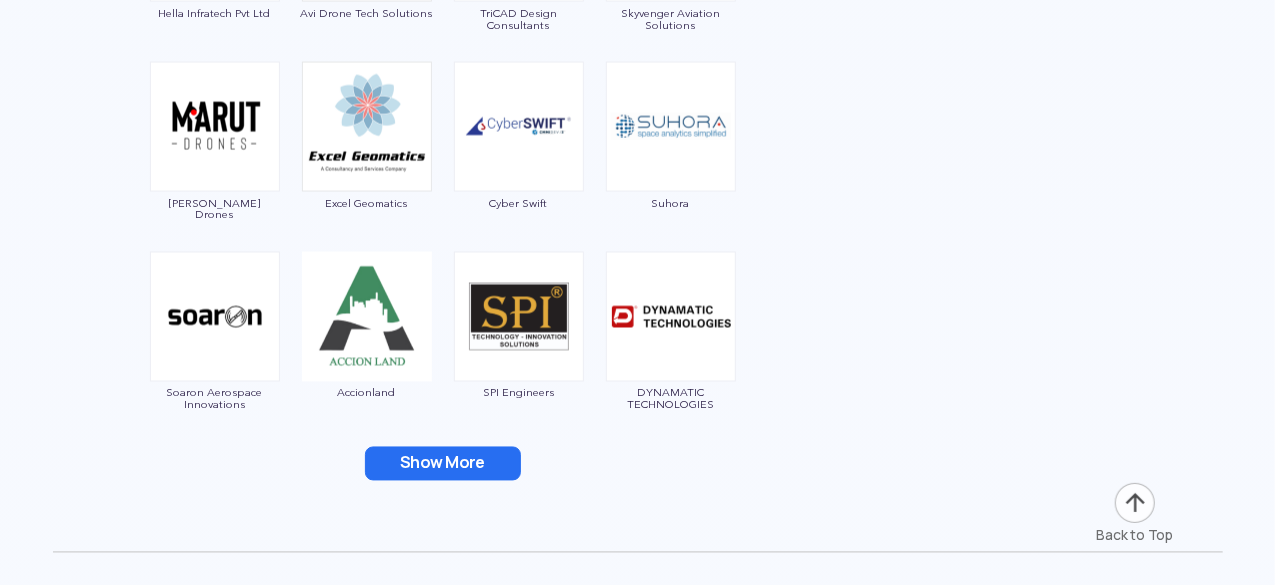 click on "[PERSON_NAME] Drones" at bounding box center [215, 209] 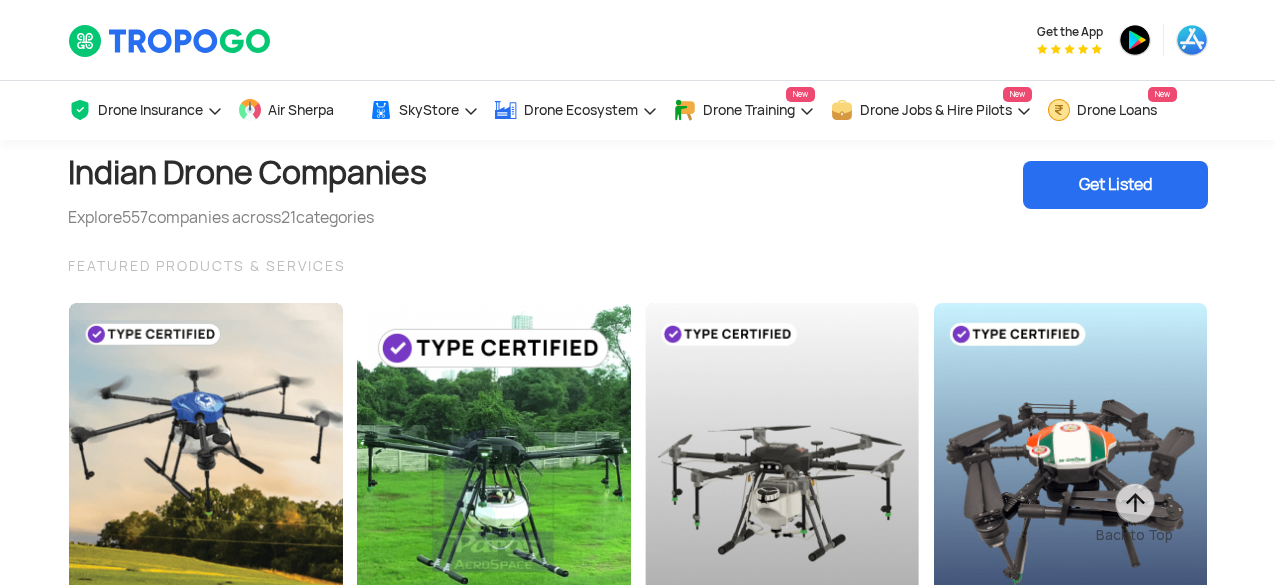 scroll, scrollTop: 5328, scrollLeft: 0, axis: vertical 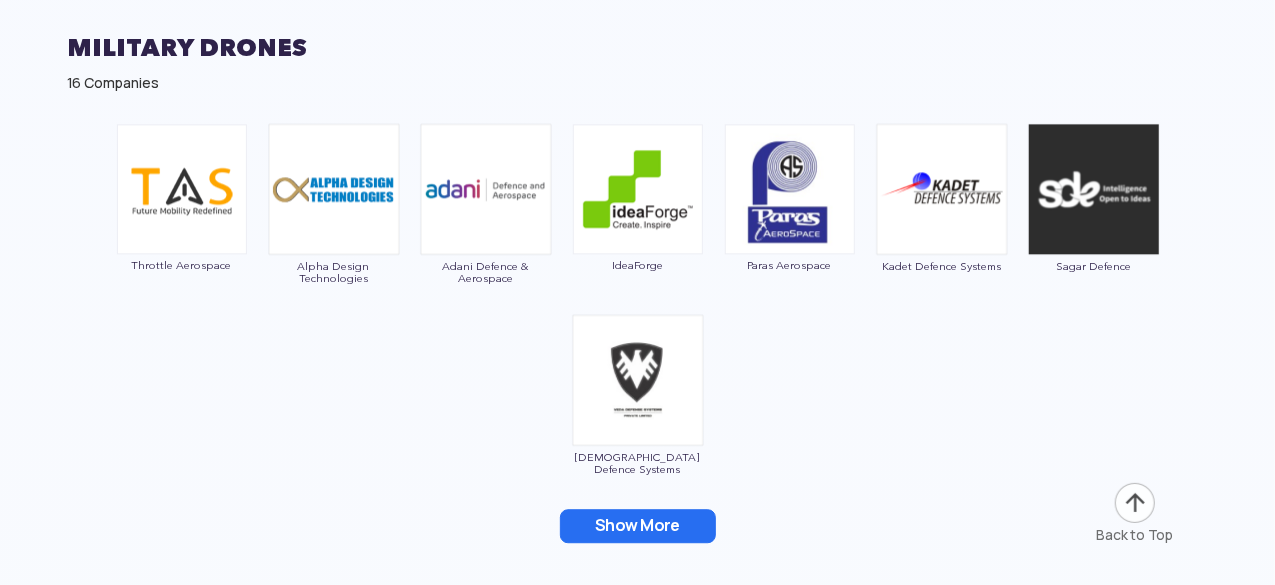 click on "Show More" at bounding box center [638, 526] 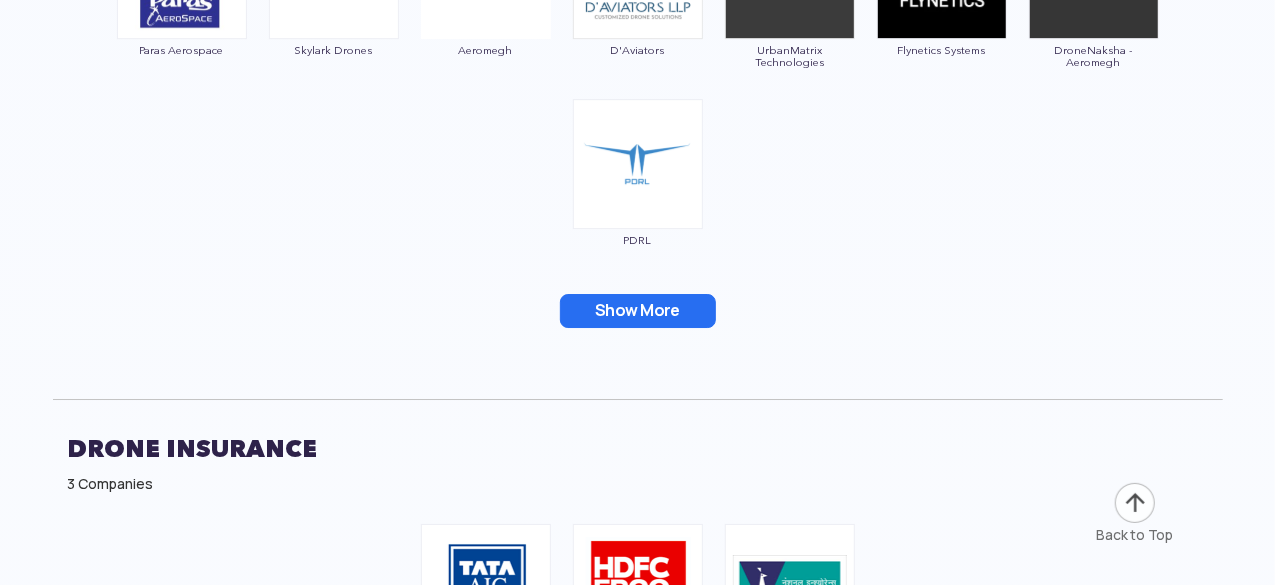 scroll, scrollTop: 7220, scrollLeft: 0, axis: vertical 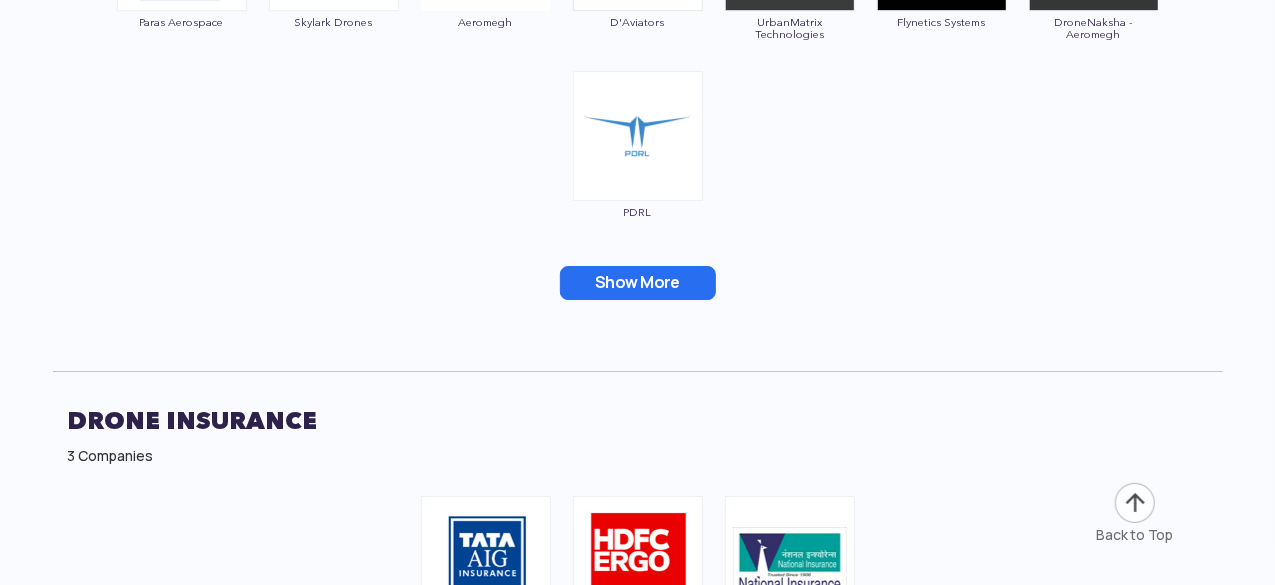 click on "Show More" at bounding box center (638, 283) 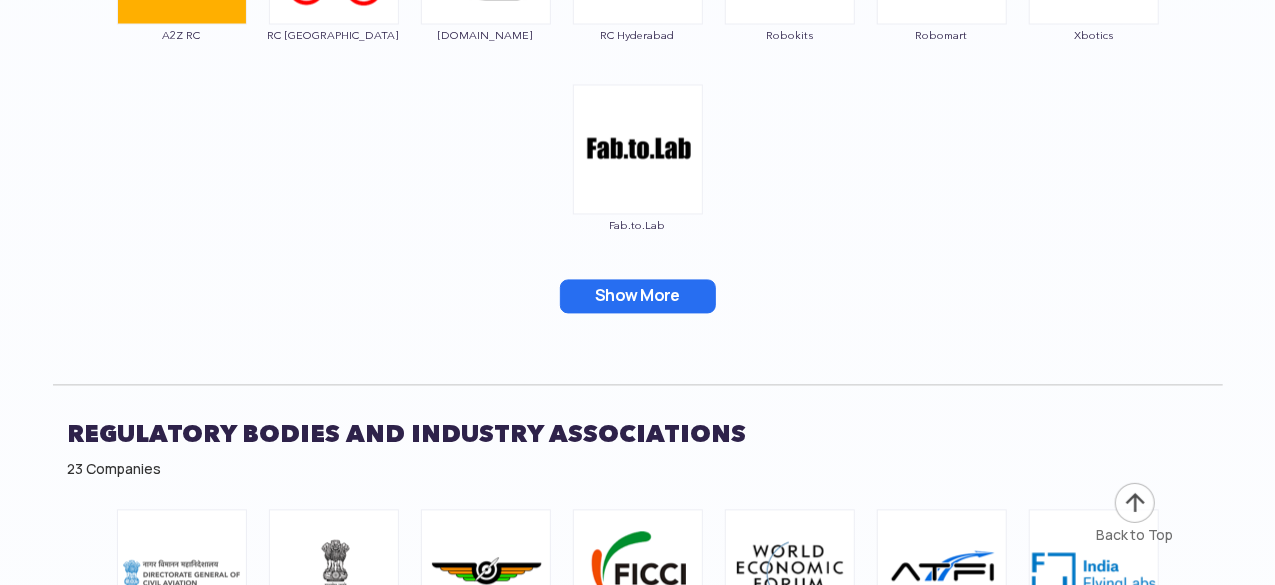 scroll, scrollTop: 9620, scrollLeft: 0, axis: vertical 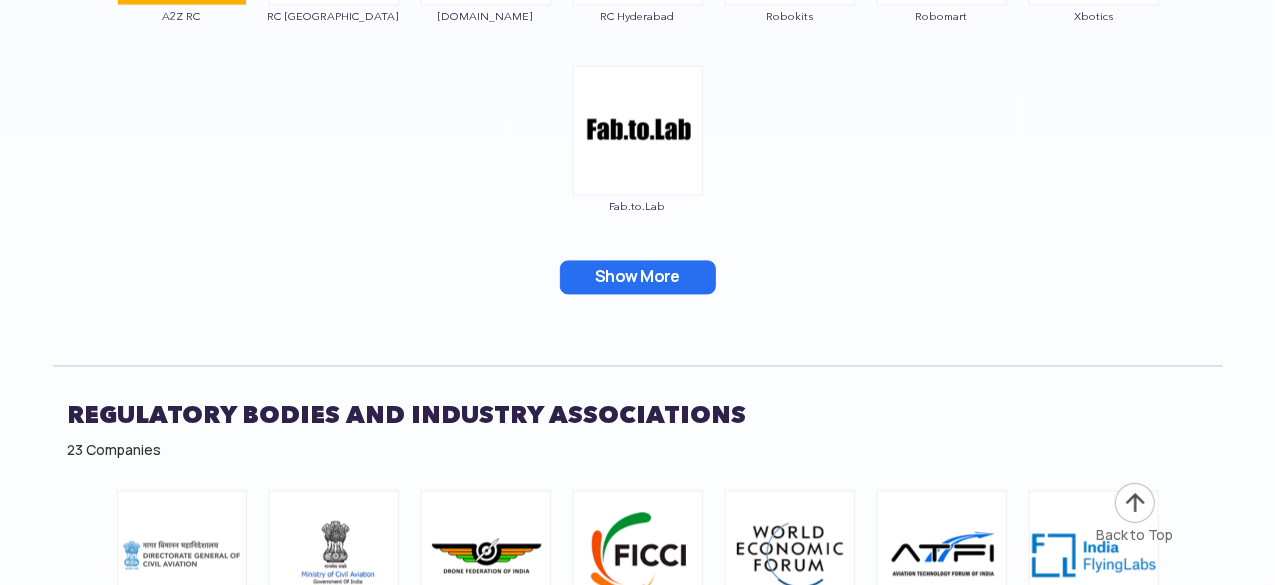click on "Show More" at bounding box center [638, 277] 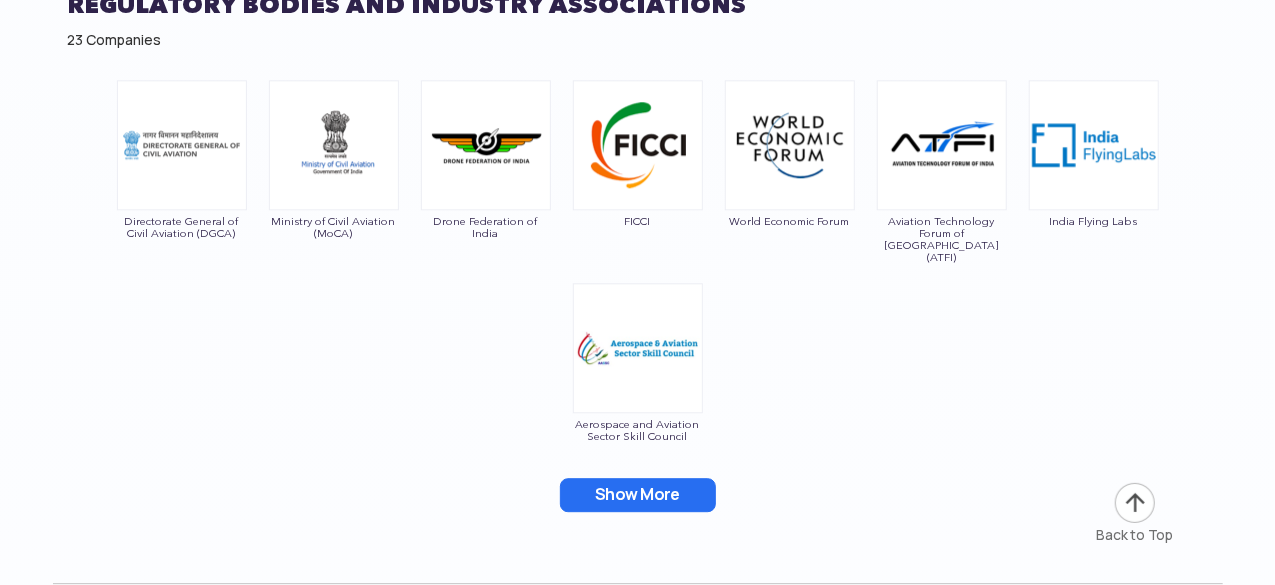 scroll, scrollTop: 10320, scrollLeft: 0, axis: vertical 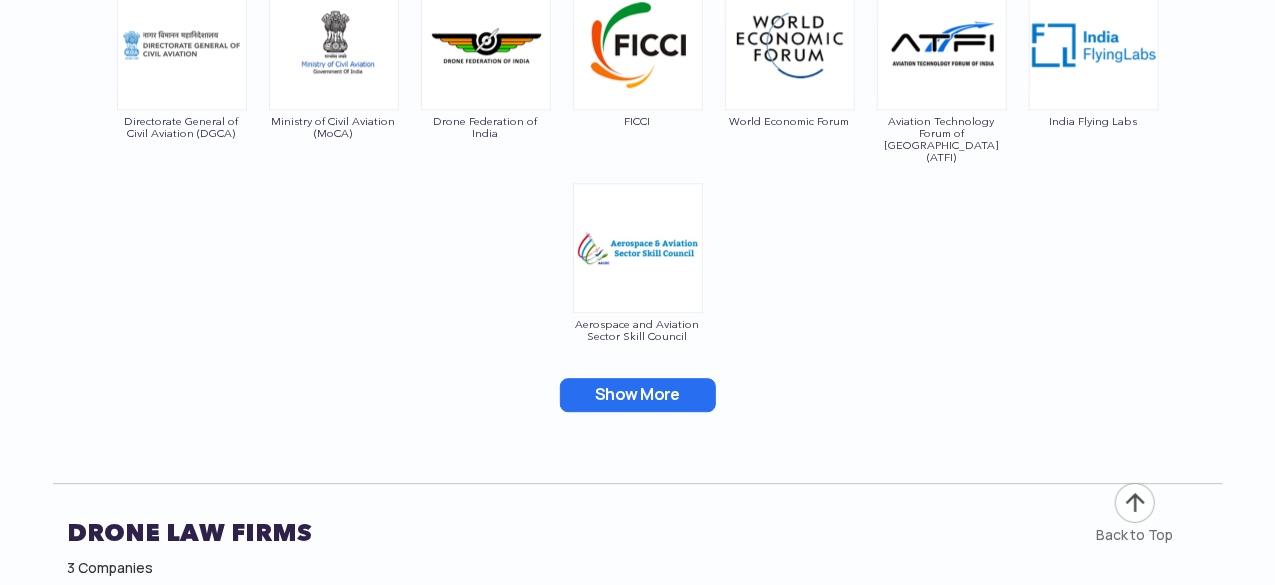 click on "Show More" at bounding box center [638, 395] 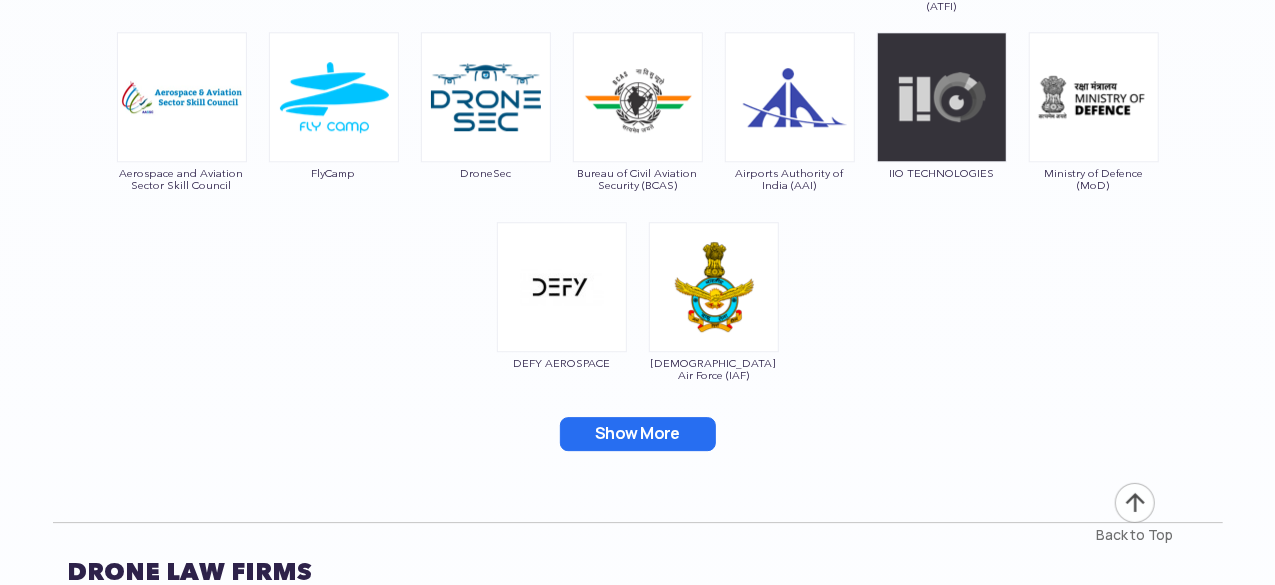 scroll, scrollTop: 10520, scrollLeft: 0, axis: vertical 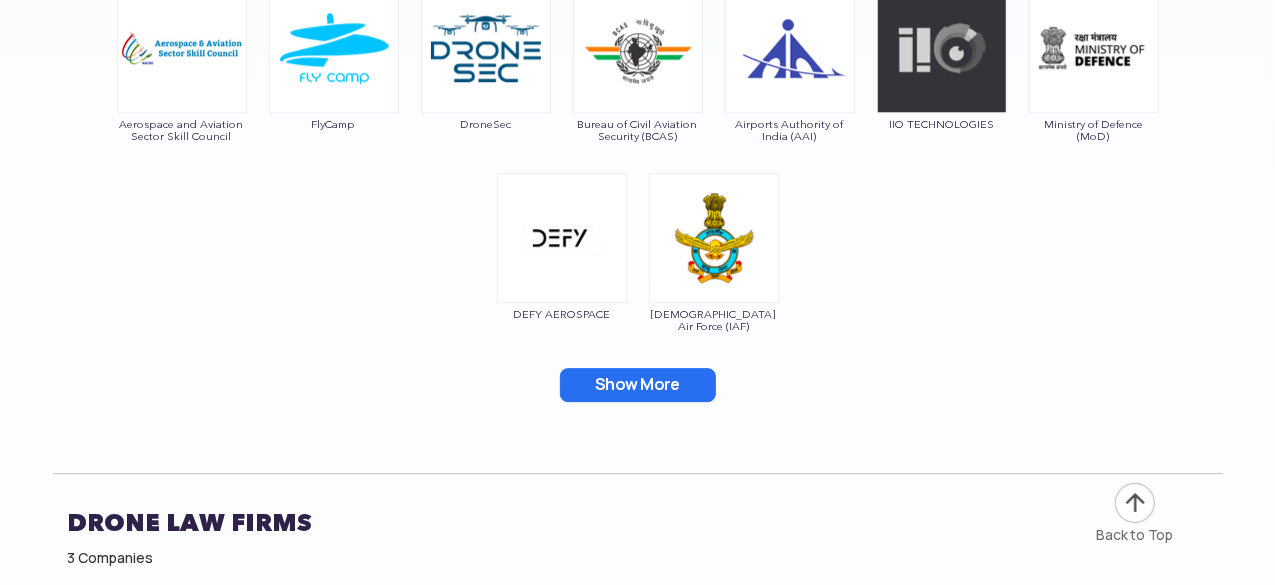 click on "Show More" at bounding box center (638, 385) 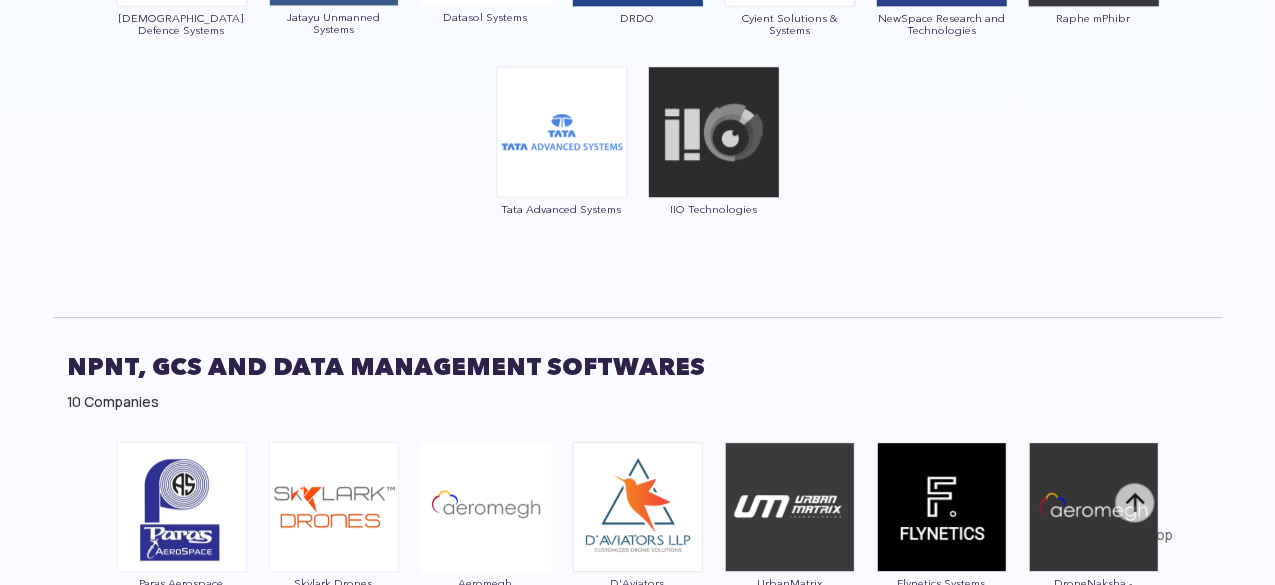scroll, scrollTop: 6420, scrollLeft: 0, axis: vertical 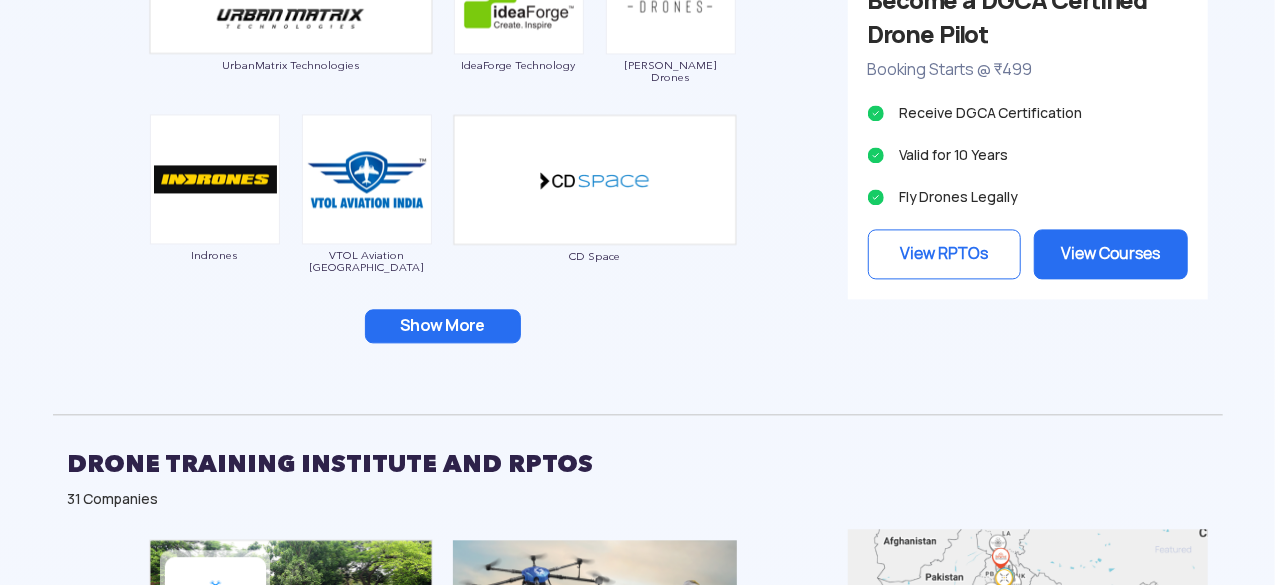 click on "Show More" at bounding box center [443, 326] 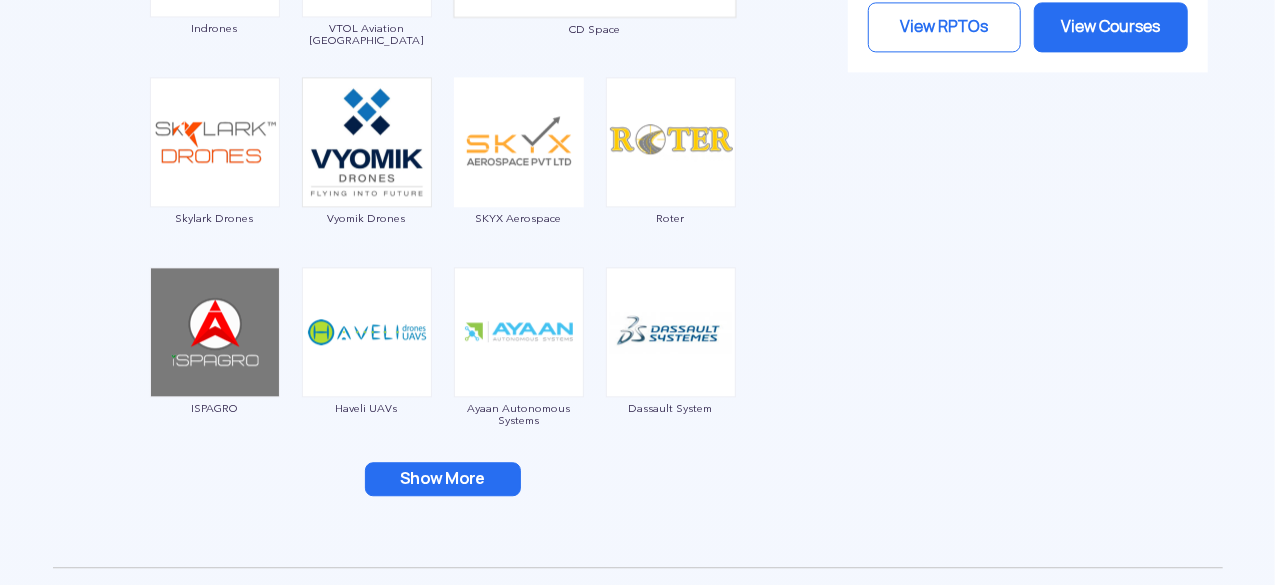 scroll, scrollTop: 2400, scrollLeft: 0, axis: vertical 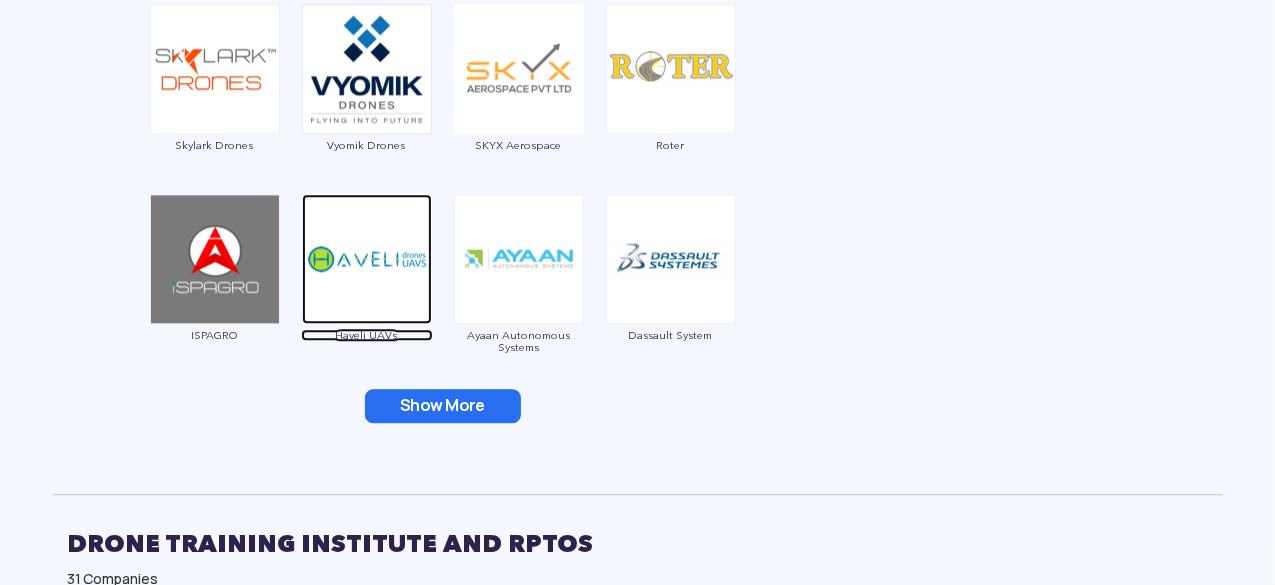 click on "Haveli UAVs" at bounding box center (367, 335) 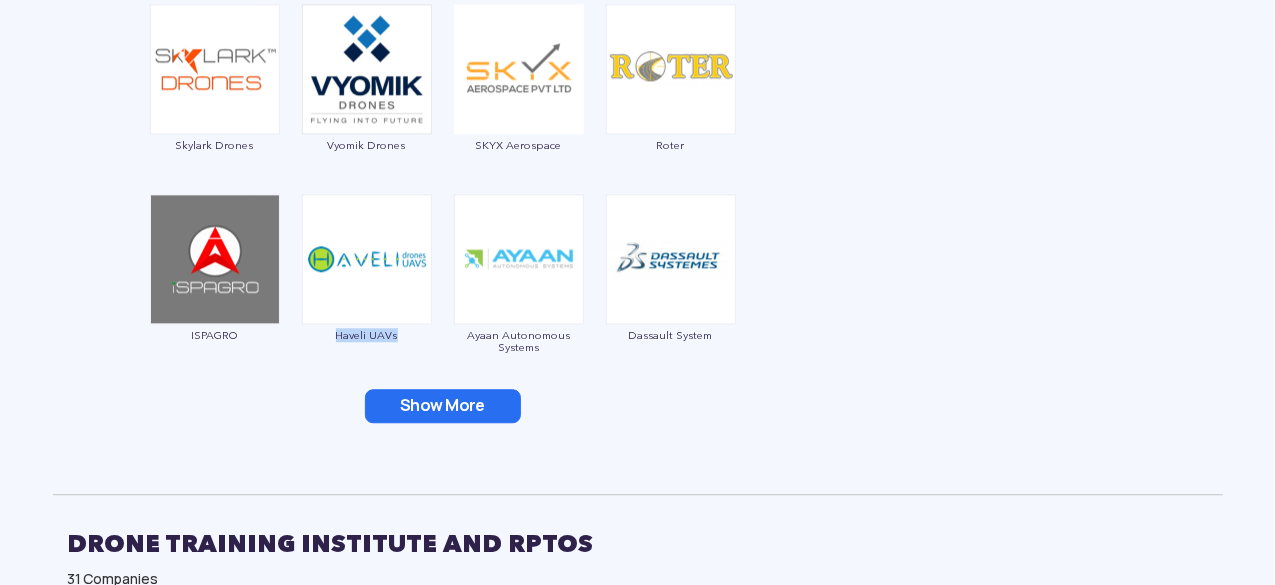 drag, startPoint x: 328, startPoint y: 327, endPoint x: 400, endPoint y: 340, distance: 73.1642 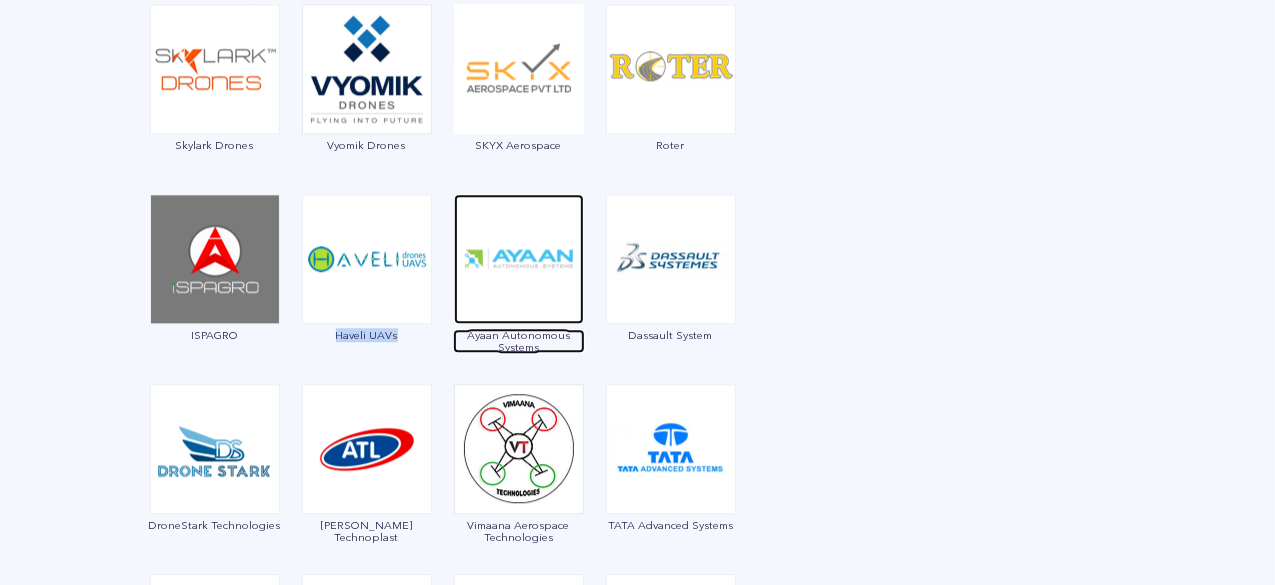 click on "Ayaan Autonomous Systems" at bounding box center [519, 341] 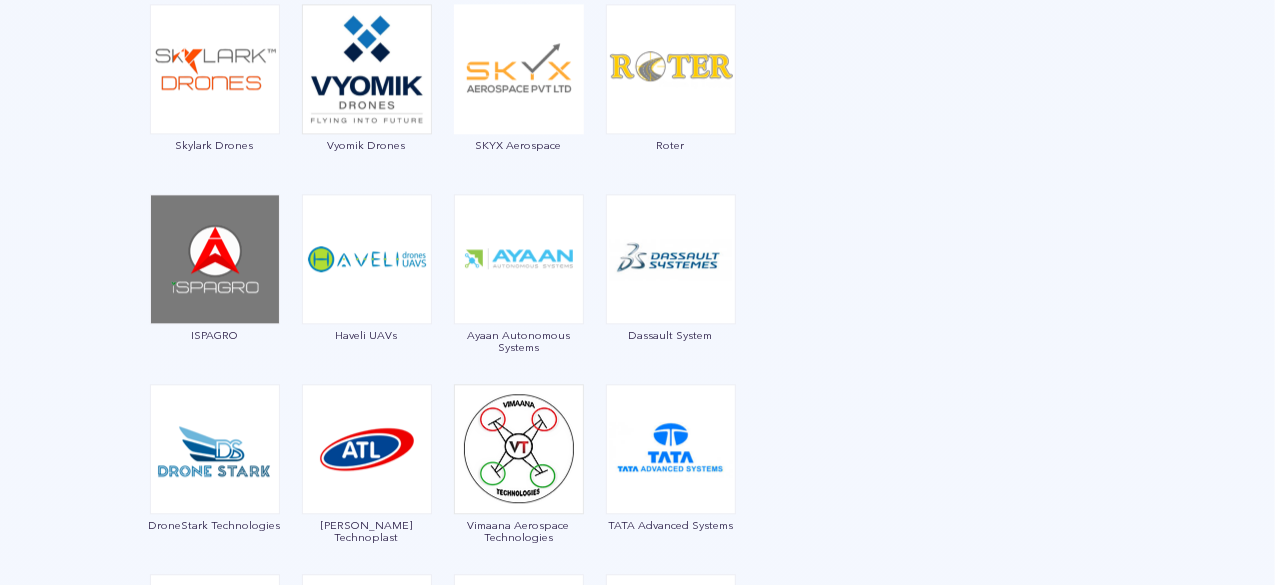 click at bounding box center (638, -231) 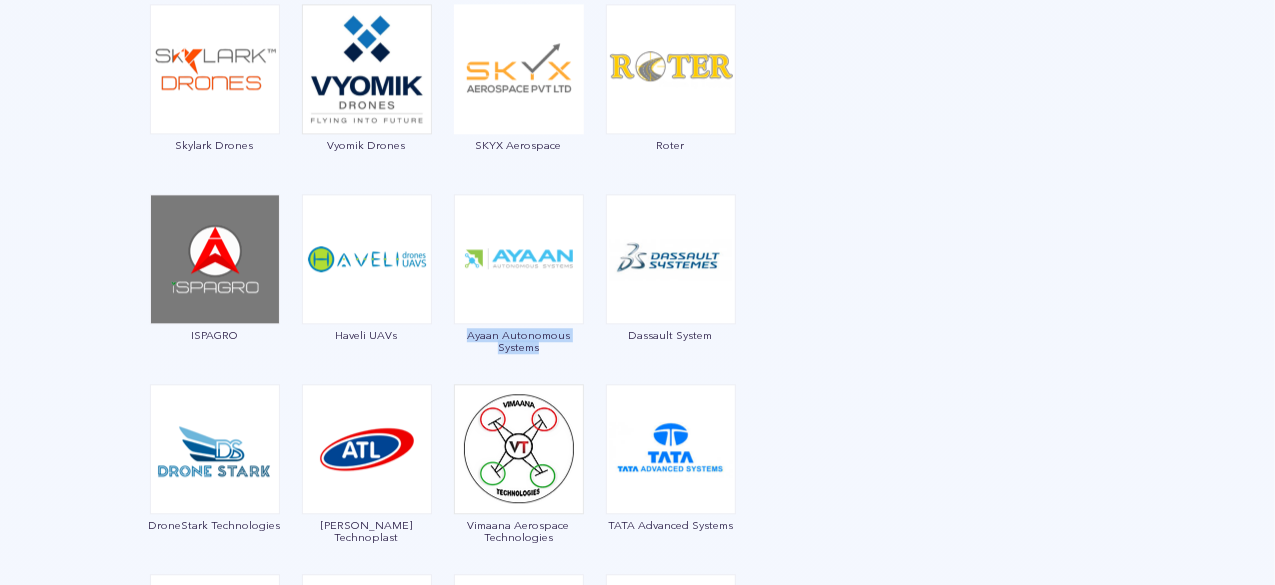 drag, startPoint x: 461, startPoint y: 326, endPoint x: 546, endPoint y: 347, distance: 87.555695 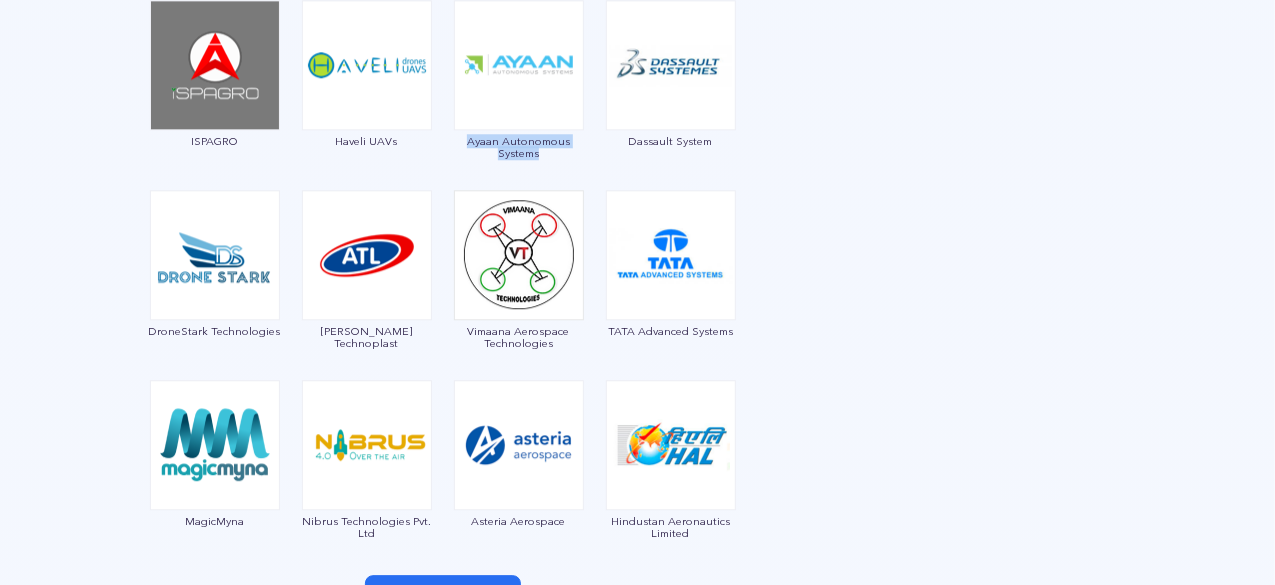 scroll, scrollTop: 2600, scrollLeft: 0, axis: vertical 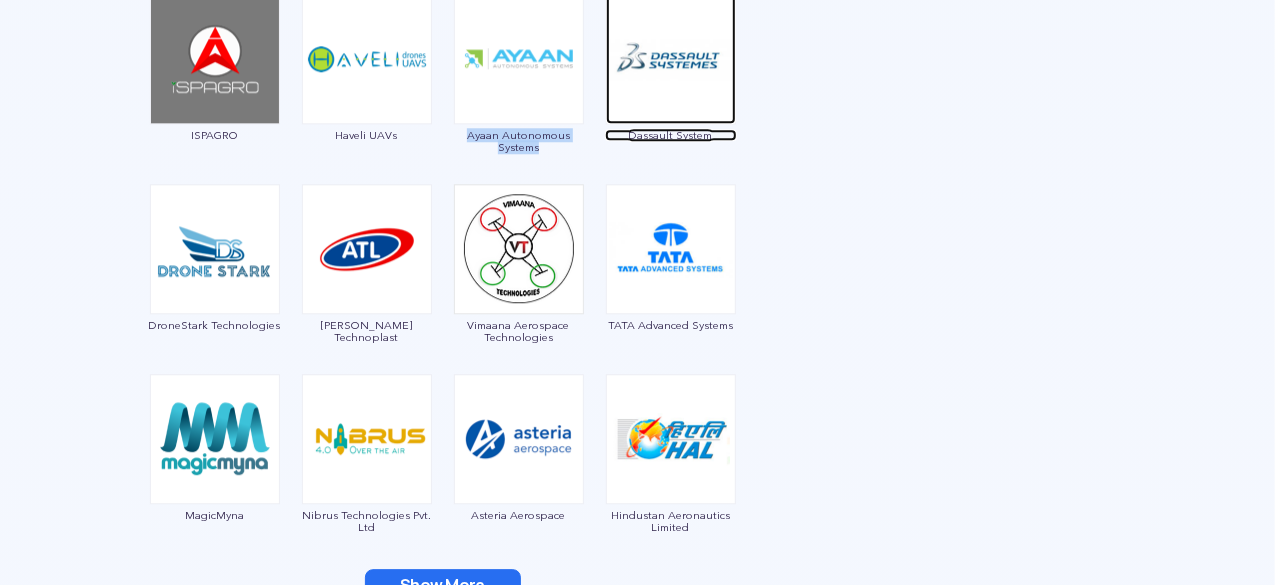 click on "Dassault System" at bounding box center [671, 135] 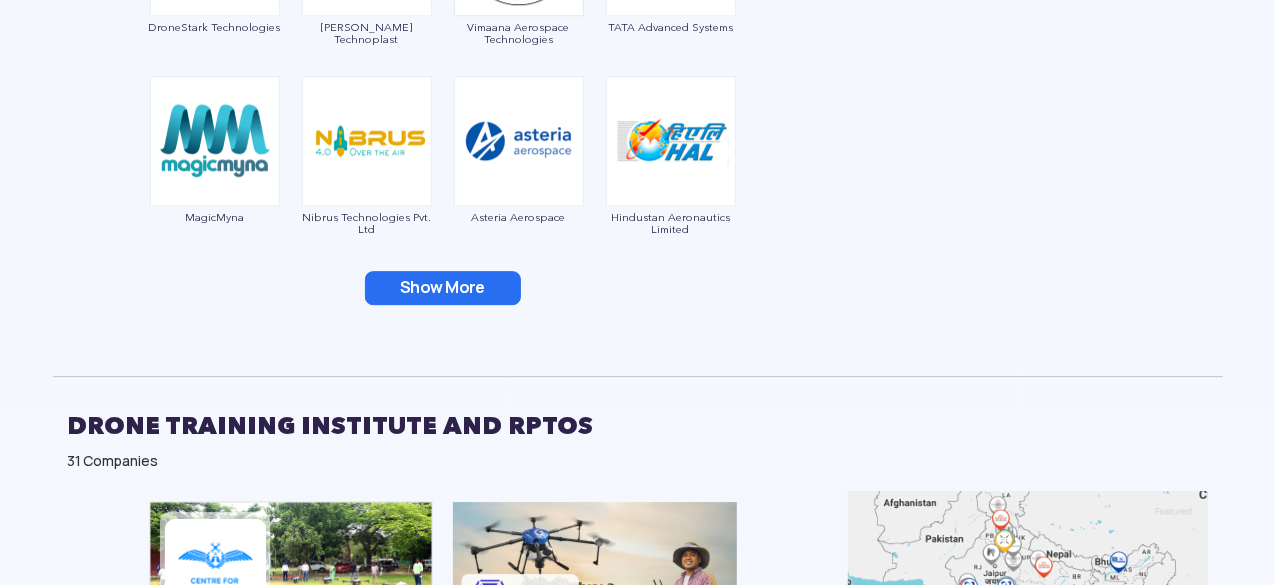 scroll, scrollTop: 2900, scrollLeft: 0, axis: vertical 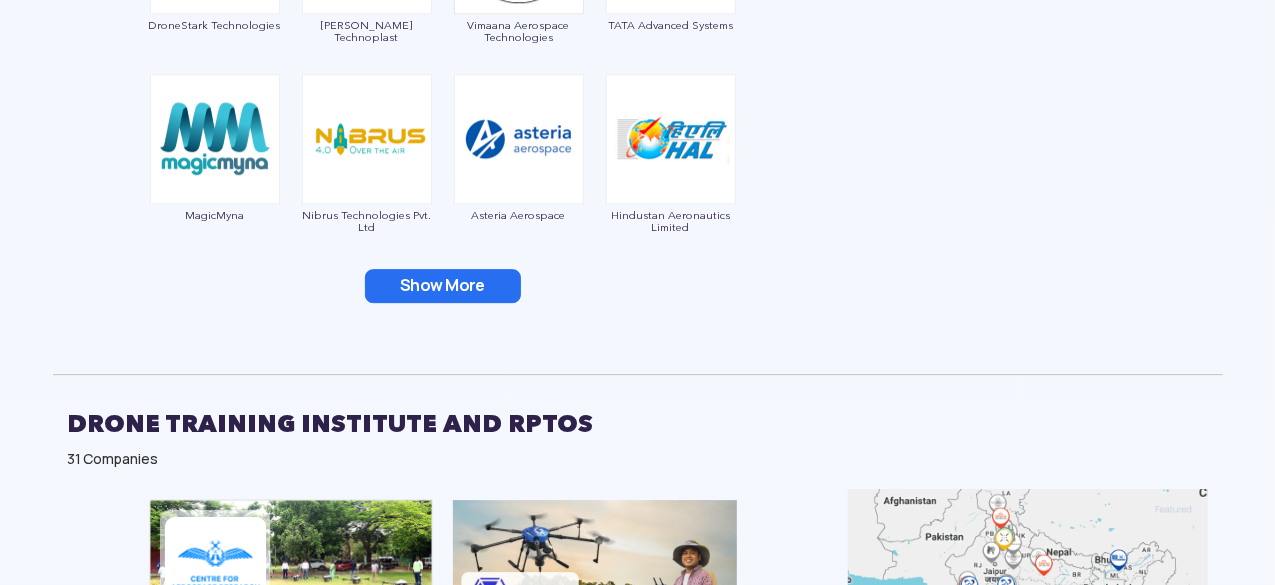 click on "Show More" at bounding box center (443, 286) 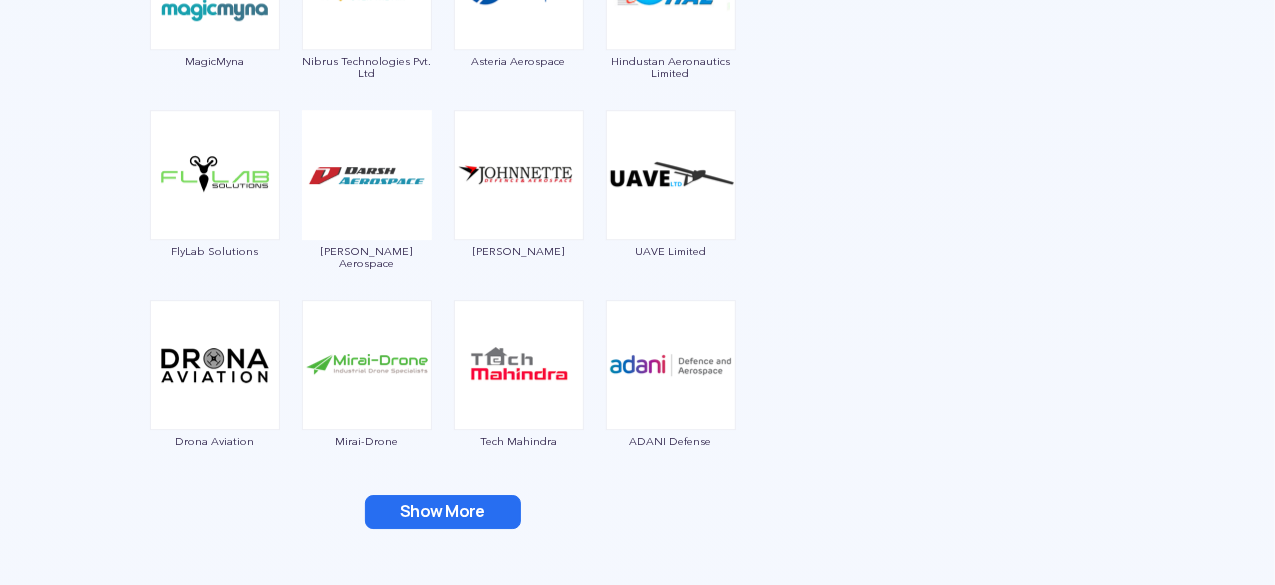 scroll, scrollTop: 3100, scrollLeft: 0, axis: vertical 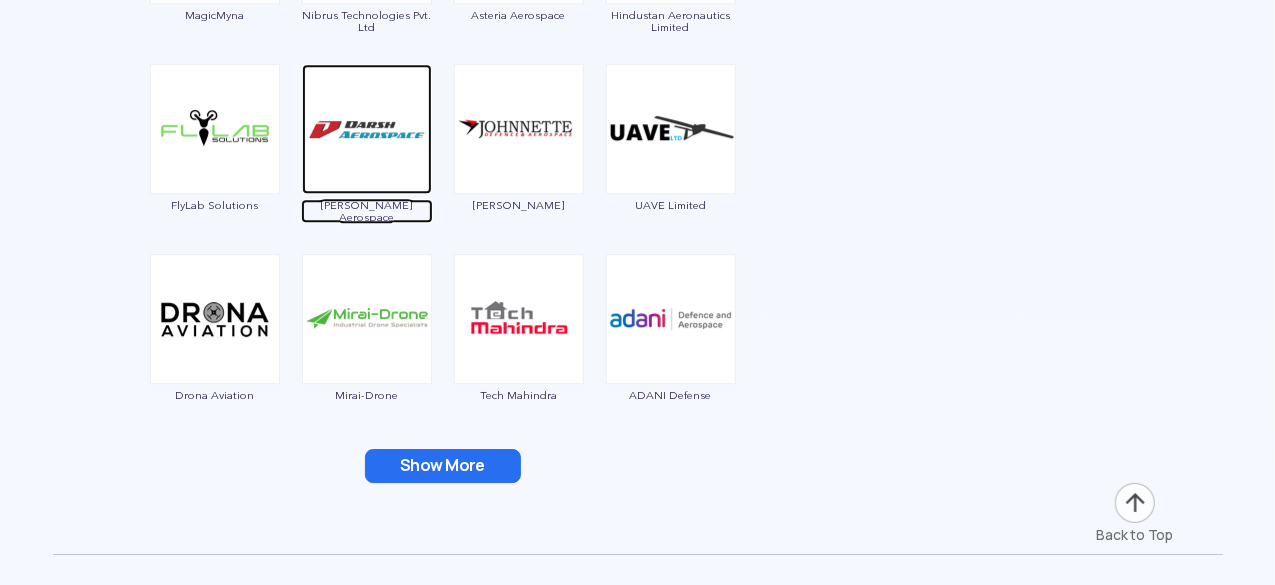 click on "[PERSON_NAME] Aerospace" at bounding box center [367, 211] 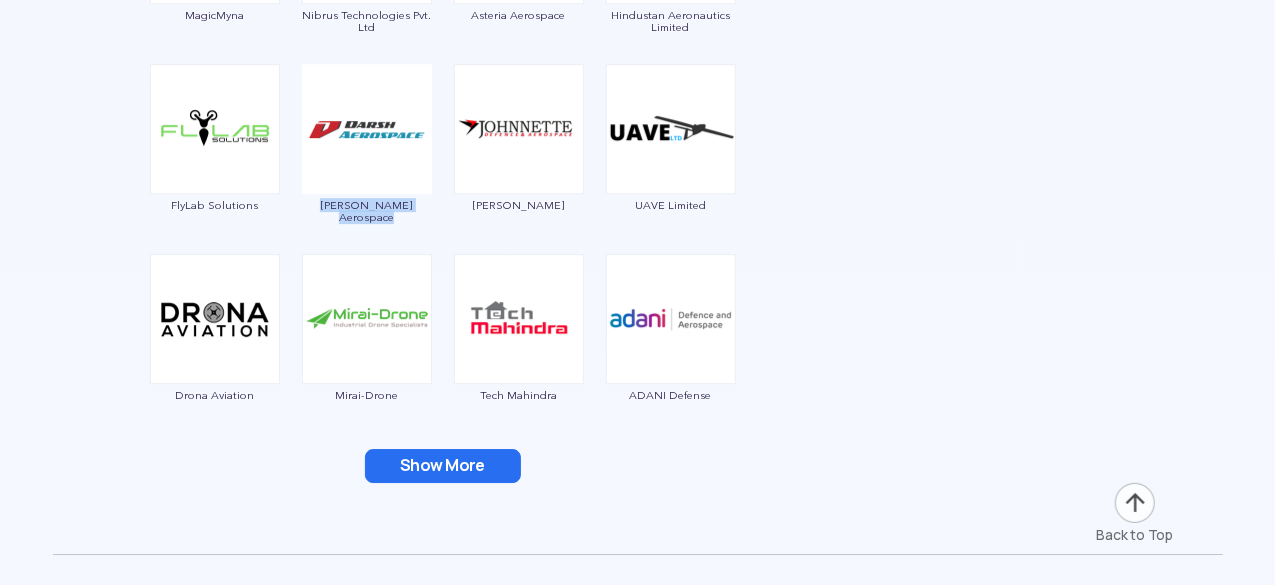 drag, startPoint x: 314, startPoint y: 197, endPoint x: 434, endPoint y: 210, distance: 120.70211 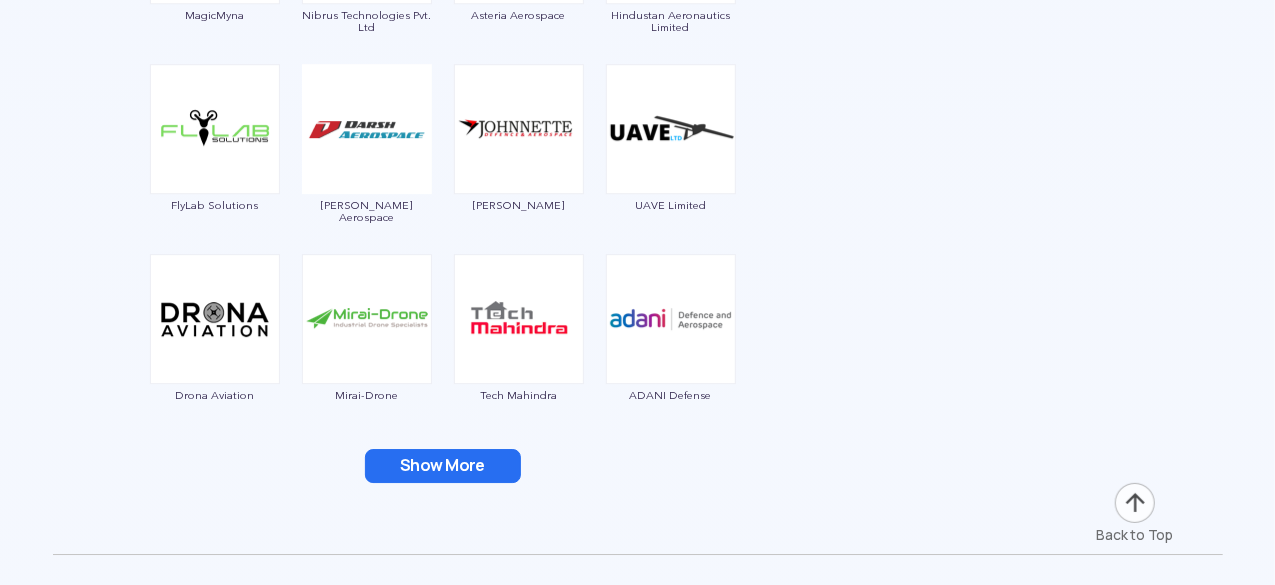 click on "ADANI Defense" at bounding box center [671, 339] 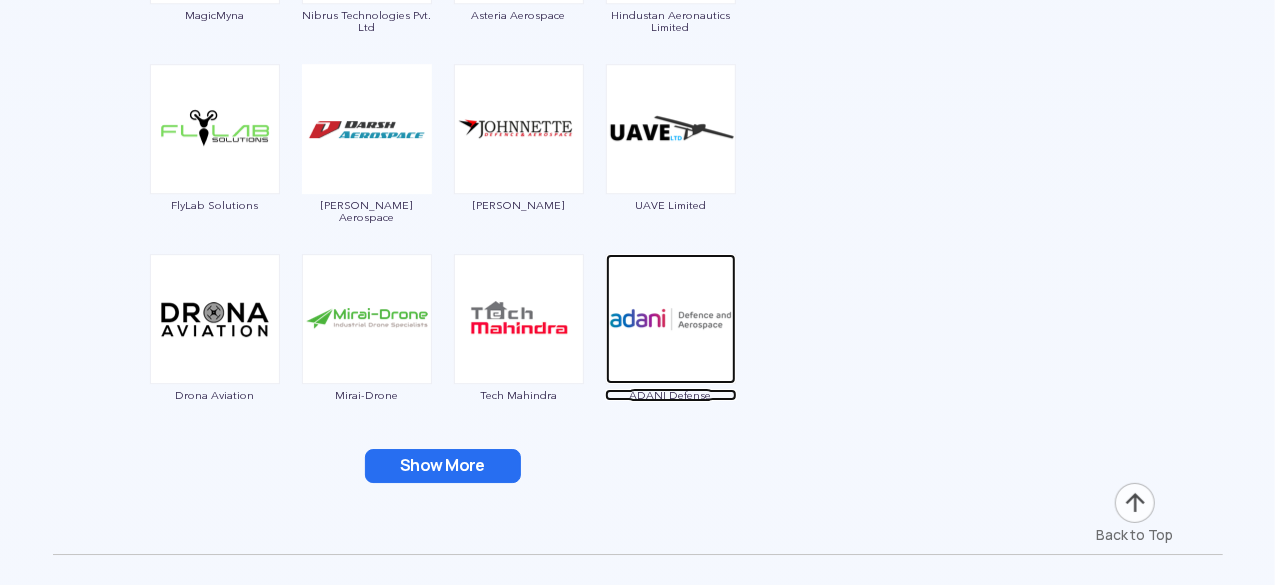 click on "ADANI Defense" at bounding box center [671, 395] 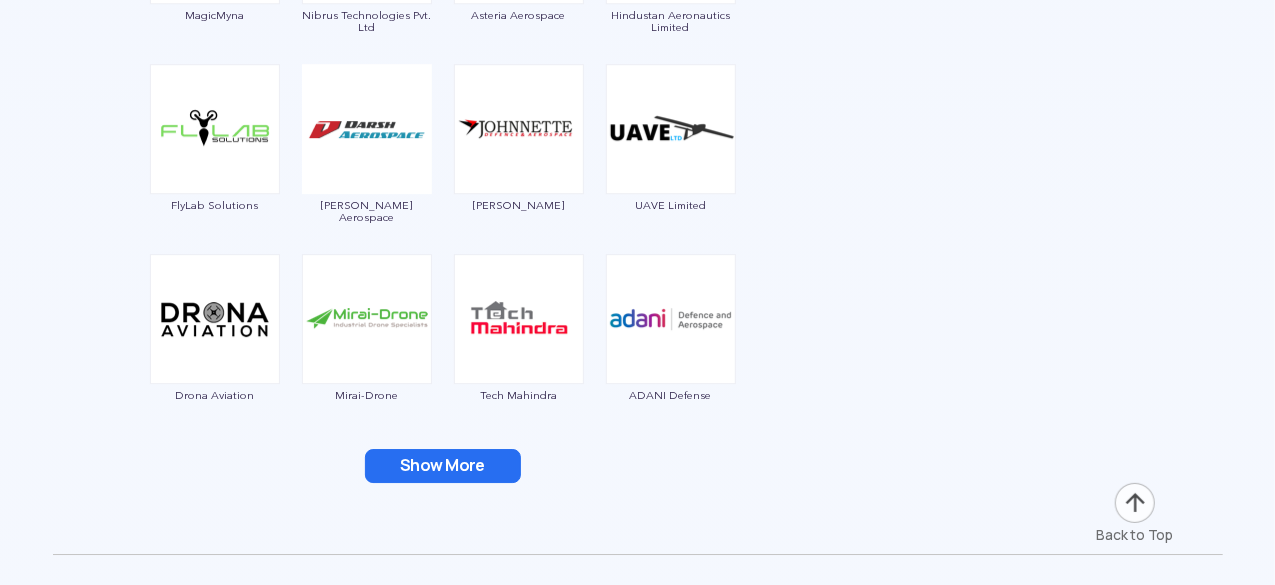 click on "Garuda Aerospace Throttle Aerospace General Aeronautics Redwing Labs [PERSON_NAME] Unmanned Systems Crystal Ball Thanos Technologies Paras Aerospace Tech Eagle Scandron Newspace Research UrbanMatrix Technologies IdeaForge Technology [PERSON_NAME] Drones Indrones VTOL Aviation India CD Space Skylark Drones Vyomik Drones SKYX Aerospace Roter ISPAGRO Haveli UAVs Ayaan Autonomous Systems Dassault System DroneStark Technologies [PERSON_NAME] Technoplast Vimaana Aerospace Technologies TATA Advanced Systems MagicMyna Nibrus Technologies Pvt. Ltd Asteria Aerospace Hindustan Aeronautics Limited FlyLab Solutions [PERSON_NAME] Aerospace [PERSON_NAME] UAVE Limited Drona Aviation Mirai-Drone Tech Mahindra ADANI Defense CerebroSpark Innovations LLP DeTect Technologies Astrocastech Enord Z-Axis machines Pvt. Ltd. Rospace Technology Centillion Networks Dynamatic Technologies Sagar Defence Engineering Casca E-Connect Skykrafts Aerospace Ayaan Autonomous Systems Auto Micro UAS Jugapro Zerogravity Systems Omnipresent Robot Technologies Samhams Technologies" at bounding box center (443, -666) 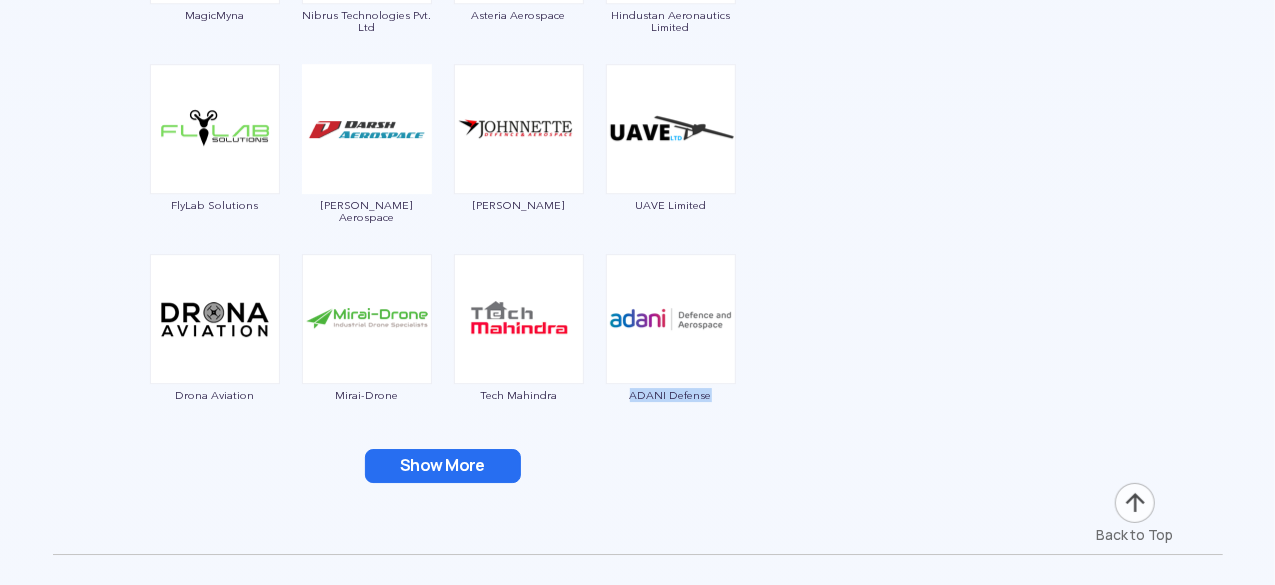 drag, startPoint x: 616, startPoint y: 386, endPoint x: 720, endPoint y: 399, distance: 104.80935 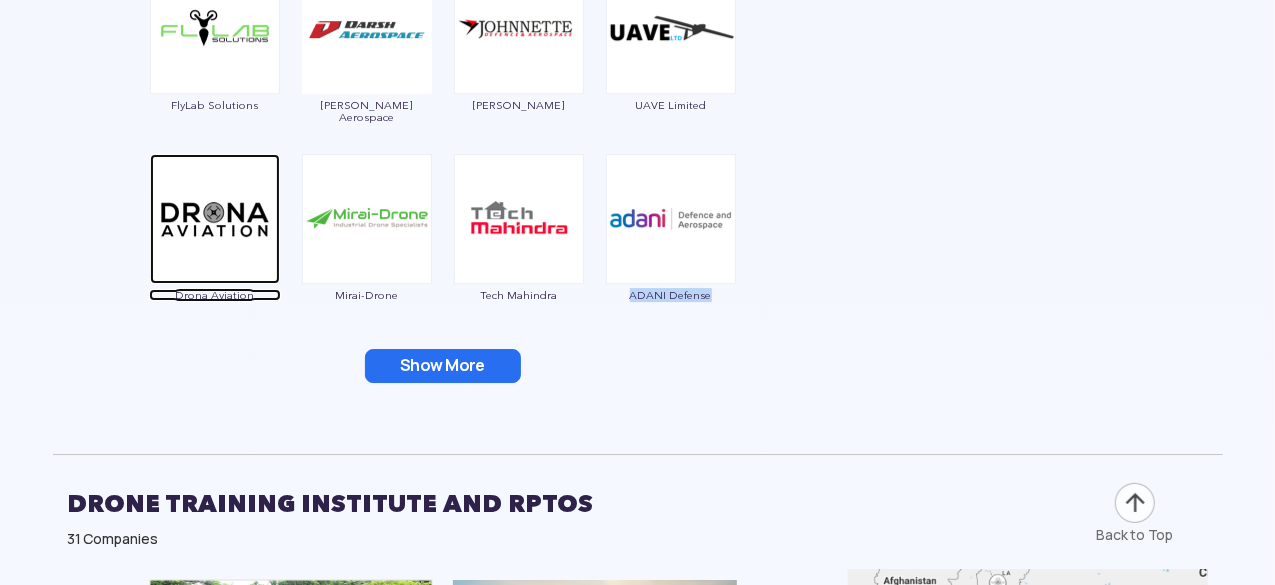click on "Drona Aviation" at bounding box center [215, 295] 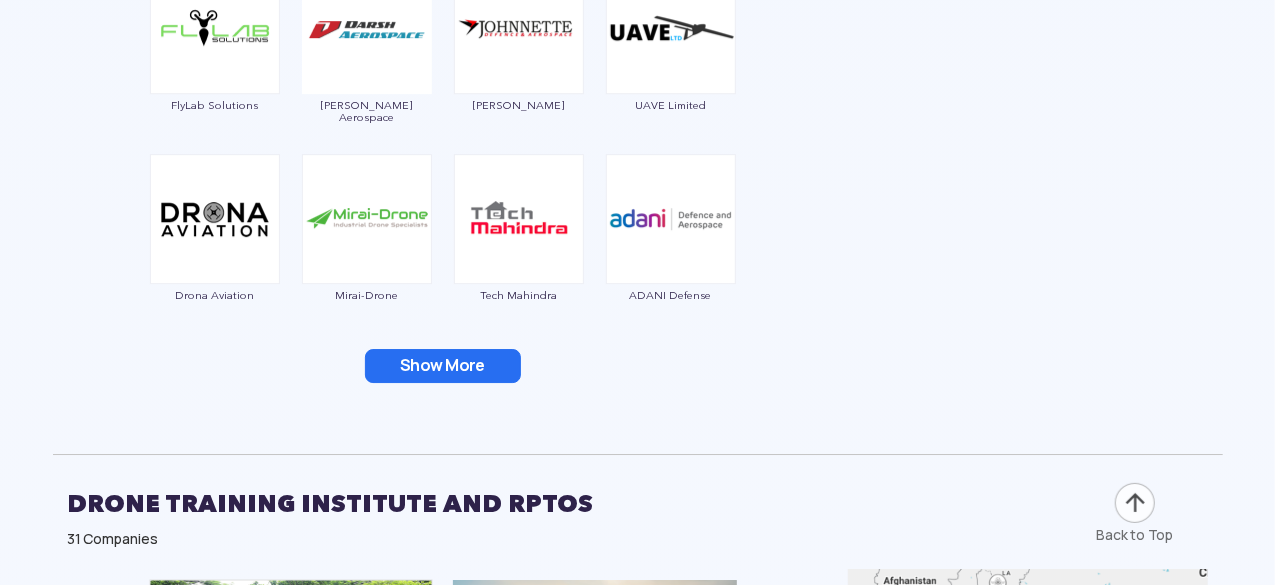 click on "Garuda Aerospace Throttle Aerospace General Aeronautics Redwing Labs [PERSON_NAME] Unmanned Systems Crystal Ball Thanos Technologies Paras Aerospace Tech Eagle Scandron Newspace Research UrbanMatrix Technologies IdeaForge Technology [PERSON_NAME] Drones Indrones VTOL Aviation India CD Space Skylark Drones Vyomik Drones SKYX Aerospace Roter ISPAGRO Haveli UAVs Ayaan Autonomous Systems Dassault System DroneStark Technologies [PERSON_NAME] Technoplast Vimaana Aerospace Technologies TATA Advanced Systems MagicMyna Nibrus Technologies Pvt. Ltd Asteria Aerospace Hindustan Aeronautics Limited FlyLab Solutions [PERSON_NAME] Aerospace [PERSON_NAME] UAVE Limited Drona Aviation Mirai-Drone Tech Mahindra ADANI Defense CerebroSpark Innovations LLP DeTect Technologies Astrocastech Enord Z-Axis machines Pvt. Ltd. Rospace Technology Centillion Networks Dynamatic Technologies Sagar Defence Engineering Casca E-Connect Skykrafts Aerospace Ayaan Autonomous Systems Auto Micro UAS Jugapro Zerogravity Systems Omnipresent Robot Technologies Samhams Technologies" at bounding box center (443, -766) 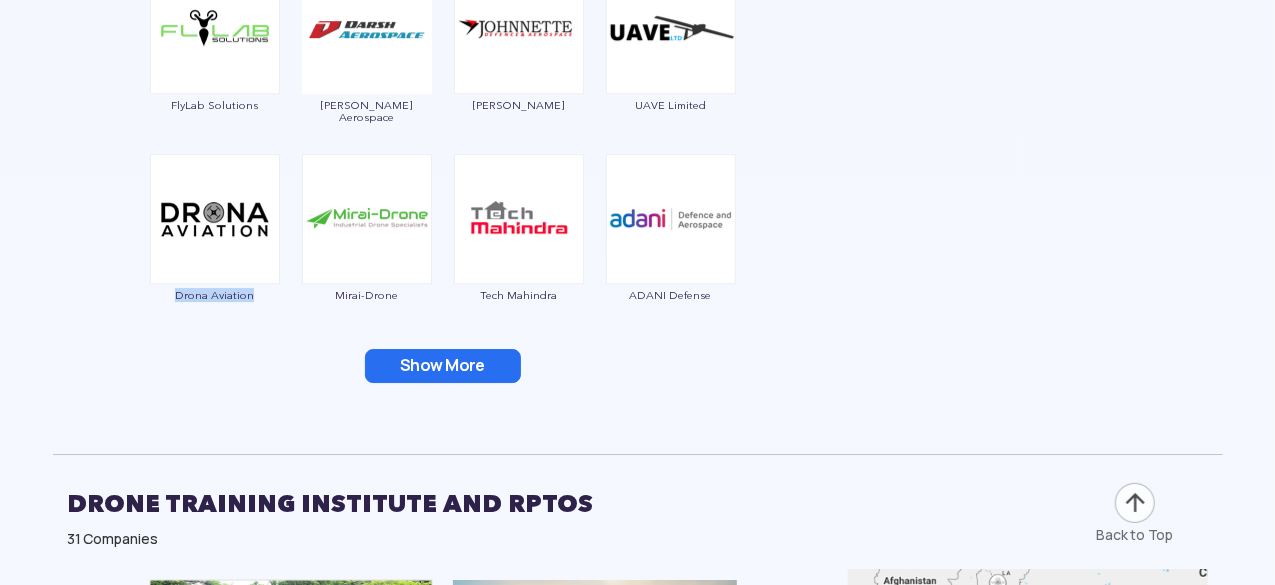 drag, startPoint x: 174, startPoint y: 286, endPoint x: 258, endPoint y: 298, distance: 84.85281 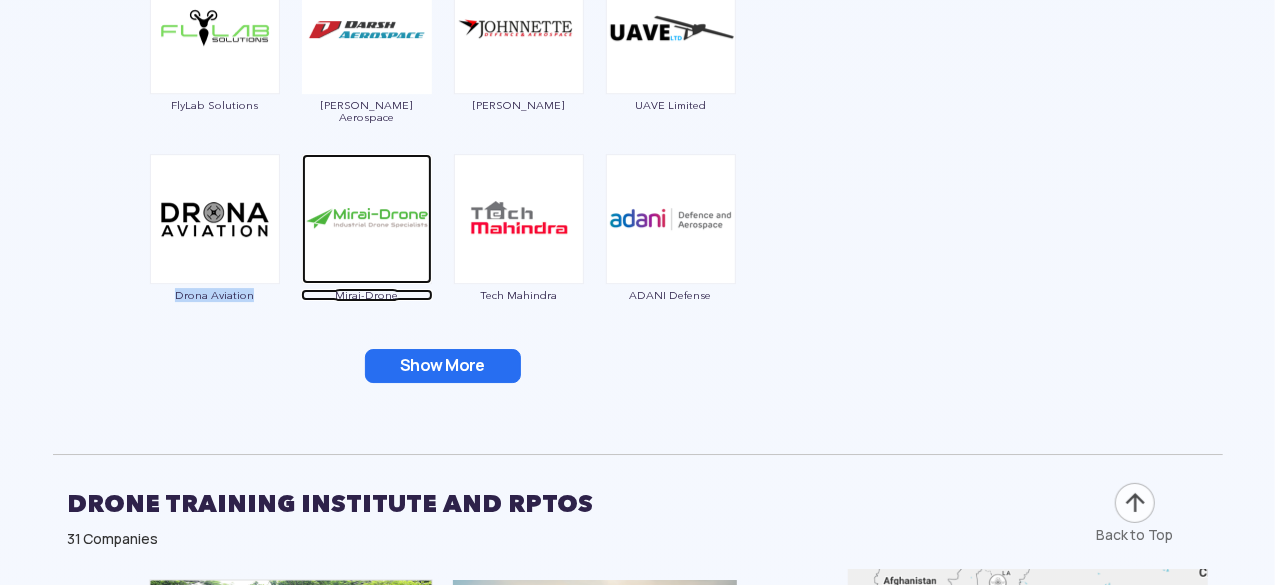 click on "Mirai-Drone" at bounding box center [367, 295] 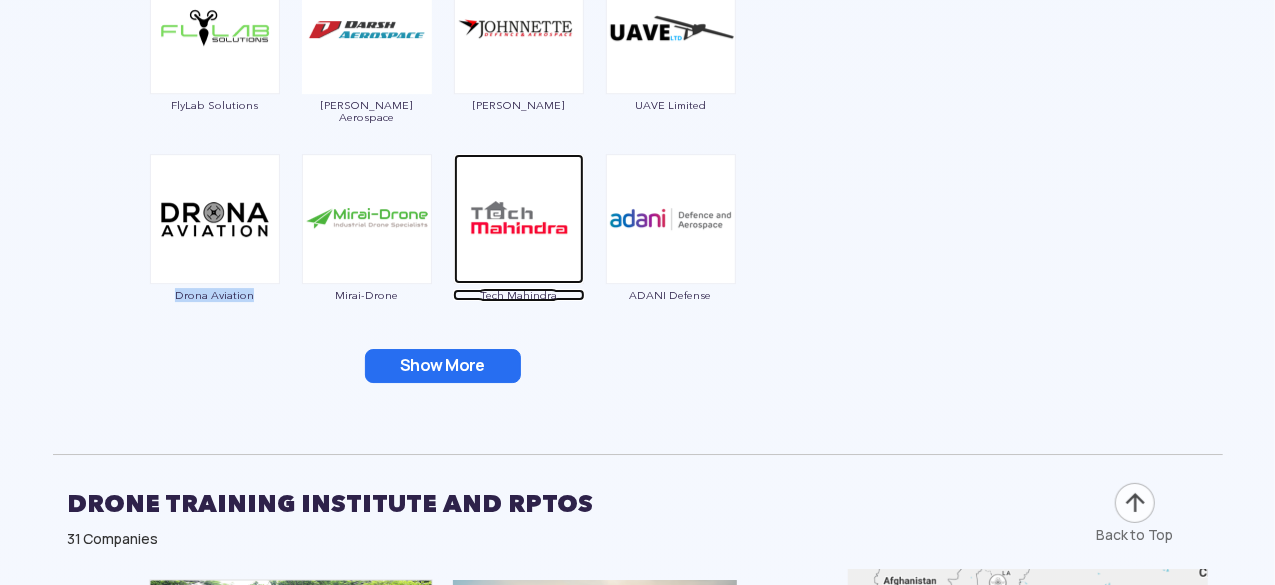 click on "Tech Mahindra" at bounding box center [519, 295] 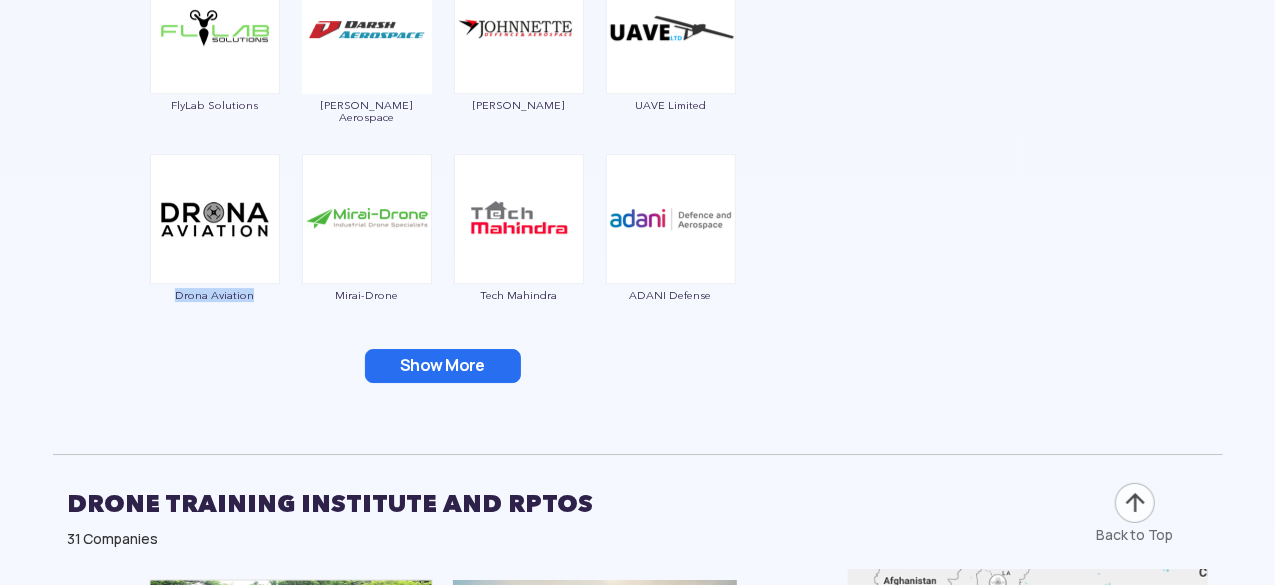 click on "Show More" at bounding box center [443, 366] 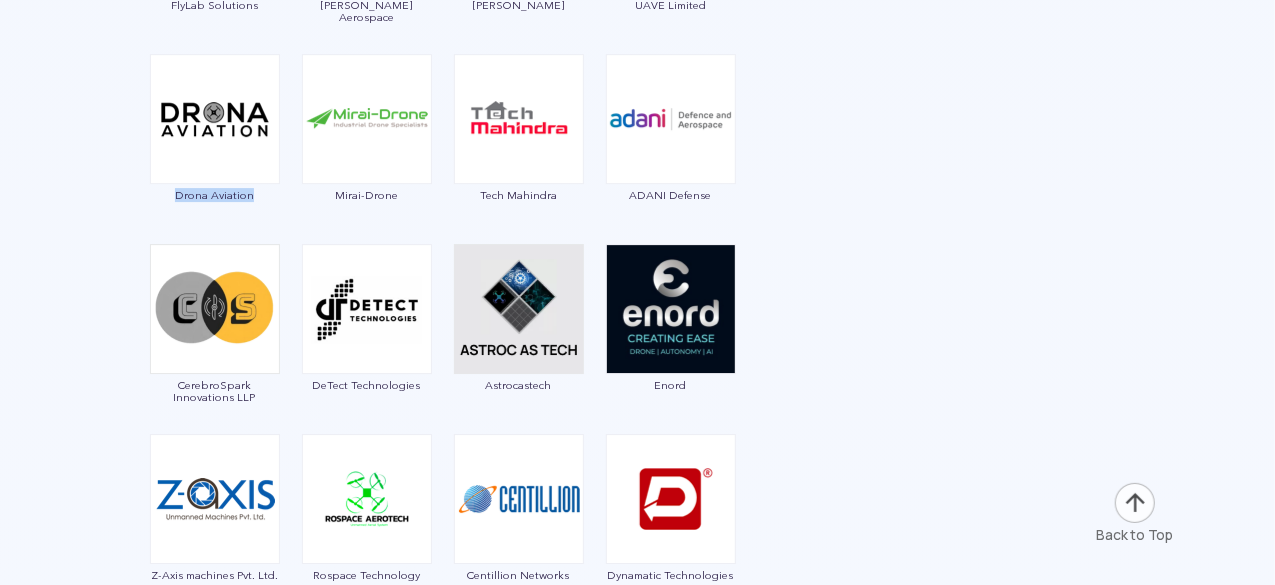 scroll, scrollTop: 3400, scrollLeft: 0, axis: vertical 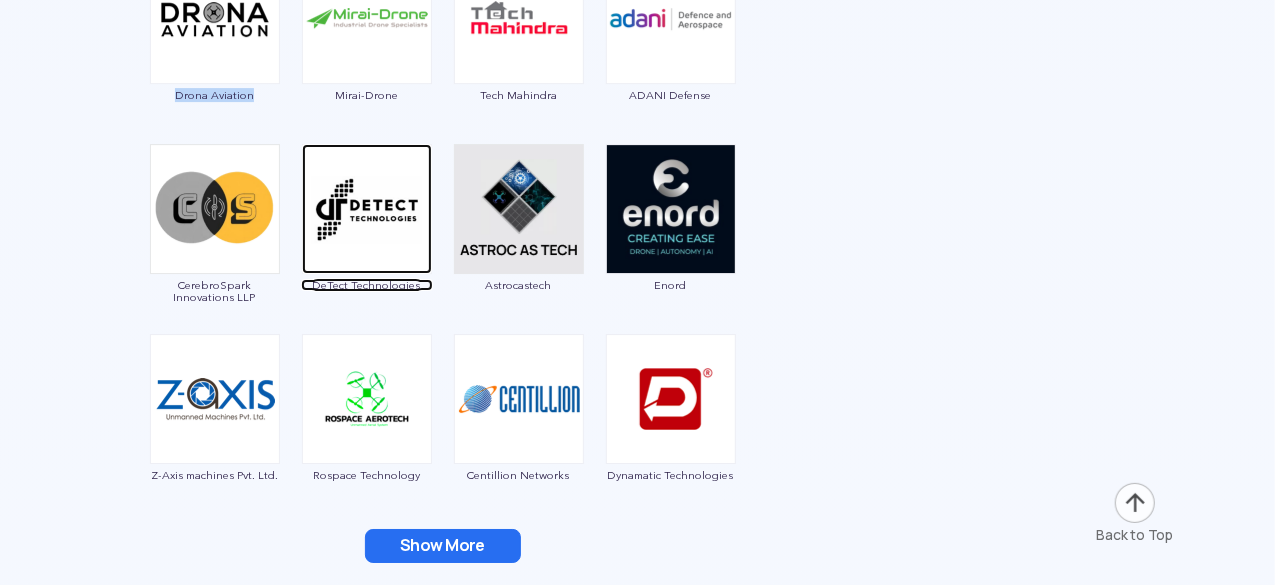 click on "DeTect Technologies" at bounding box center (367, 285) 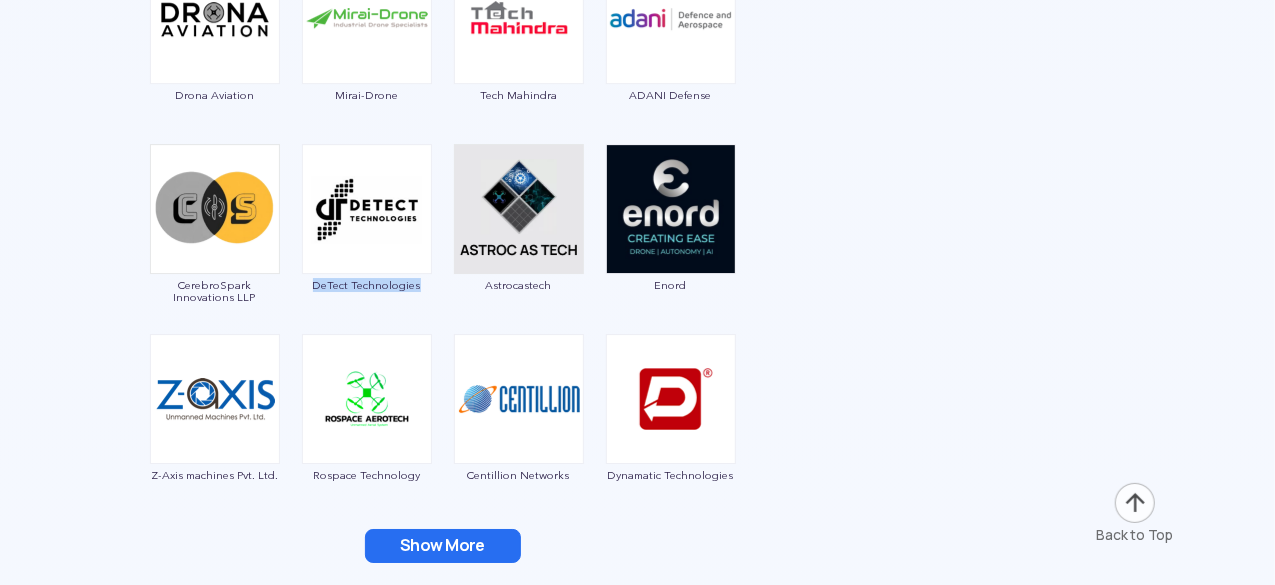 drag, startPoint x: 306, startPoint y: 275, endPoint x: 424, endPoint y: 291, distance: 119.0798 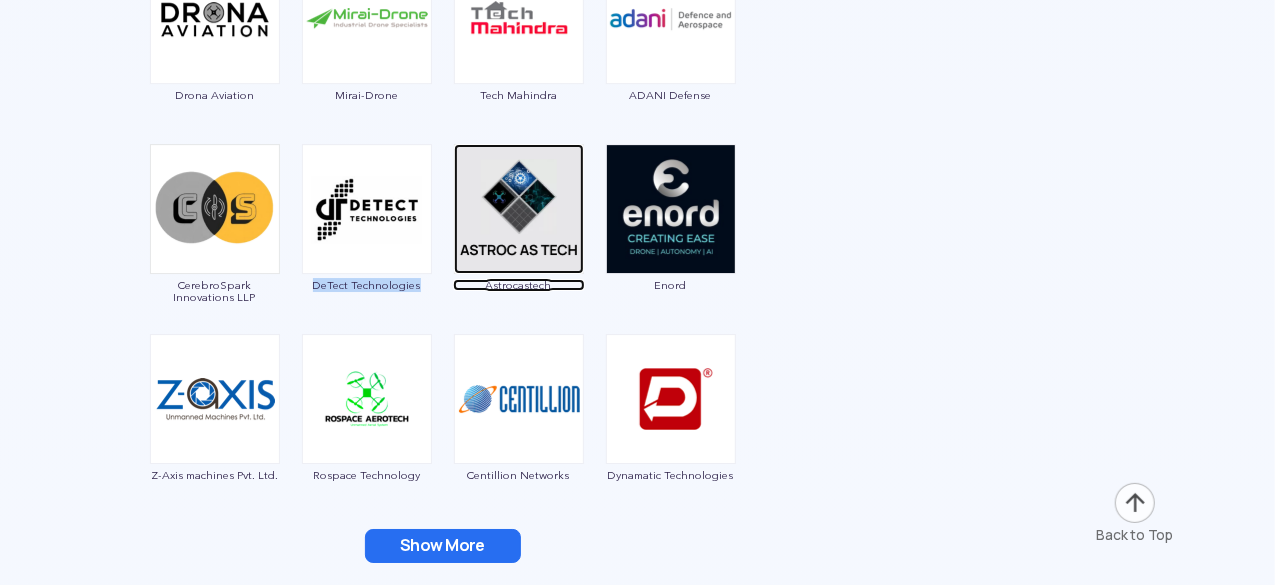 click at bounding box center [519, 209] 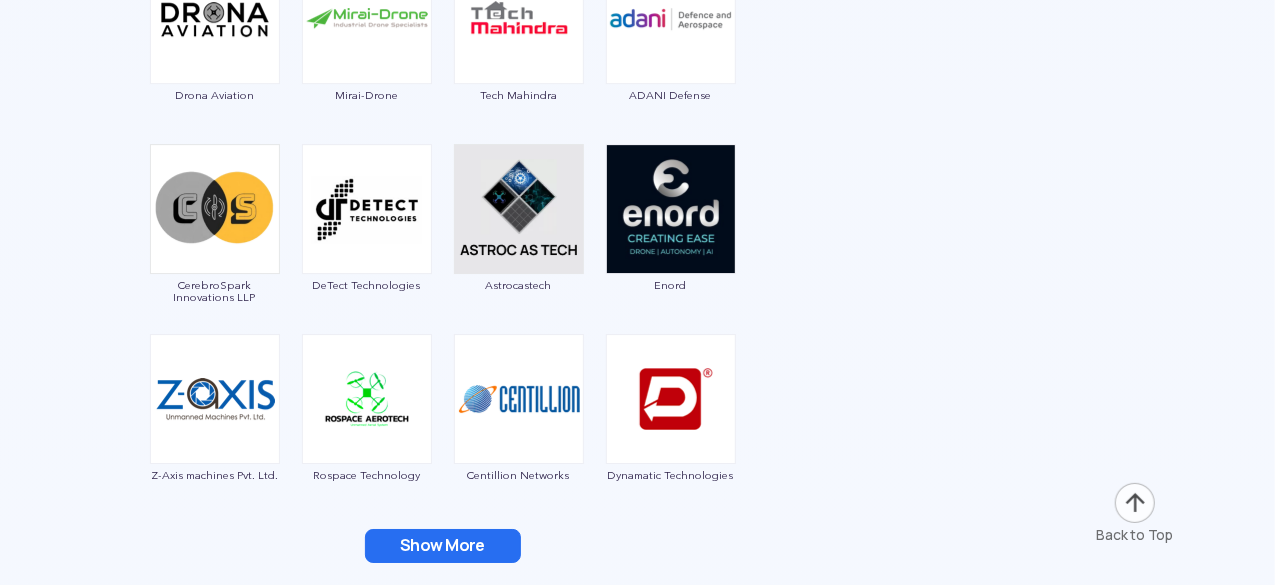 click at bounding box center (638, -851) 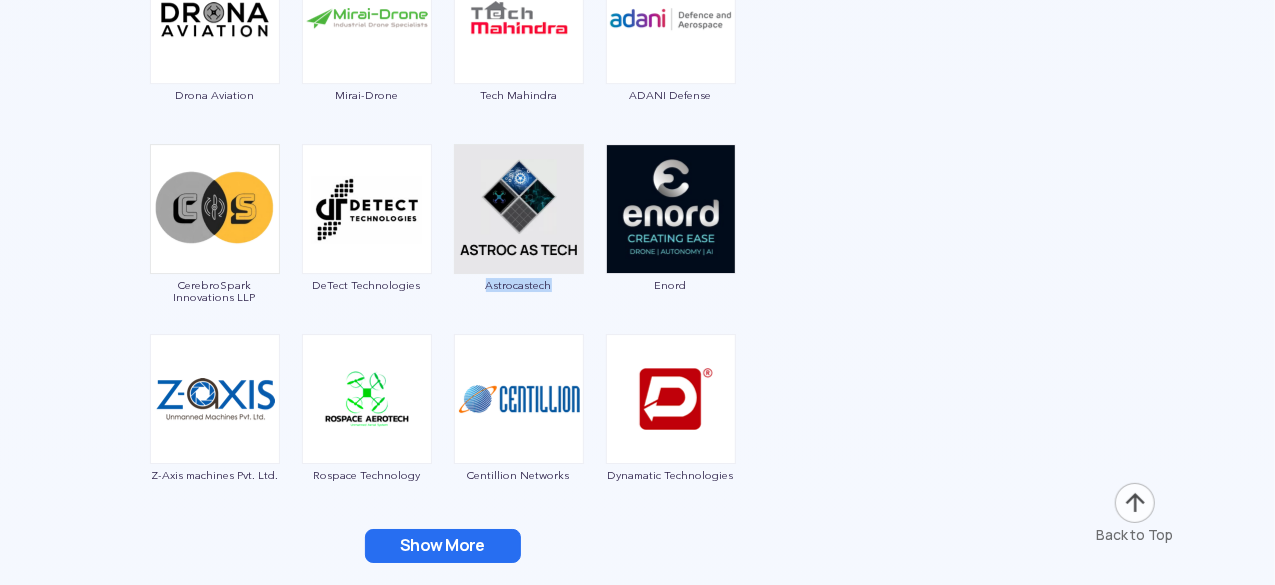 drag, startPoint x: 590, startPoint y: 288, endPoint x: 478, endPoint y: 281, distance: 112.21854 